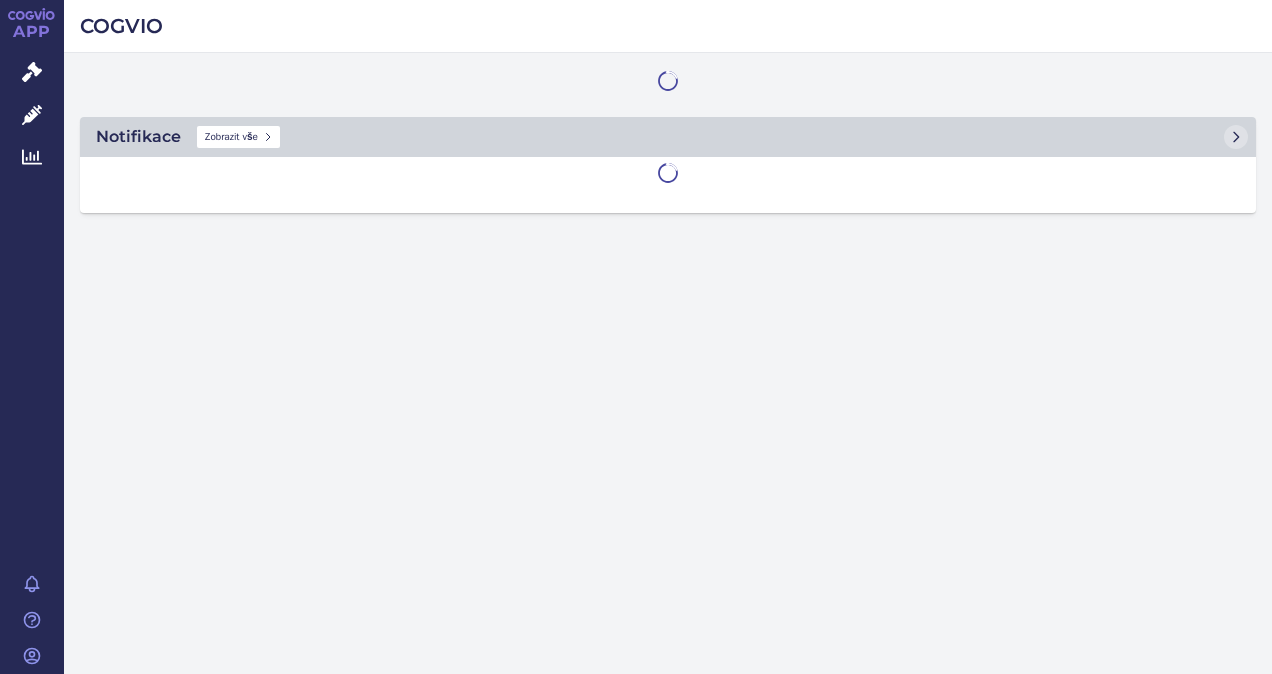 scroll, scrollTop: 0, scrollLeft: 0, axis: both 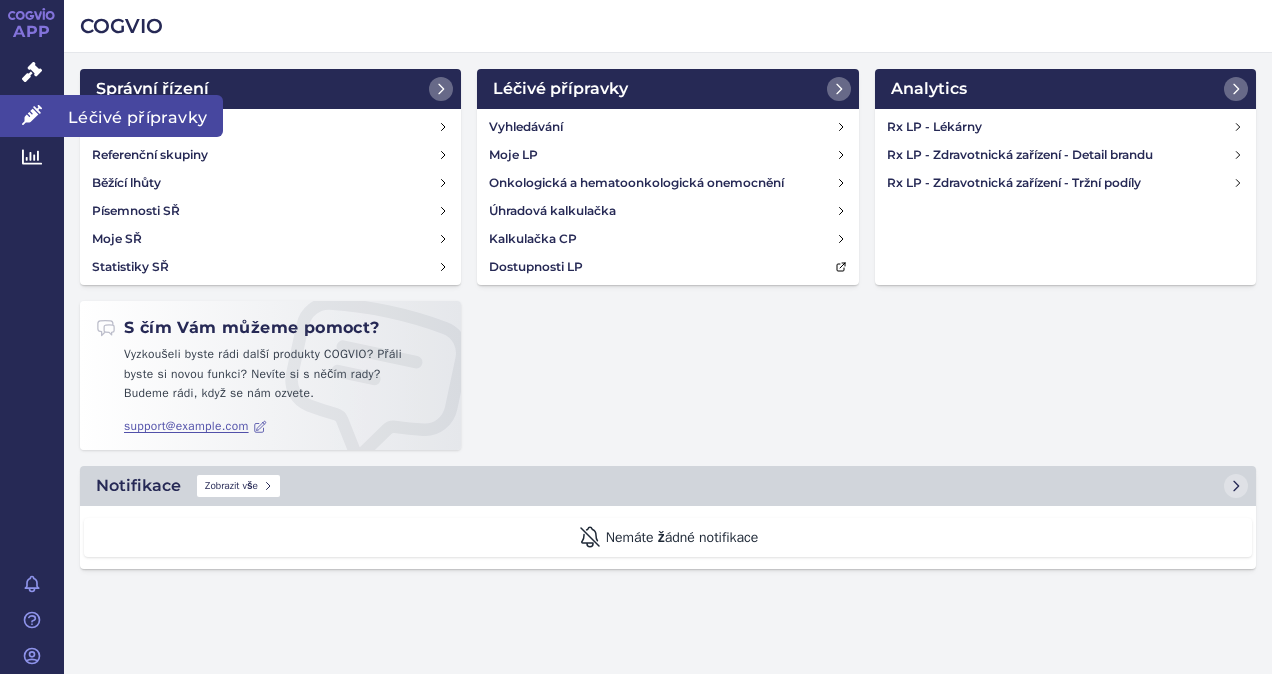 click 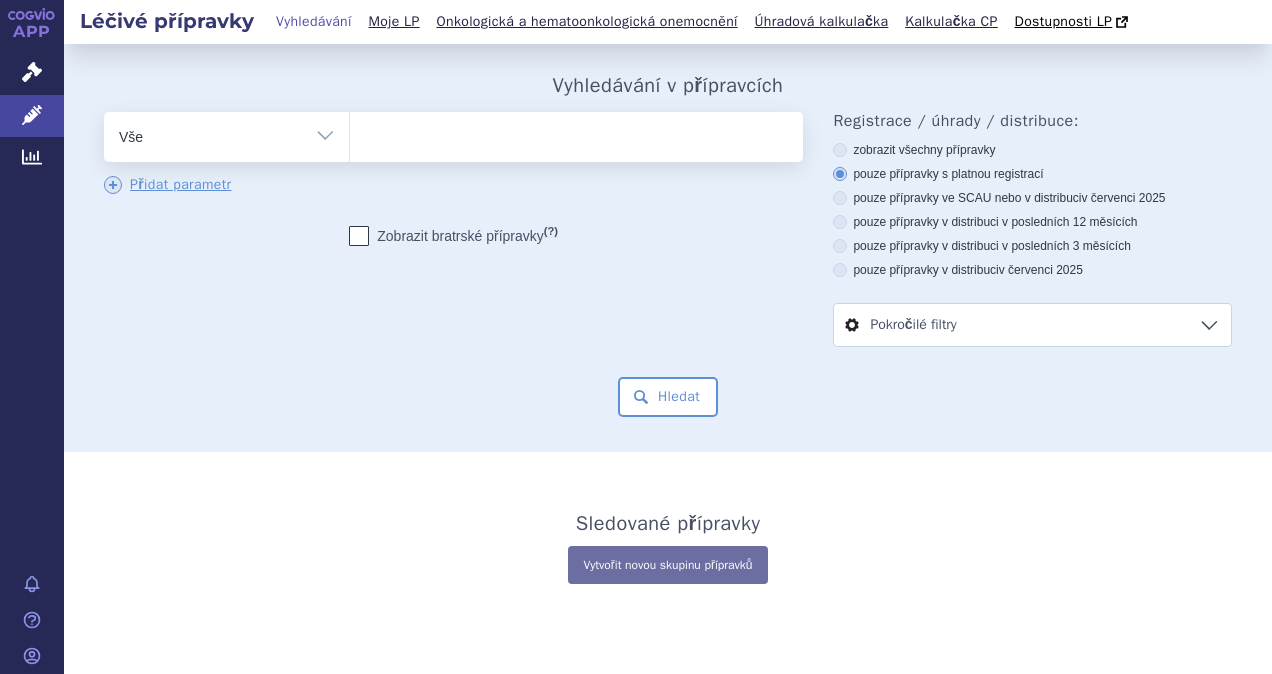 scroll, scrollTop: 0, scrollLeft: 0, axis: both 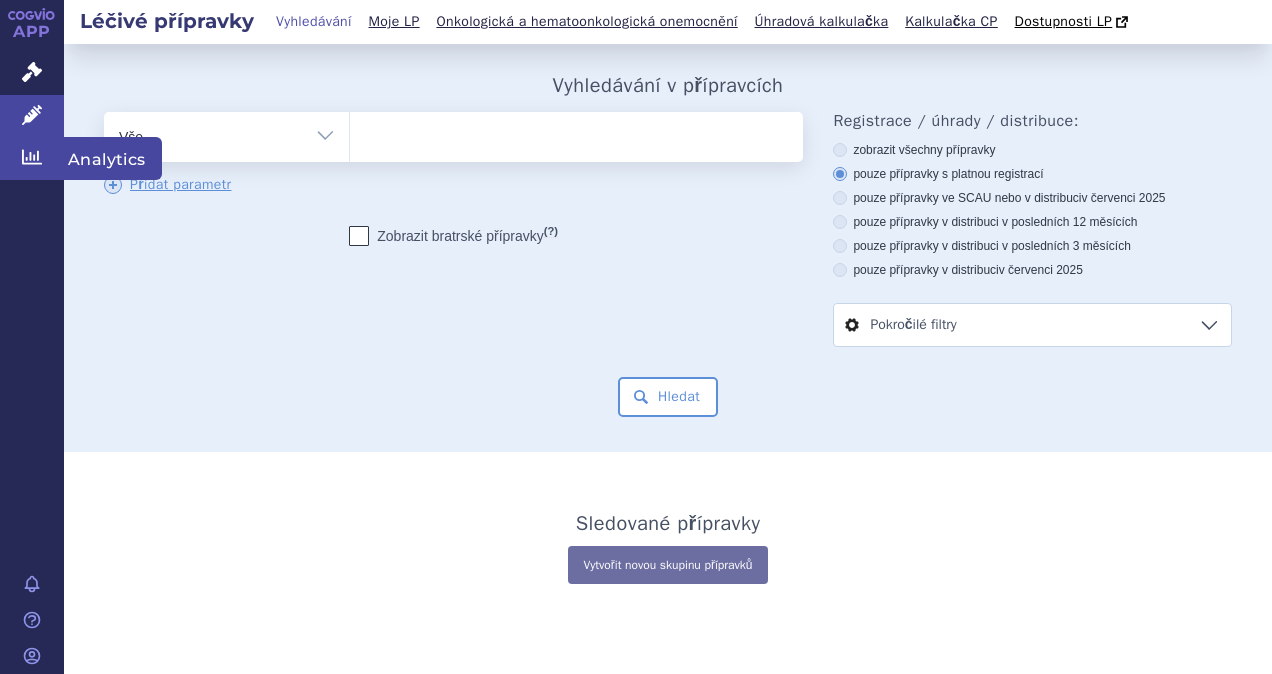click 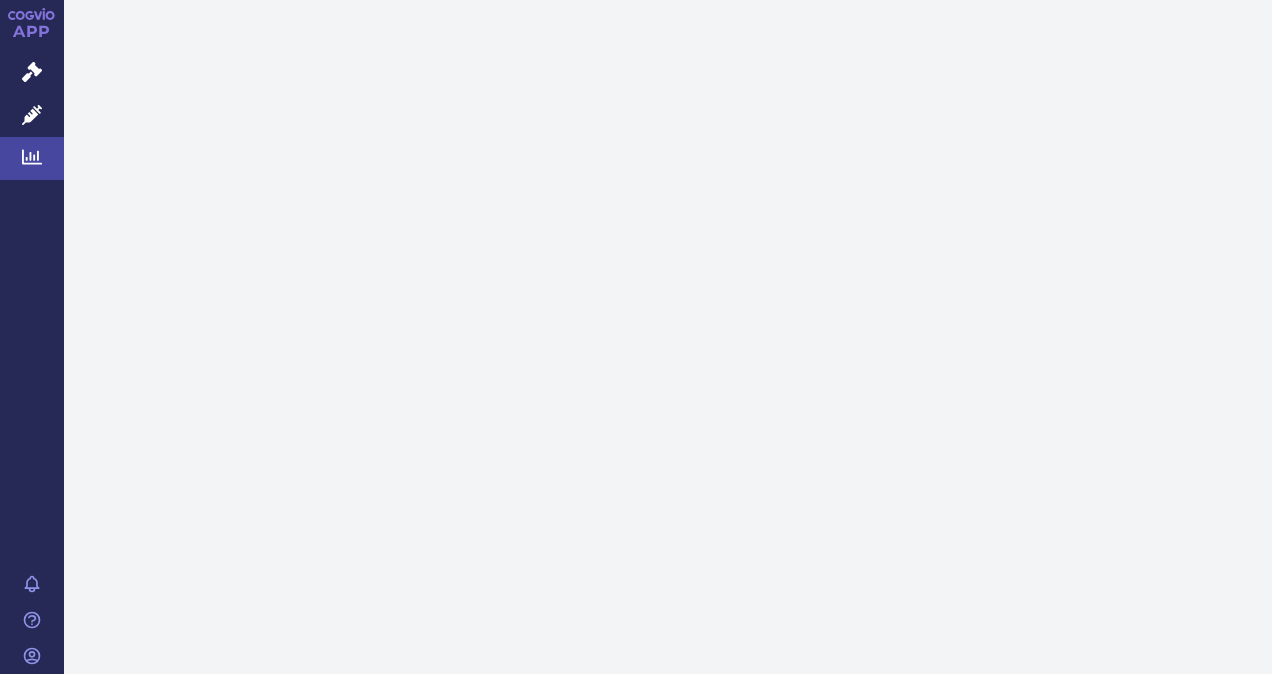scroll, scrollTop: 0, scrollLeft: 0, axis: both 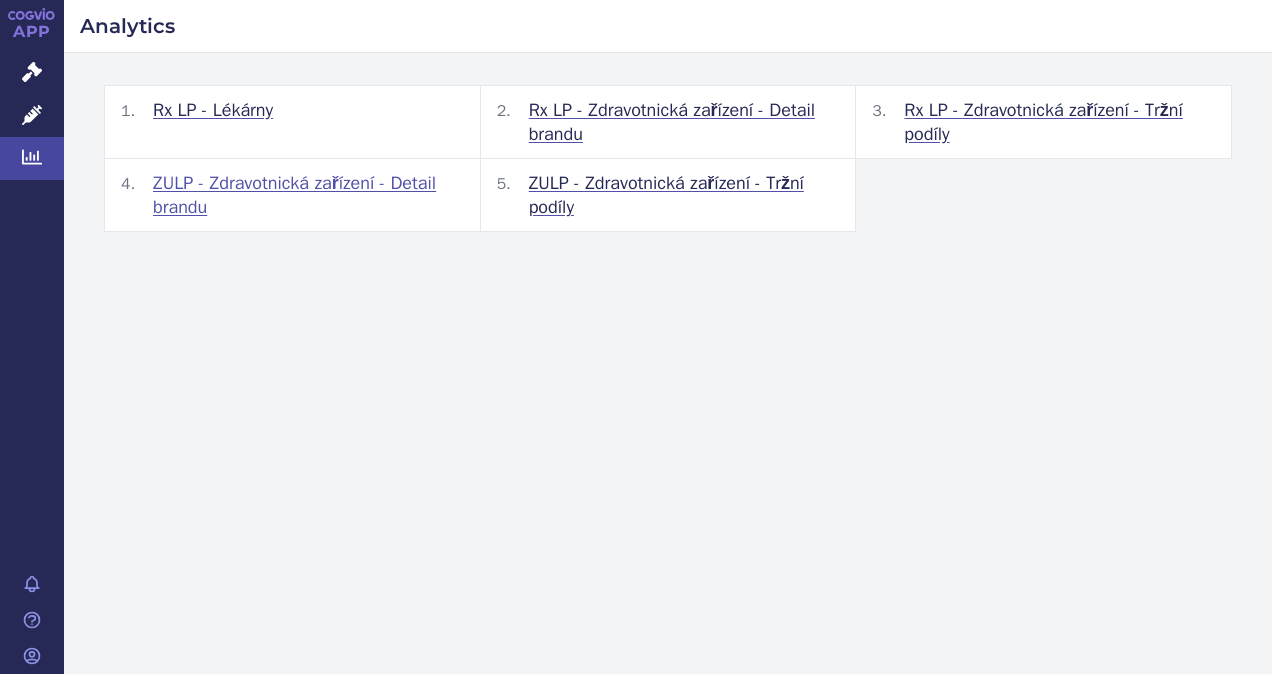 click on "ZULP - Zdravotnická zařízení - Detail brandu" at bounding box center [308, 195] 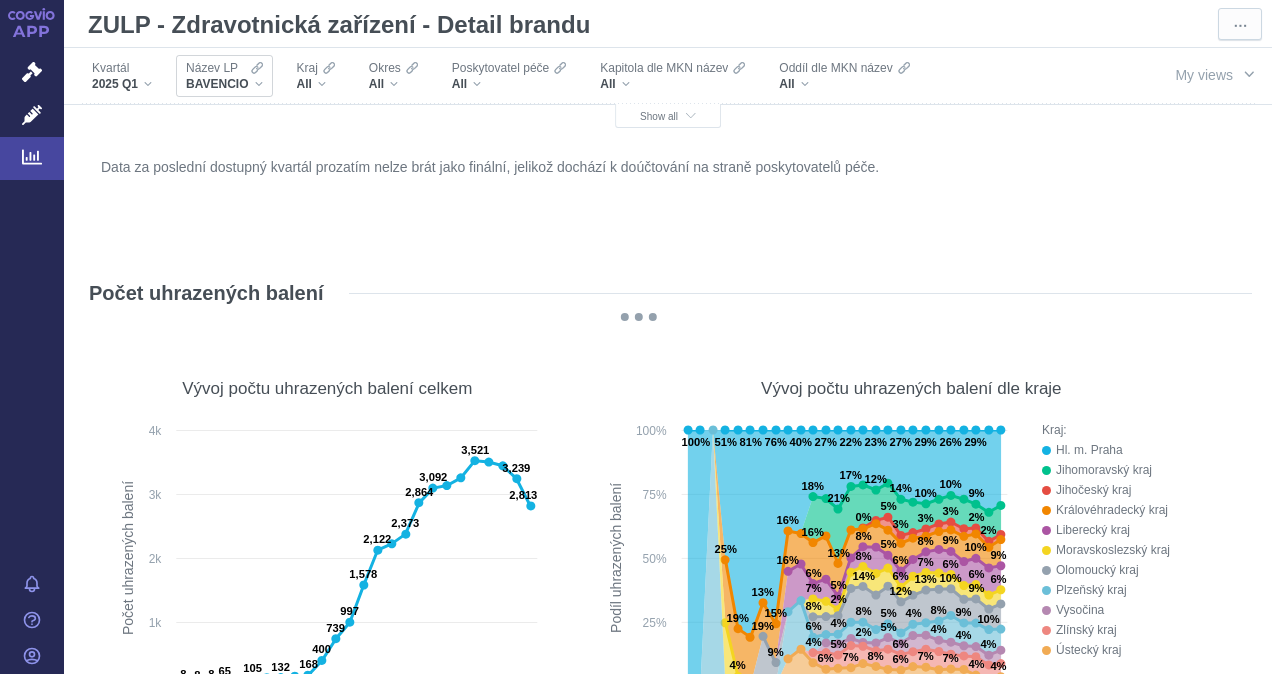 click on "BAVENCIO" at bounding box center (224, 84) 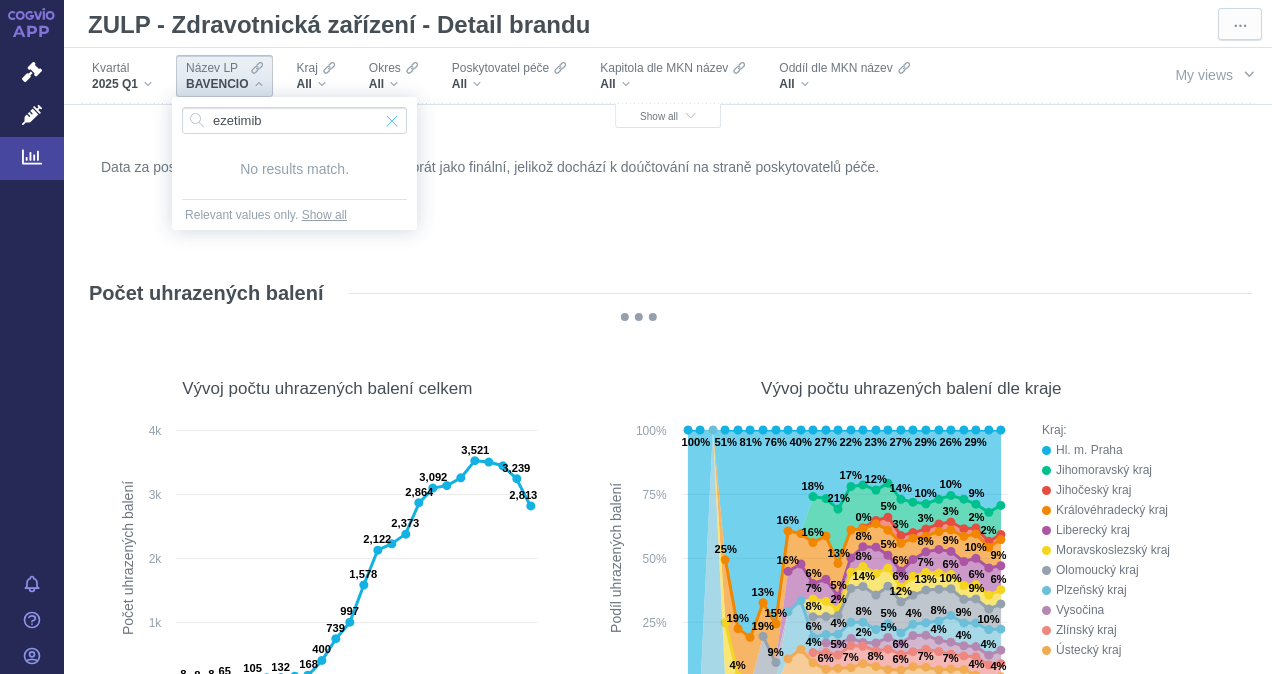type on "ezetimib" 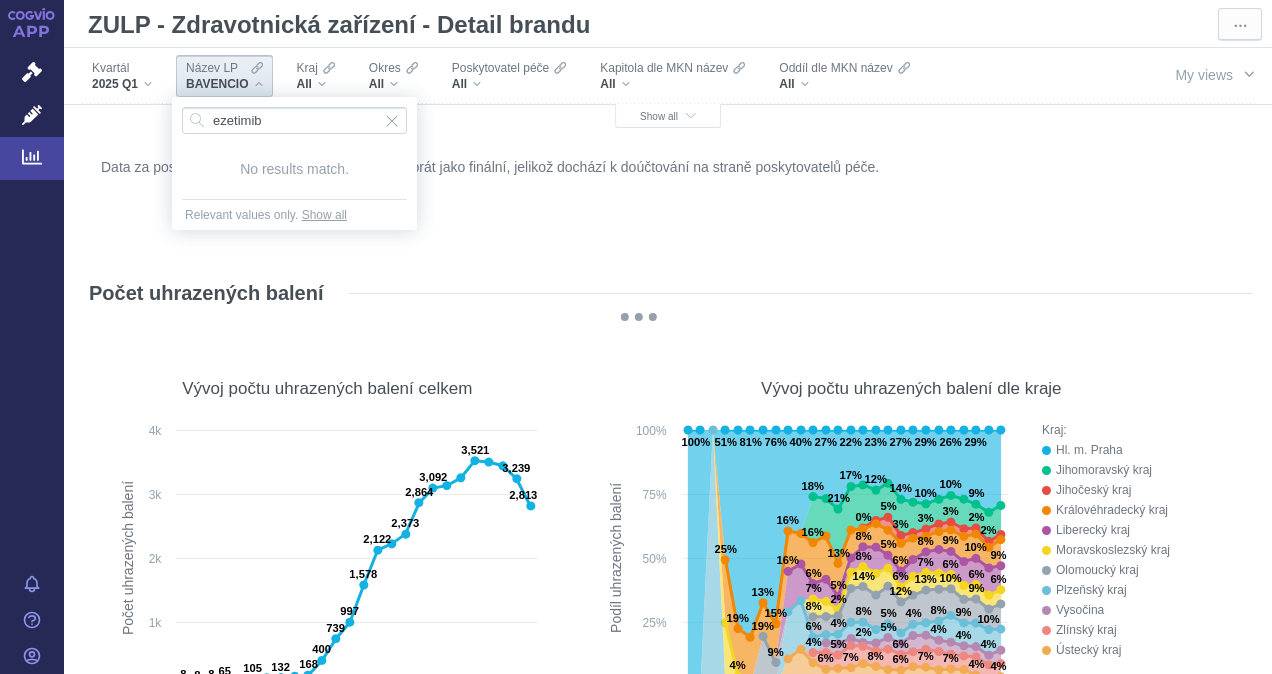 drag, startPoint x: 396, startPoint y: 122, endPoint x: 355, endPoint y: 93, distance: 50.219517 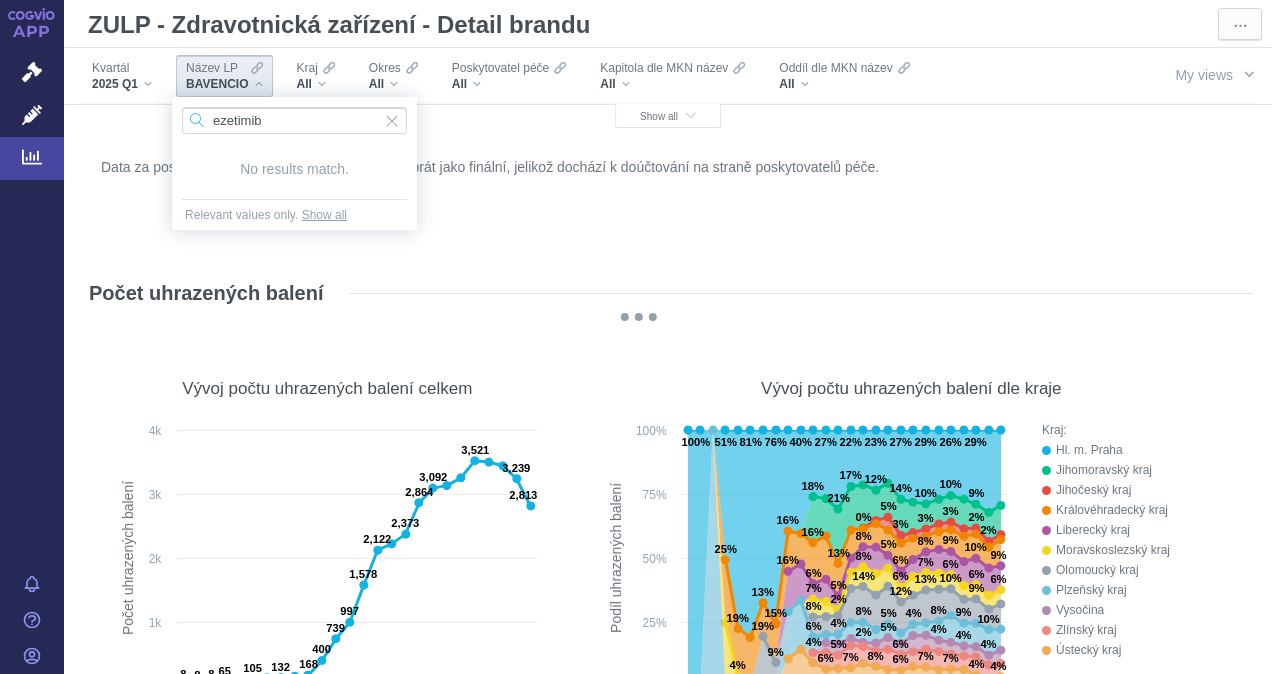 type 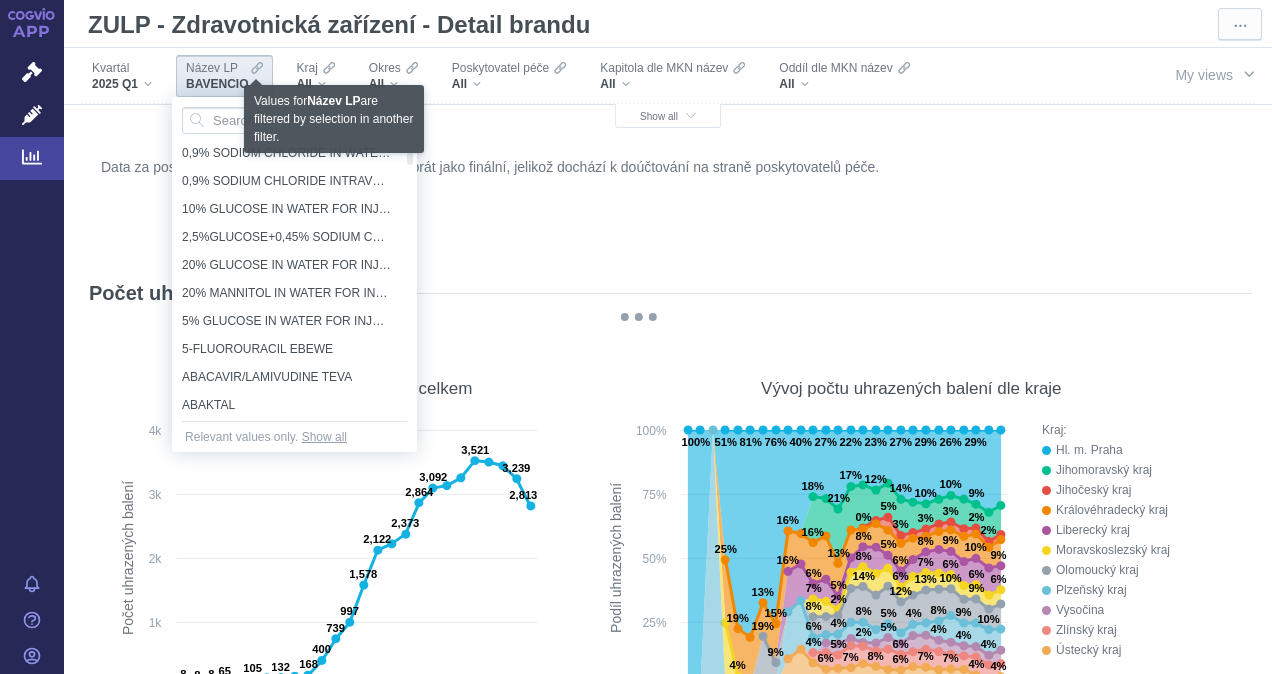 click 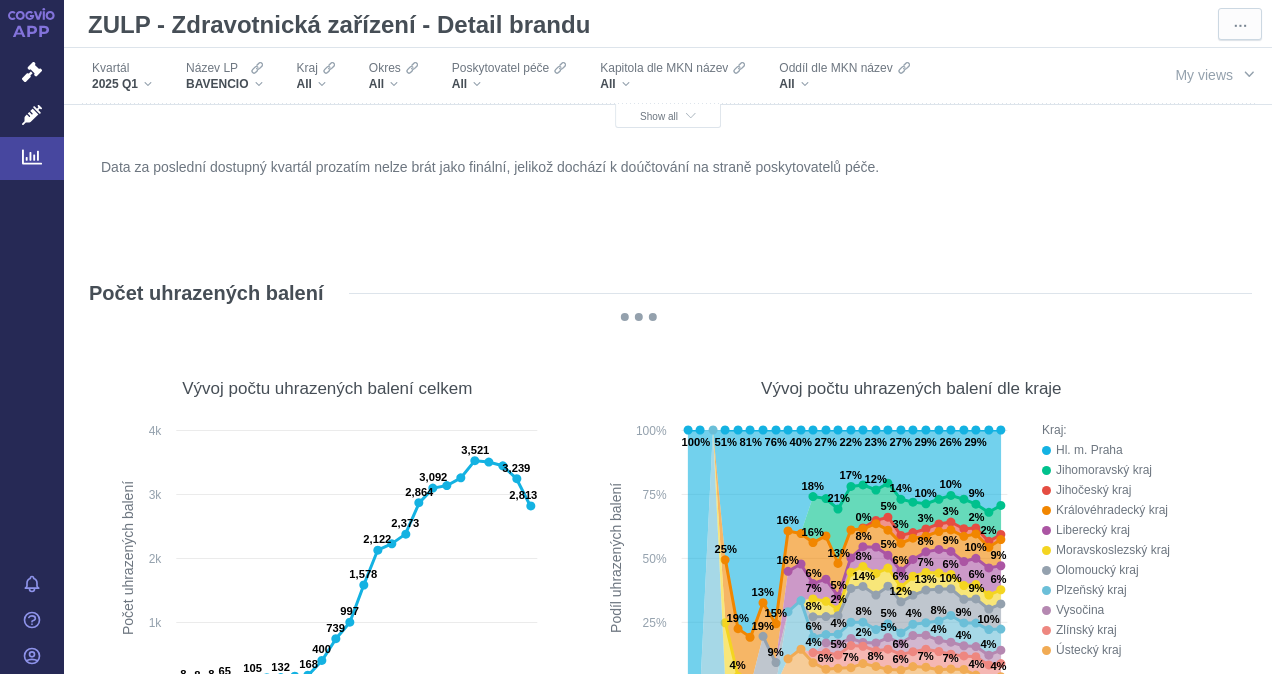 click on "BAVENCIO" at bounding box center (224, 84) 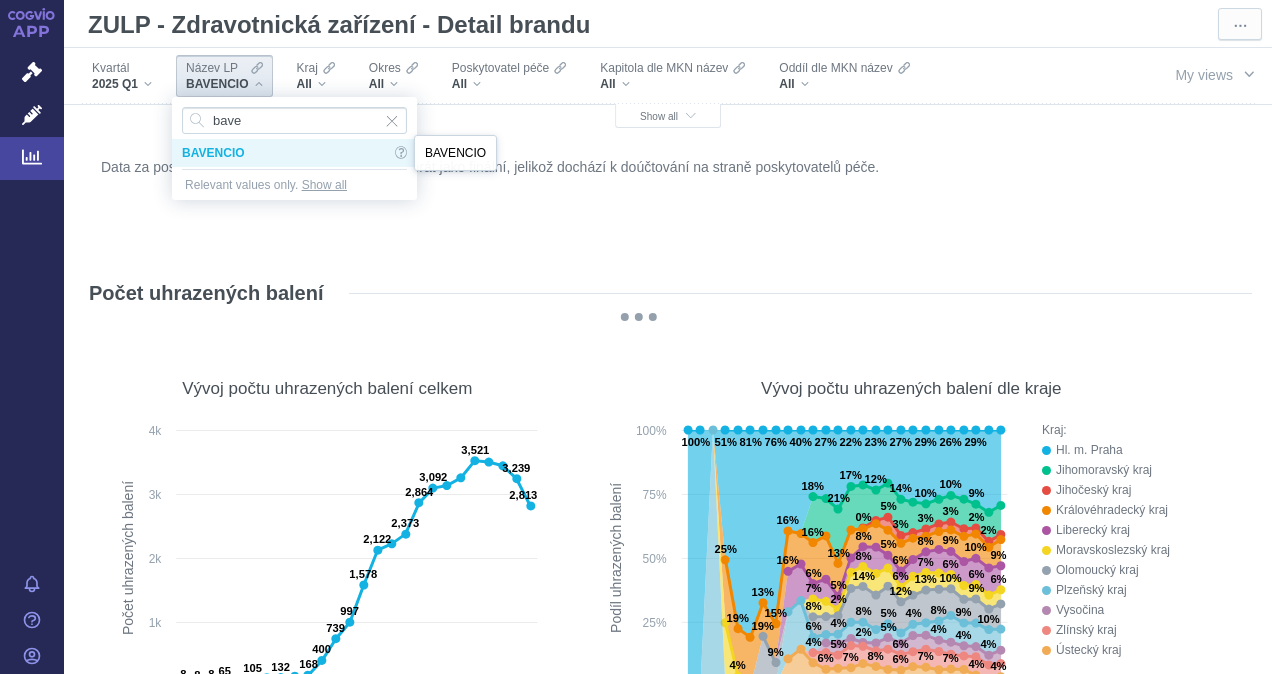 type on "bave" 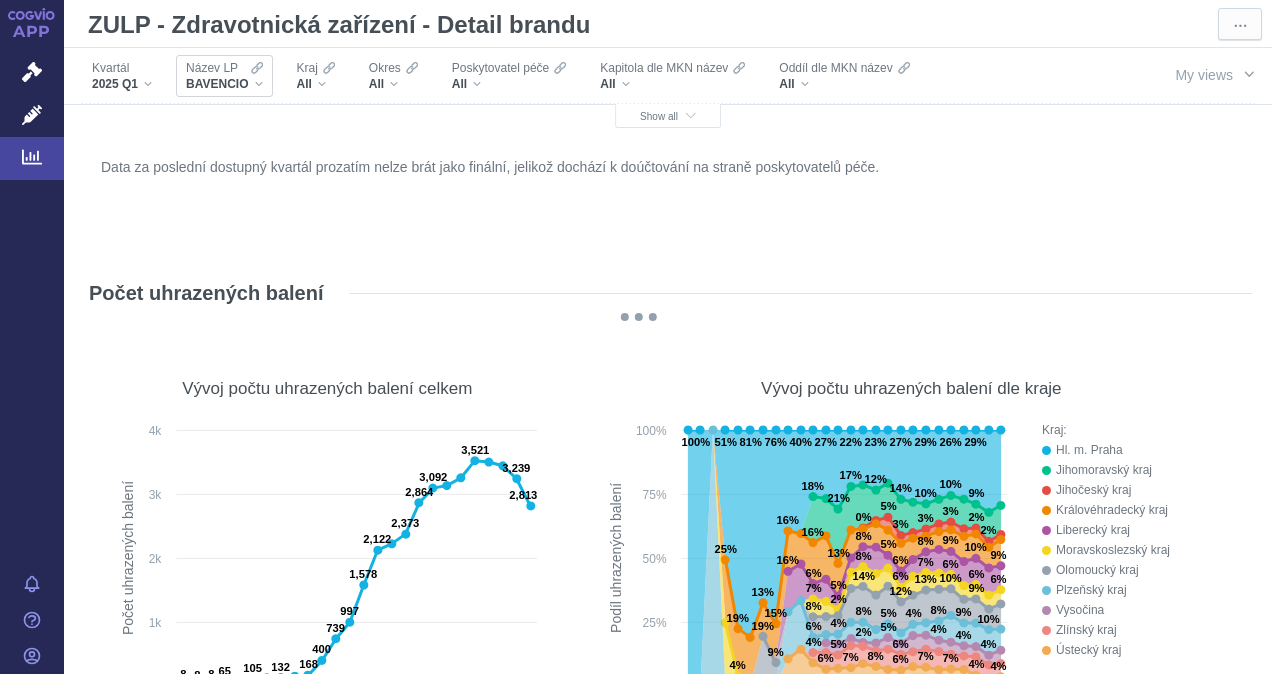 drag, startPoint x: 254, startPoint y: 80, endPoint x: 259, endPoint y: 92, distance: 13 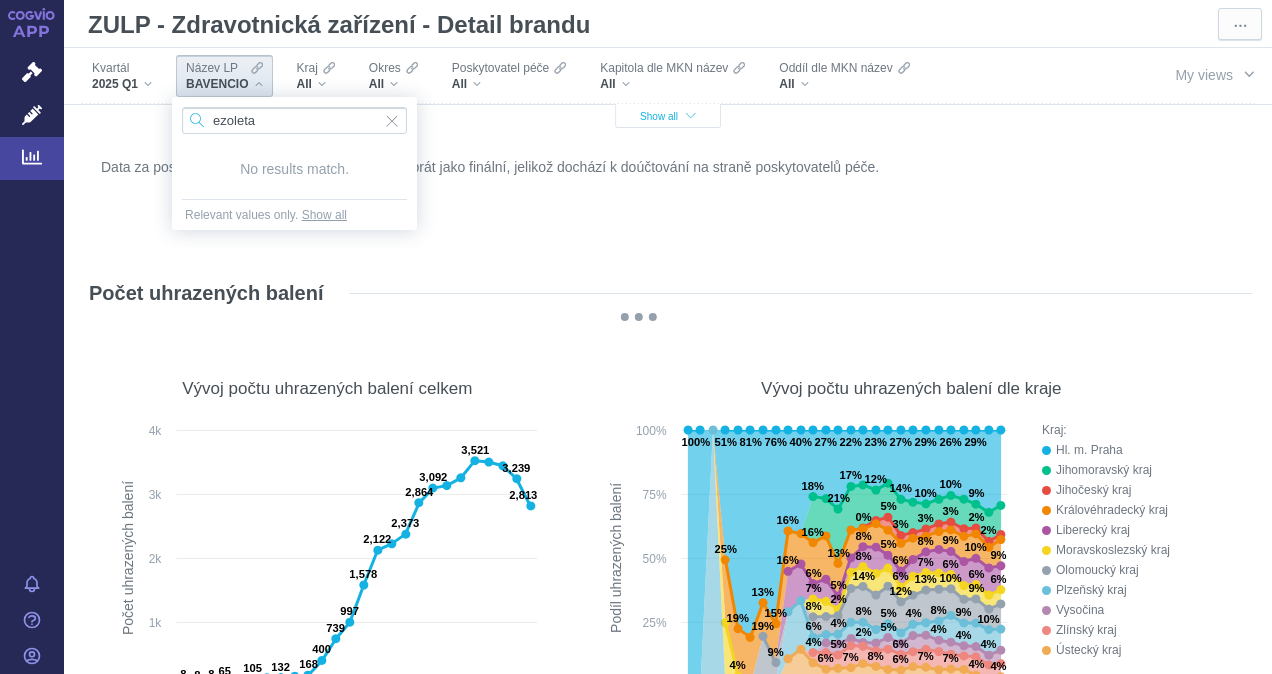 type on "ezoleta" 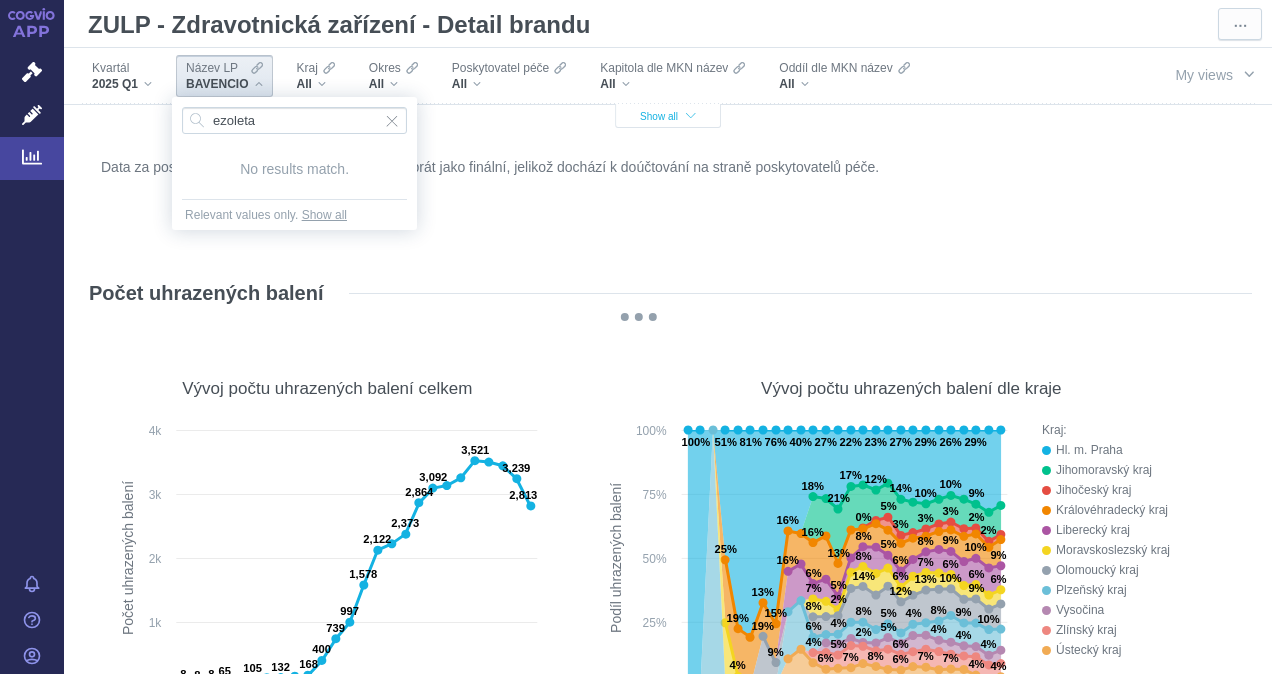 click on "Show all" at bounding box center [668, 116] 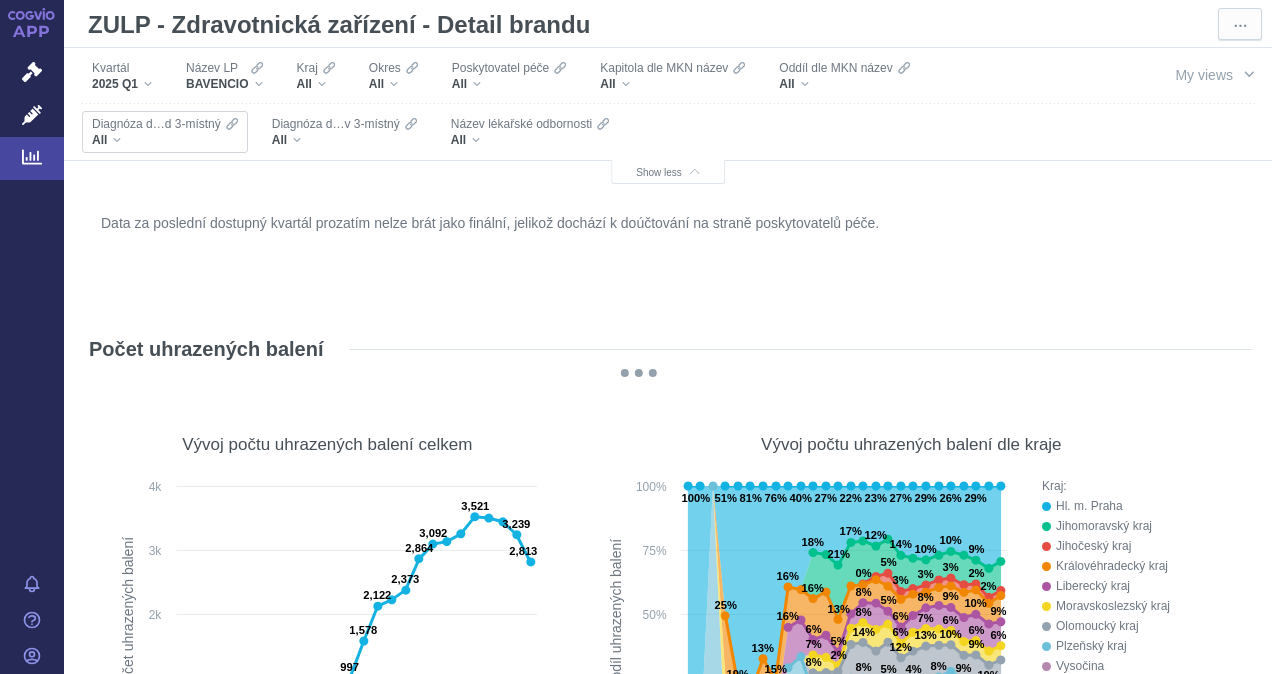 click on "All" at bounding box center [165, 140] 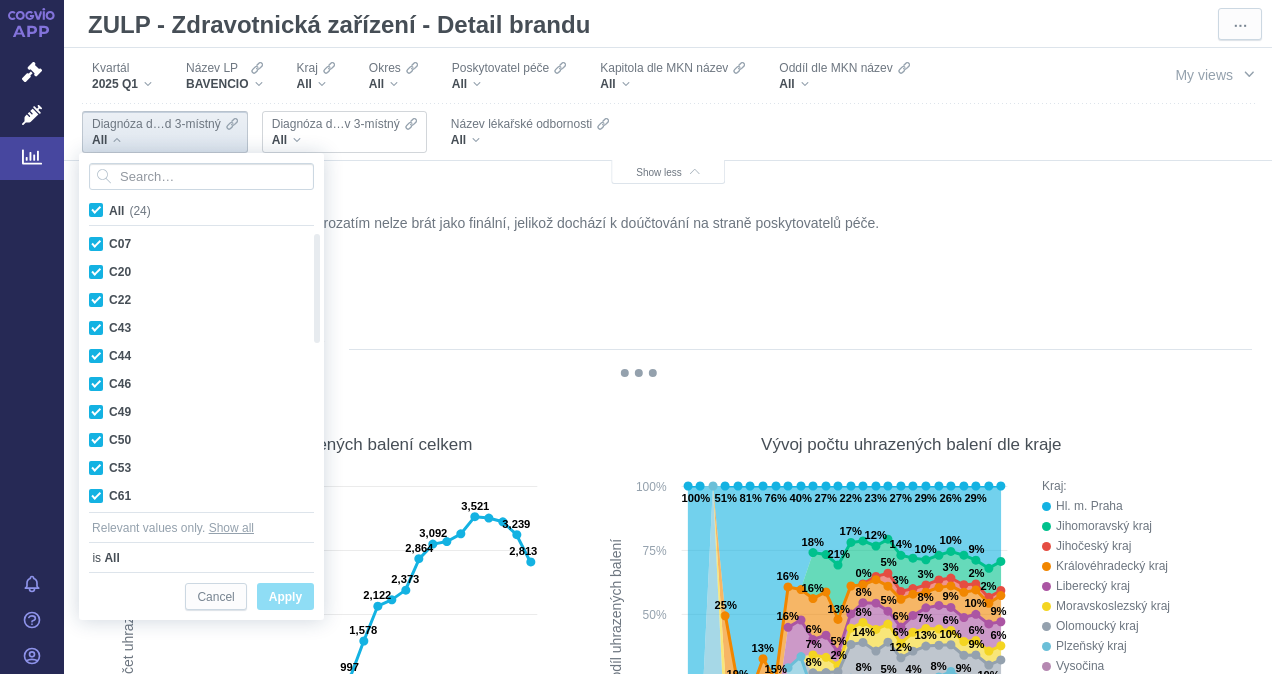 click on "All" at bounding box center [344, 140] 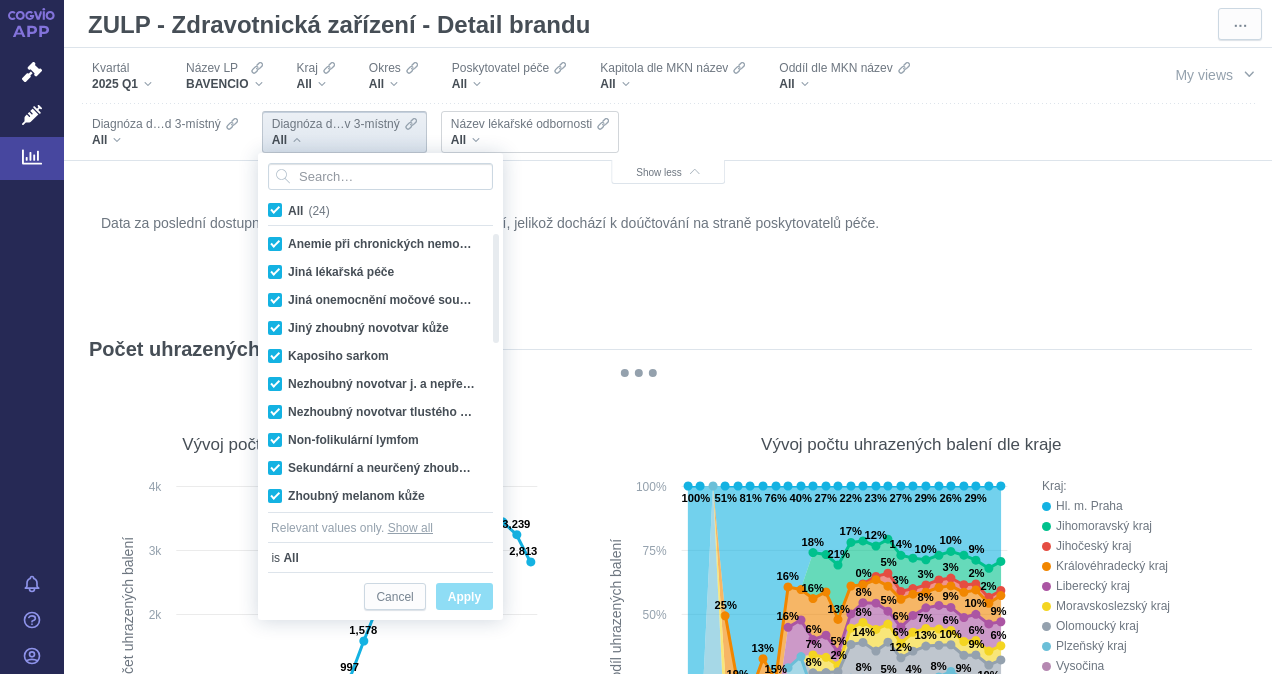 click on "All" at bounding box center (530, 140) 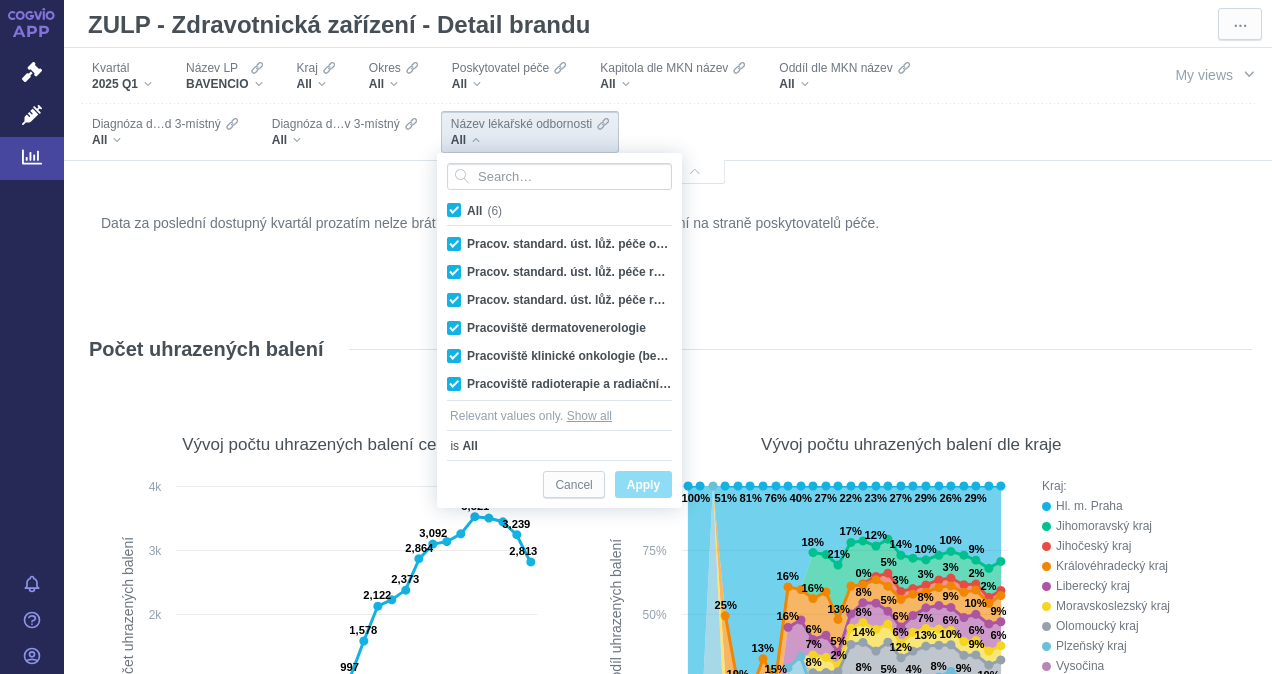 click on "All (6)" at bounding box center [484, 211] 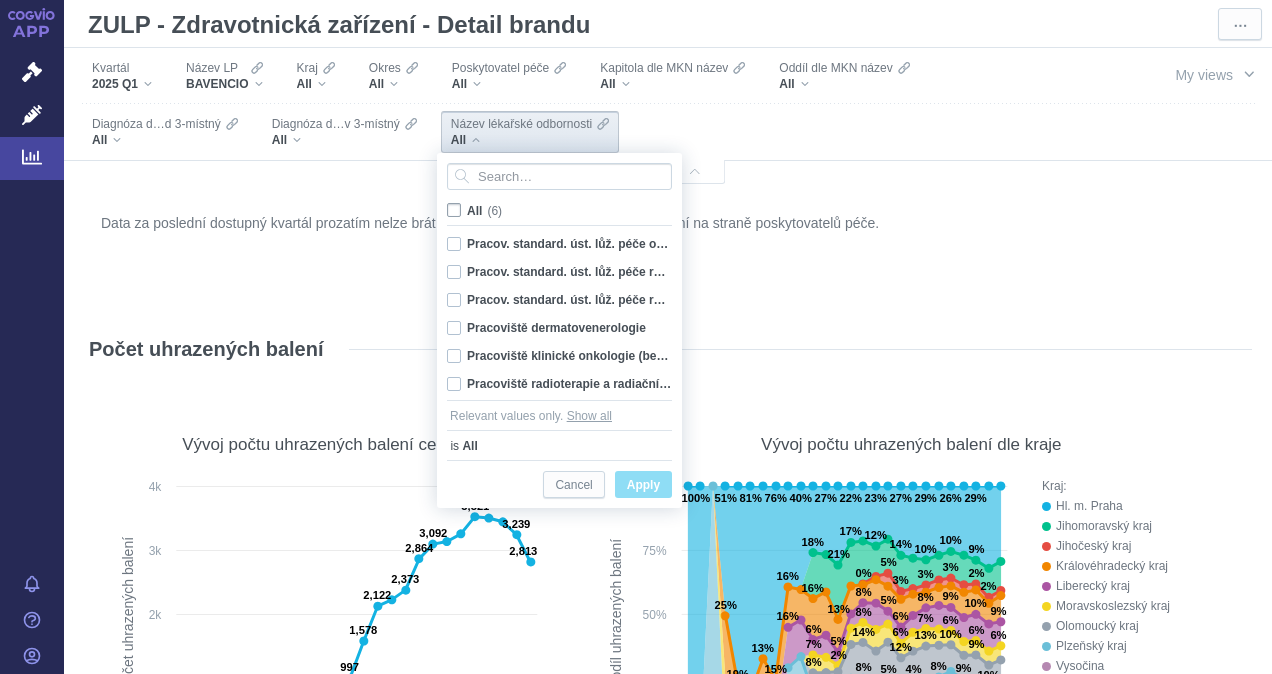 checkbox on "false" 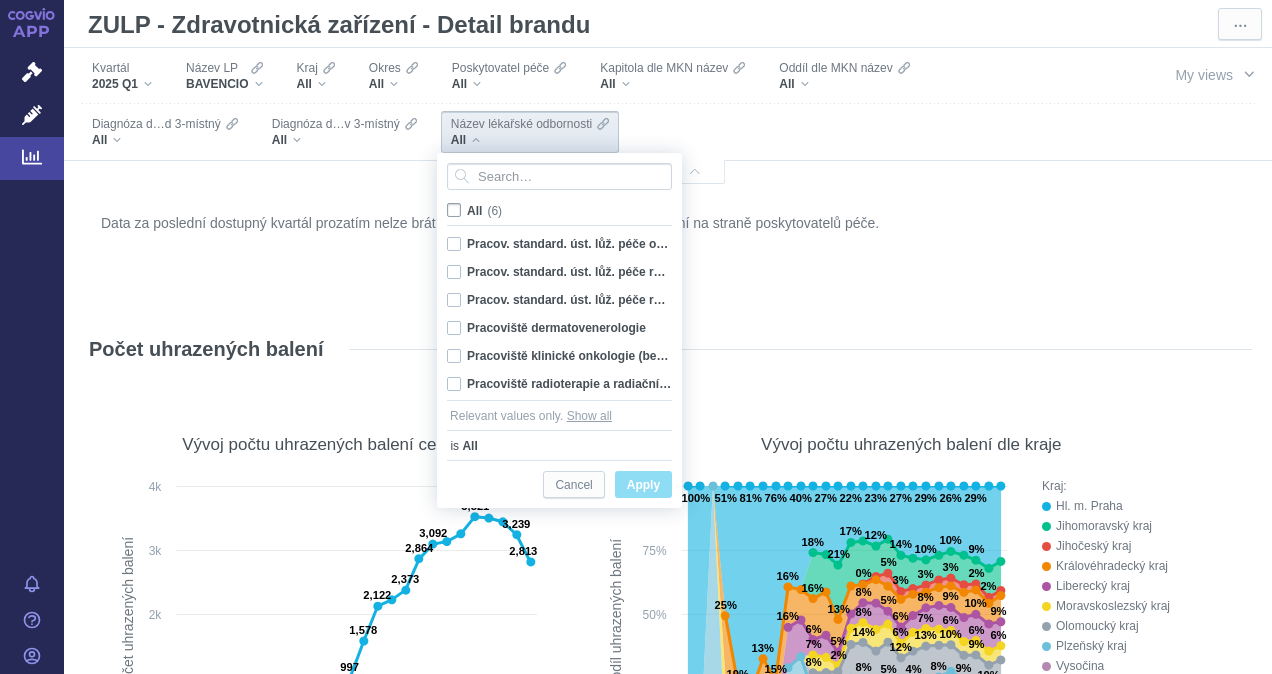 checkbox on "false" 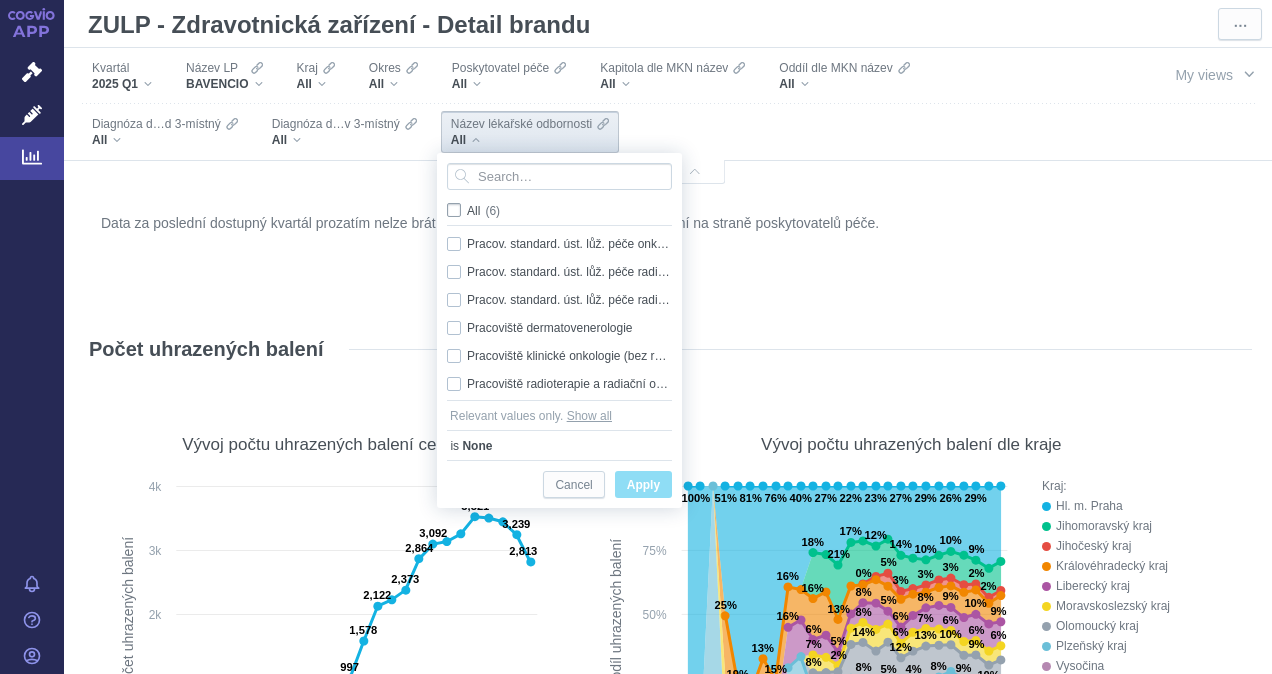 click on "All (6)" at bounding box center [477, 210] 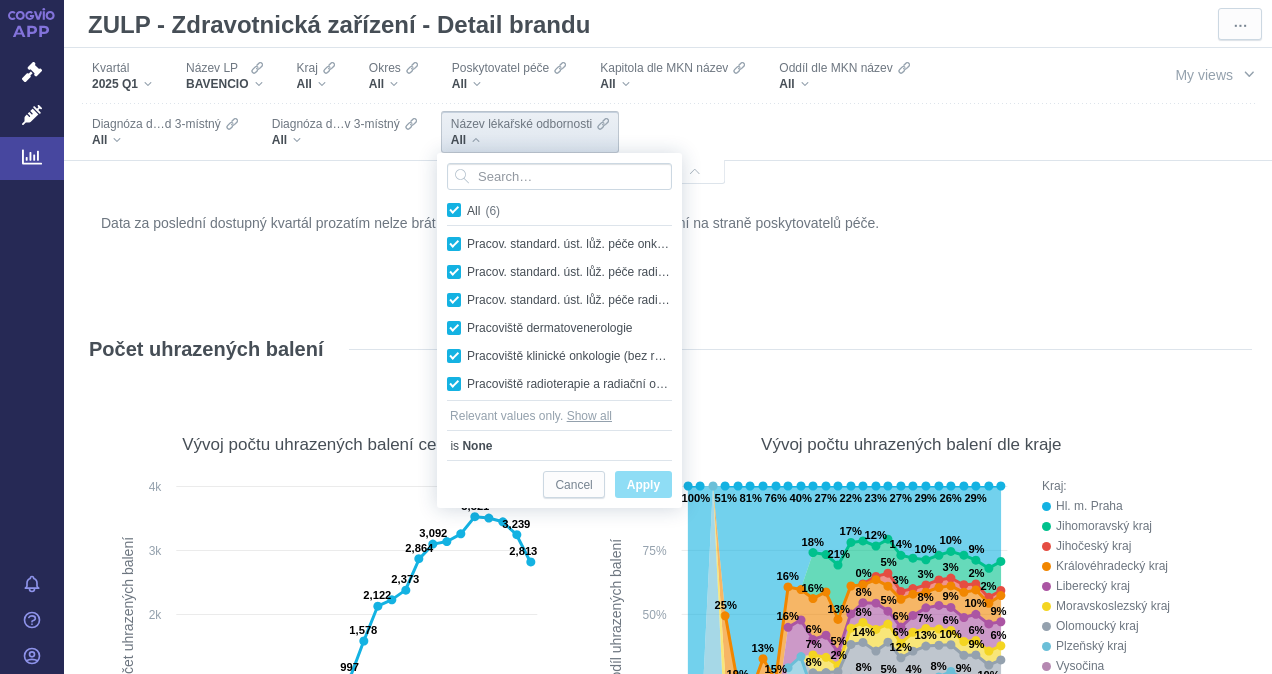 checkbox on "true" 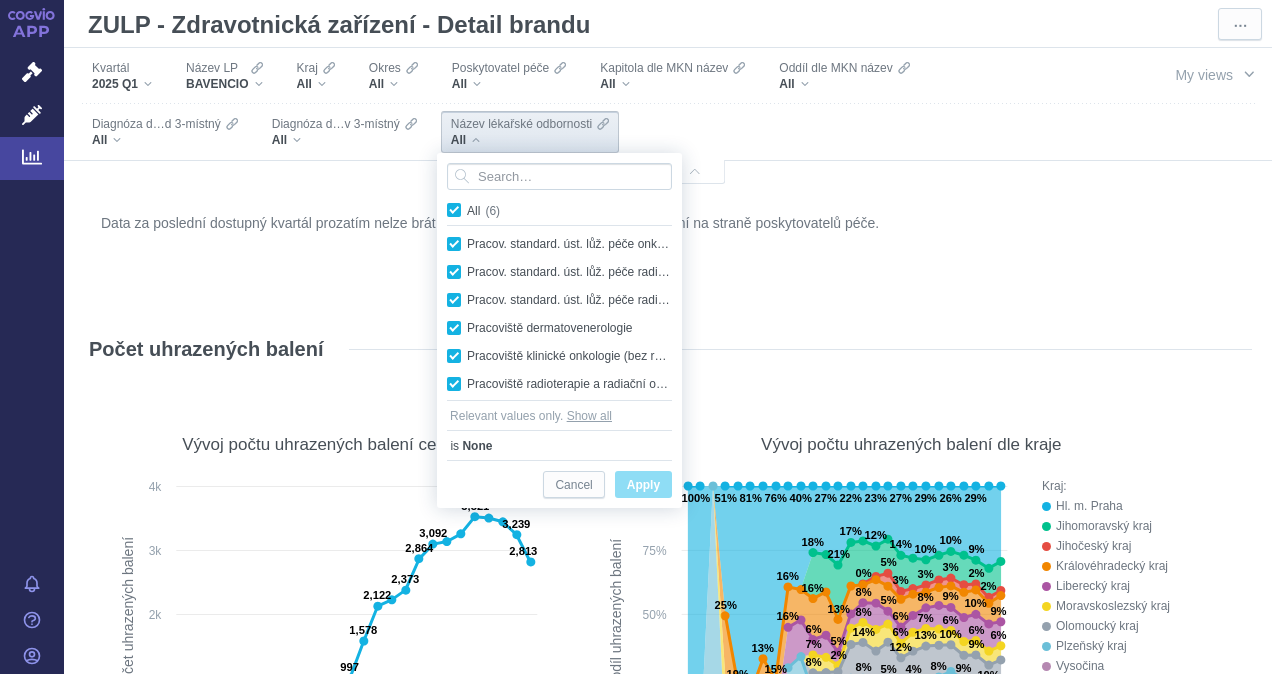 checkbox on "true" 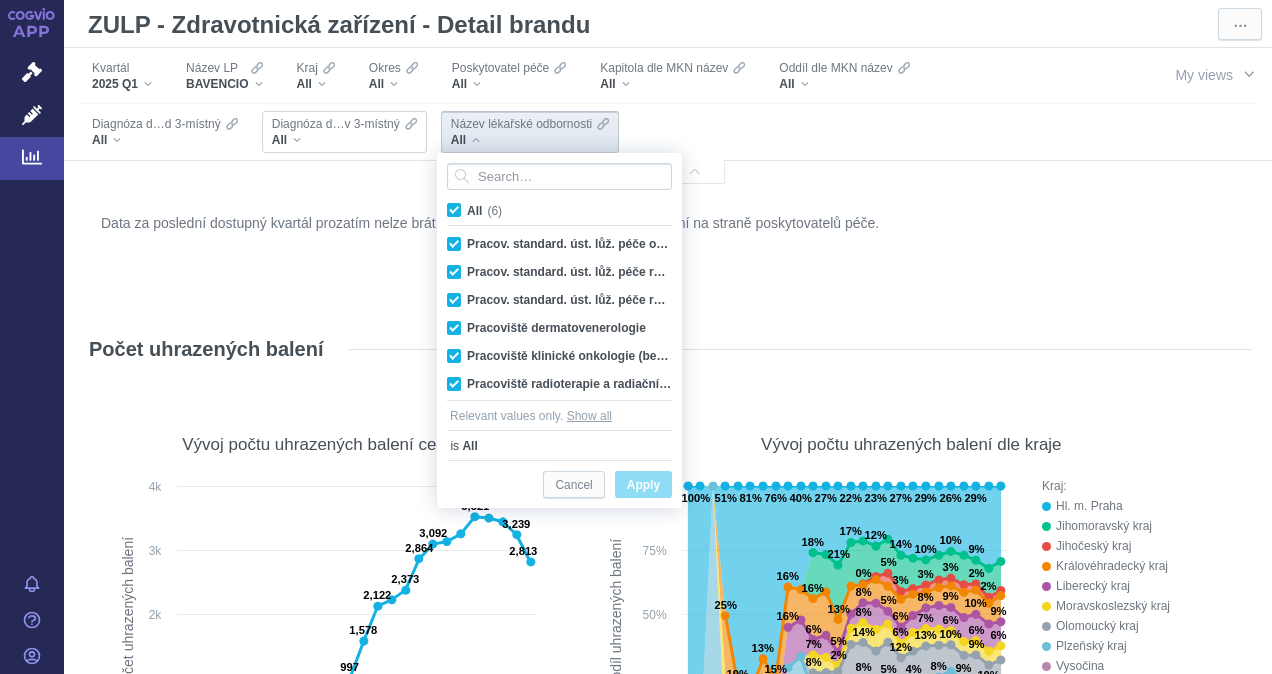 click on "All" at bounding box center [344, 140] 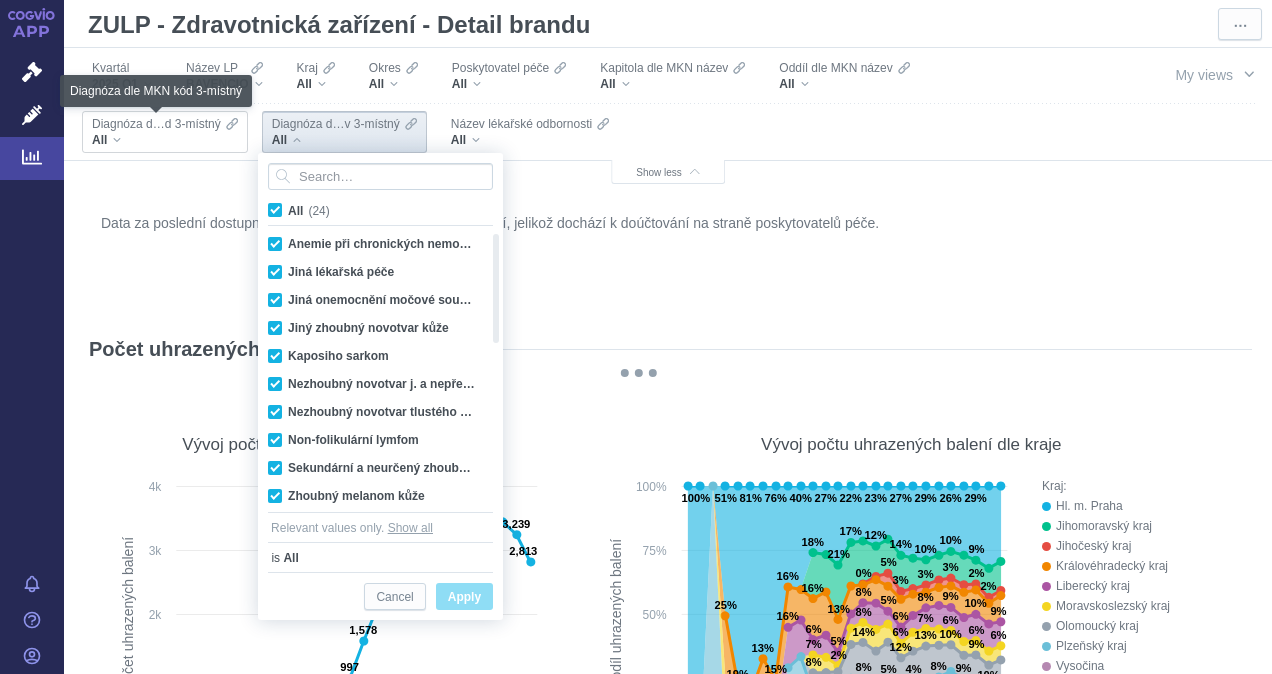 click on "Diagnóza d…d 3-místný" at bounding box center (156, 124) 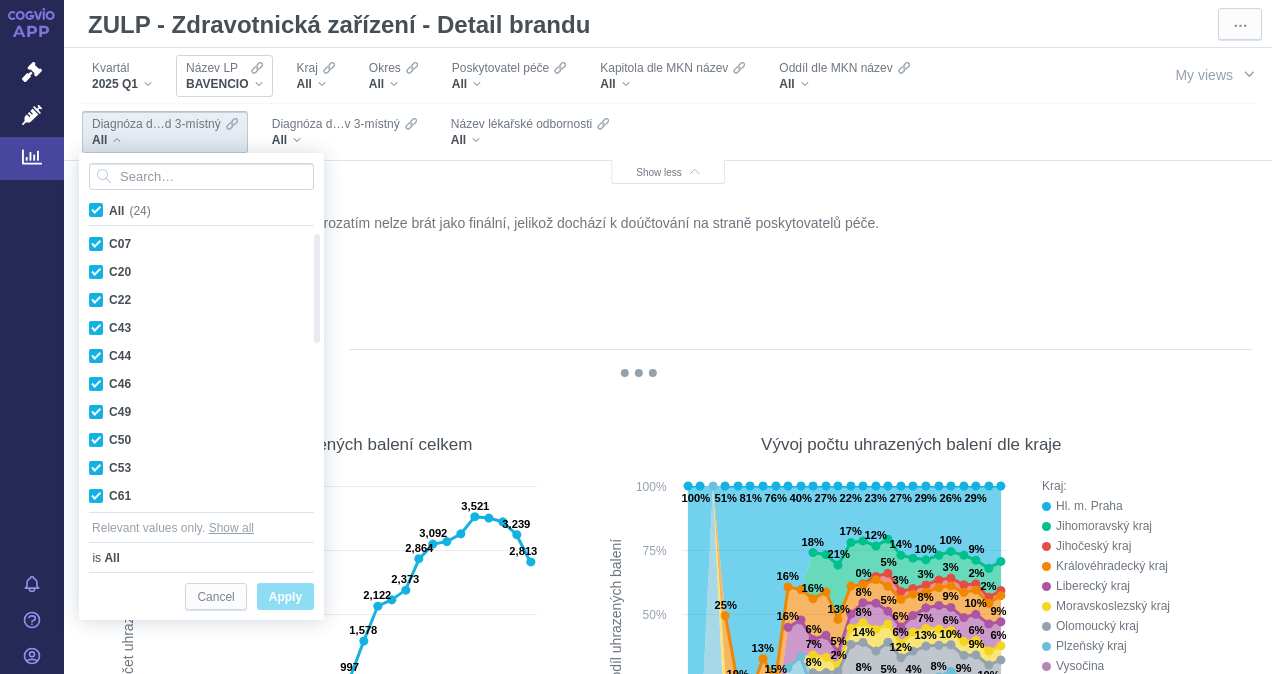 click on "BAVENCIO" at bounding box center (217, 84) 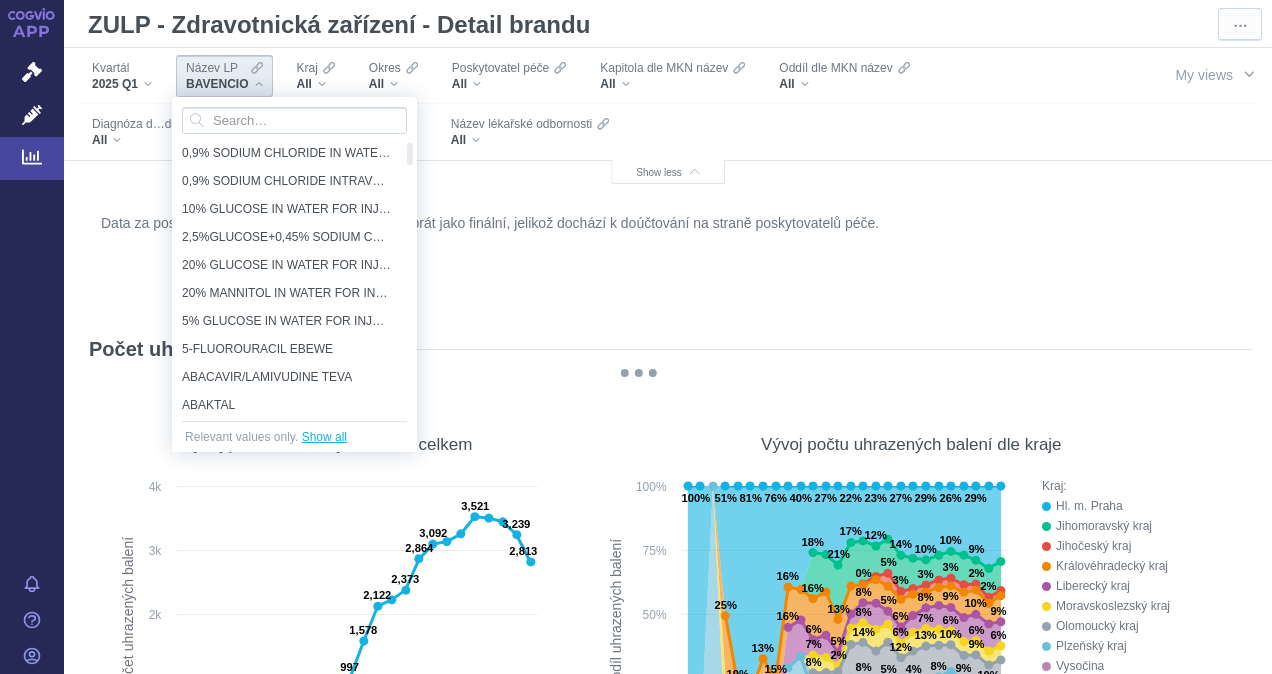 click on "Show all" at bounding box center (324, 437) 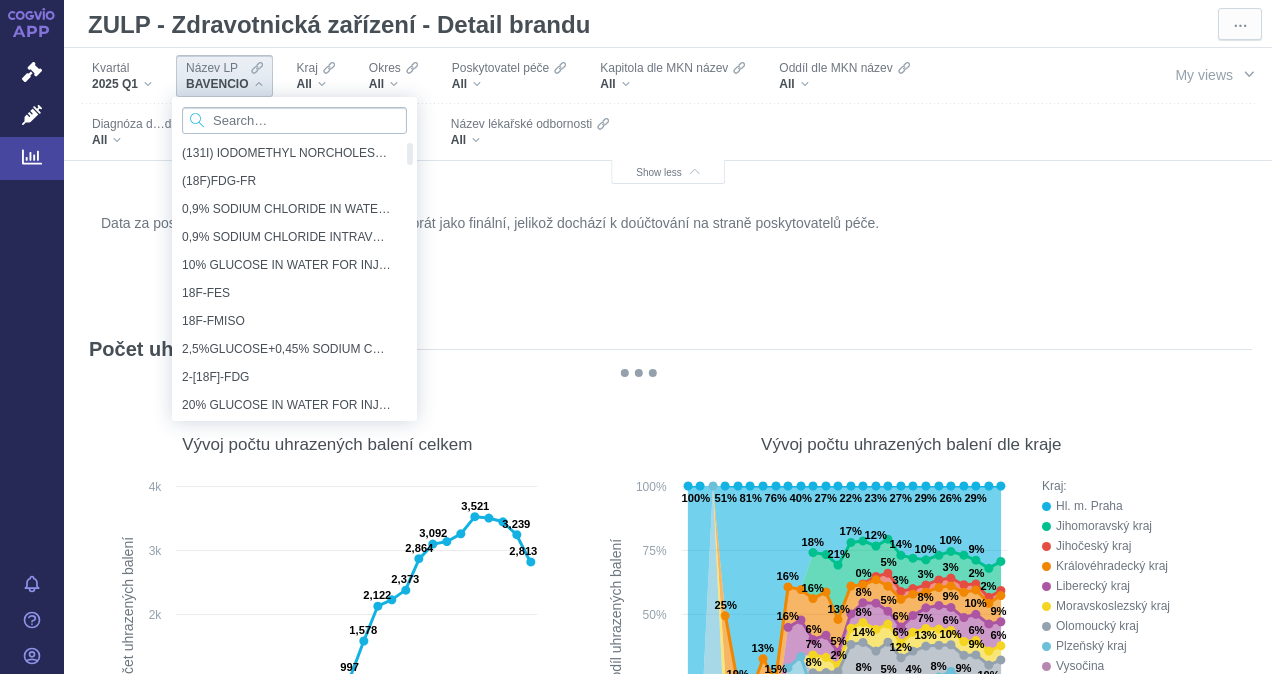 click at bounding box center (294, 120) 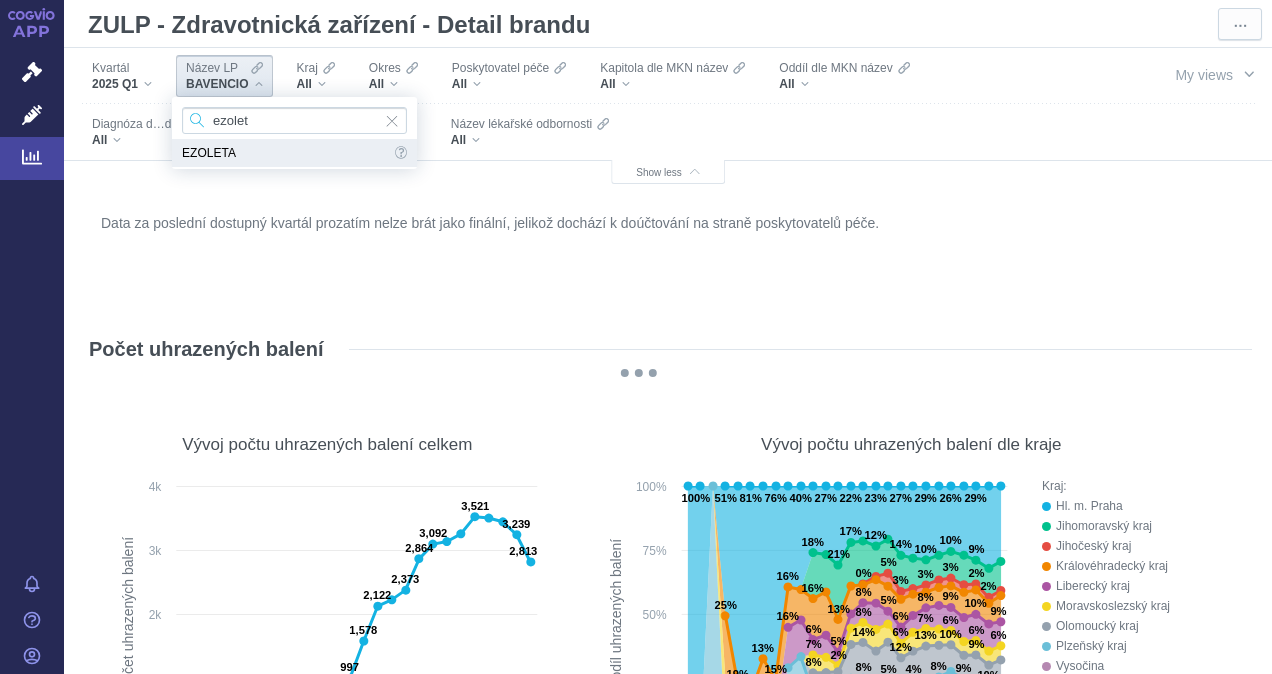 type on "ezolet" 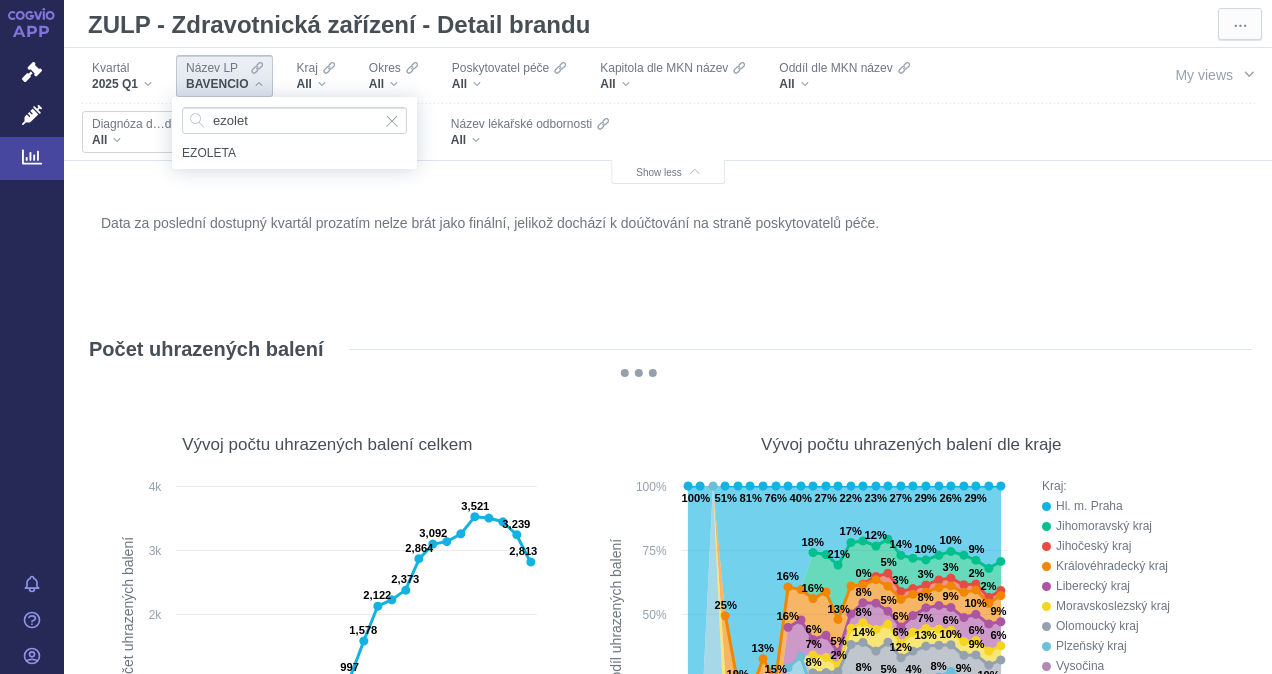 click on "EZOLETA" at bounding box center (294, 153) 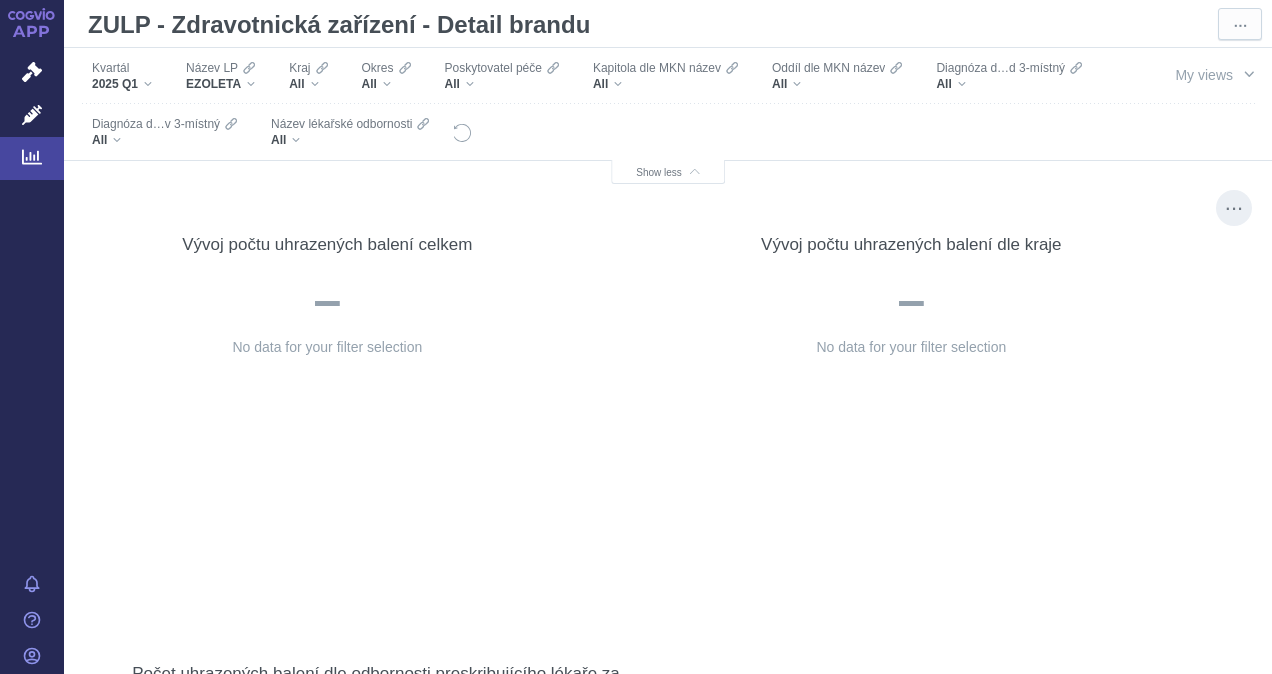 scroll, scrollTop: 0, scrollLeft: 0, axis: both 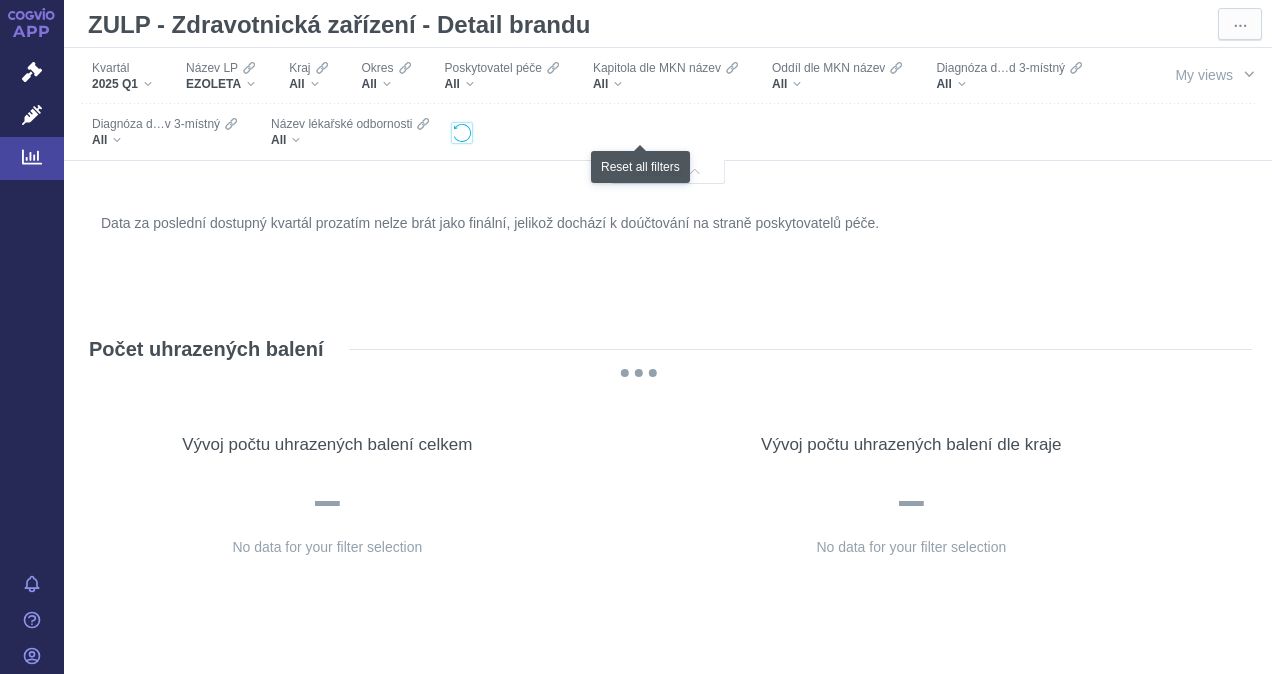 click 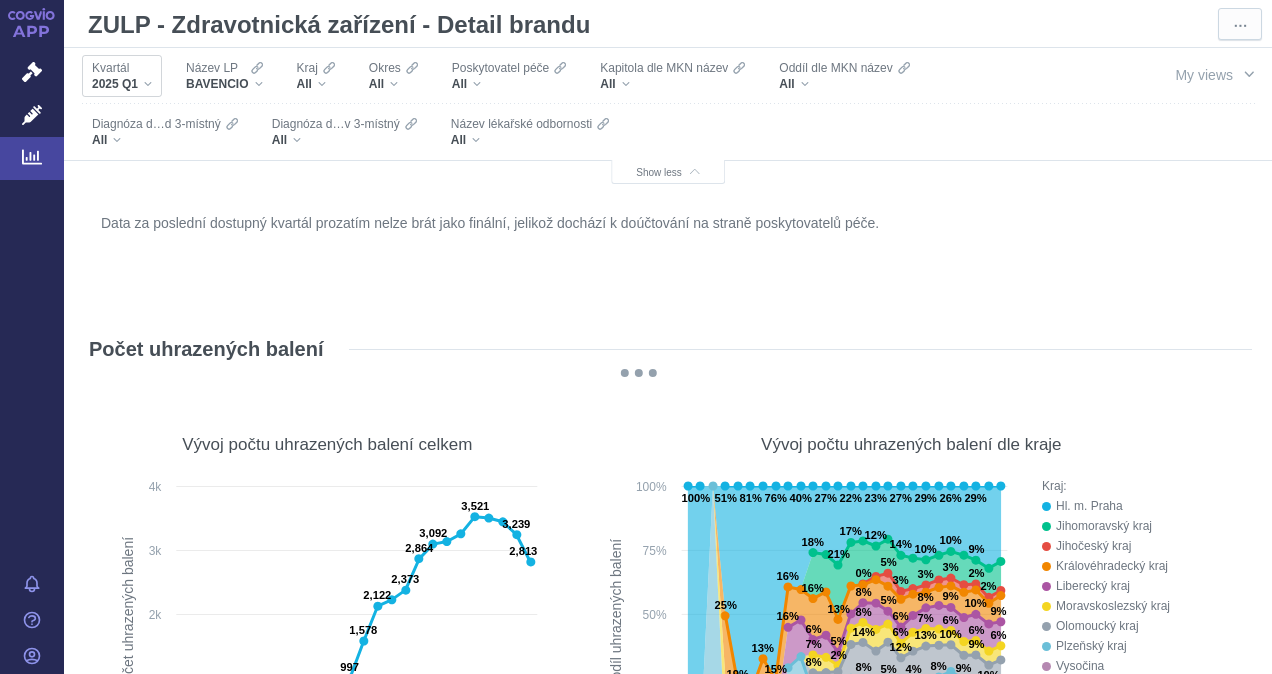click on "2025 Q1" at bounding box center [122, 84] 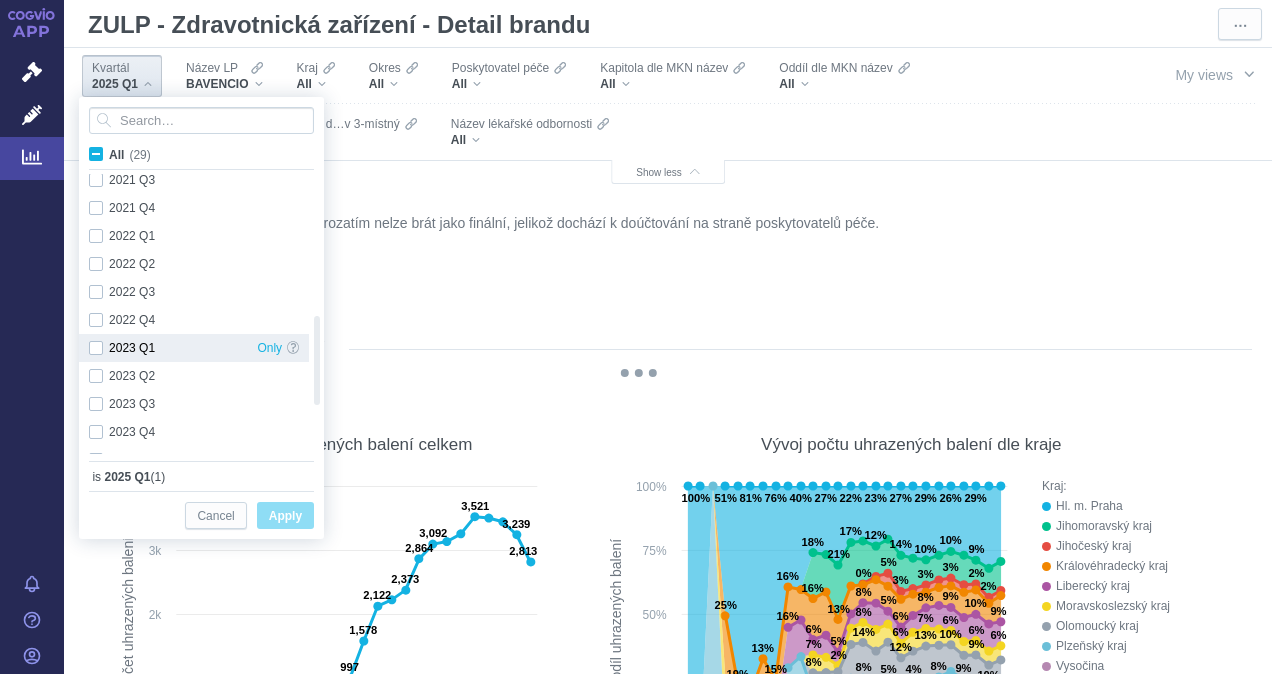 checkbox on "true" 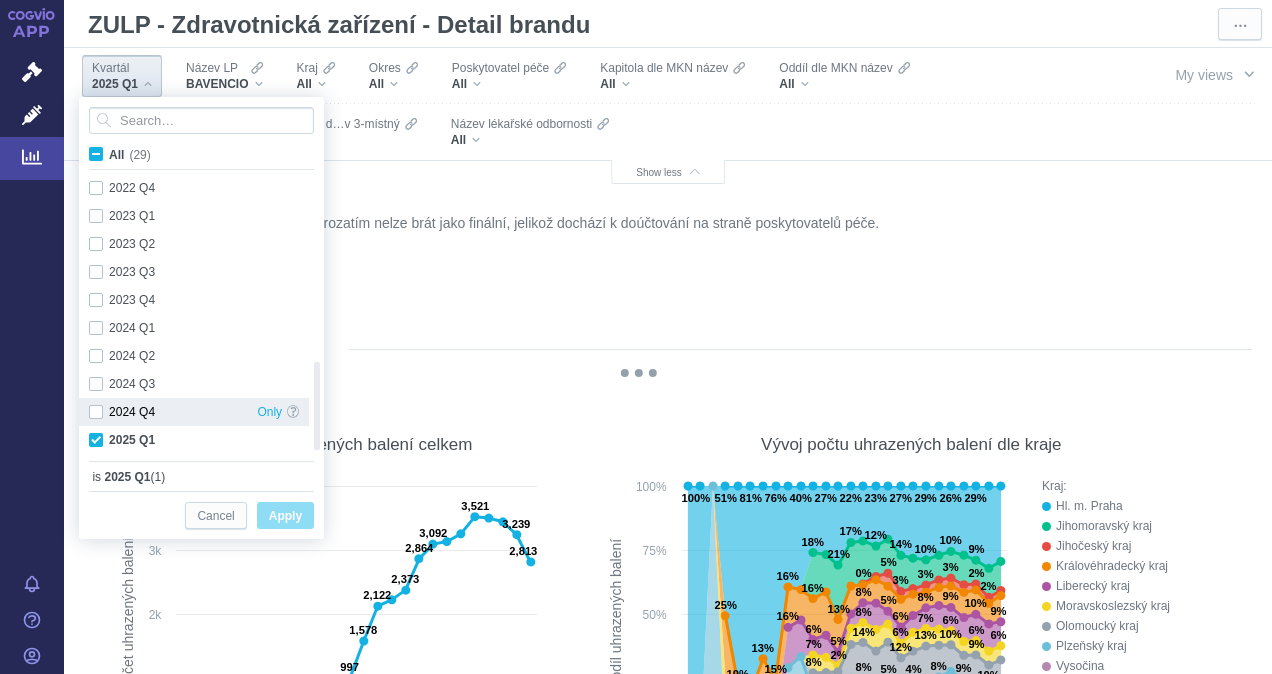 click on "2024 Q4 Only" at bounding box center [194, 412] 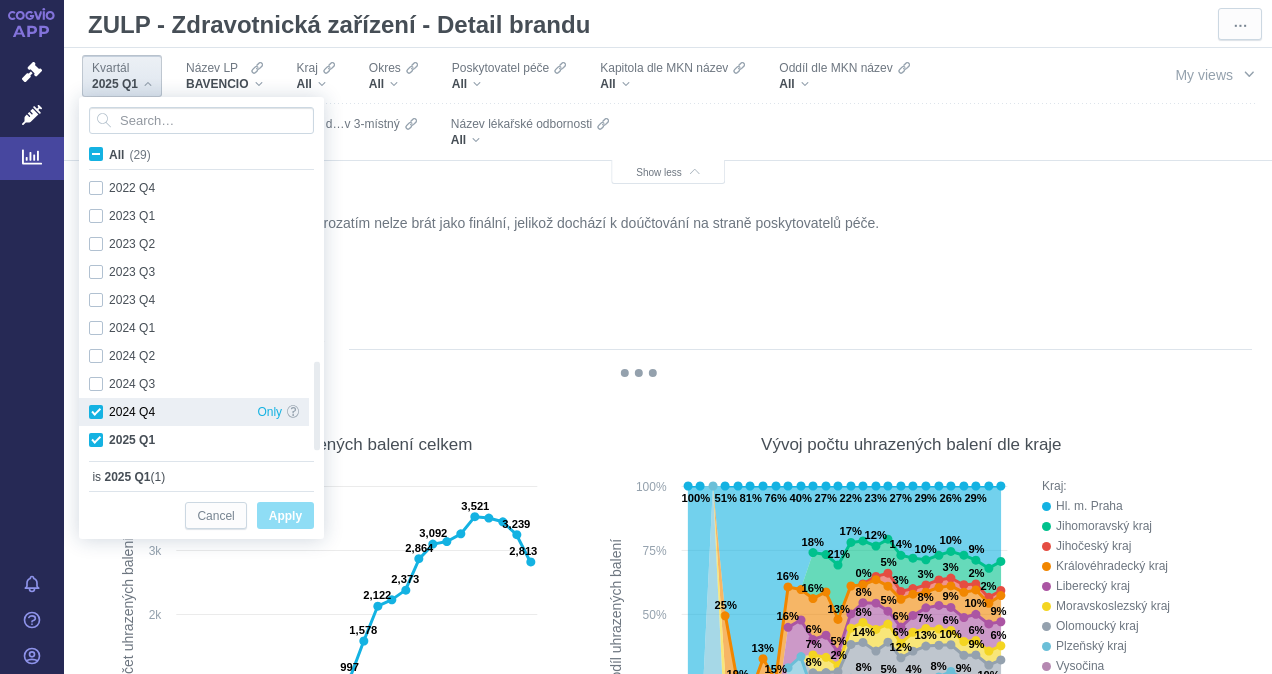 checkbox on "true" 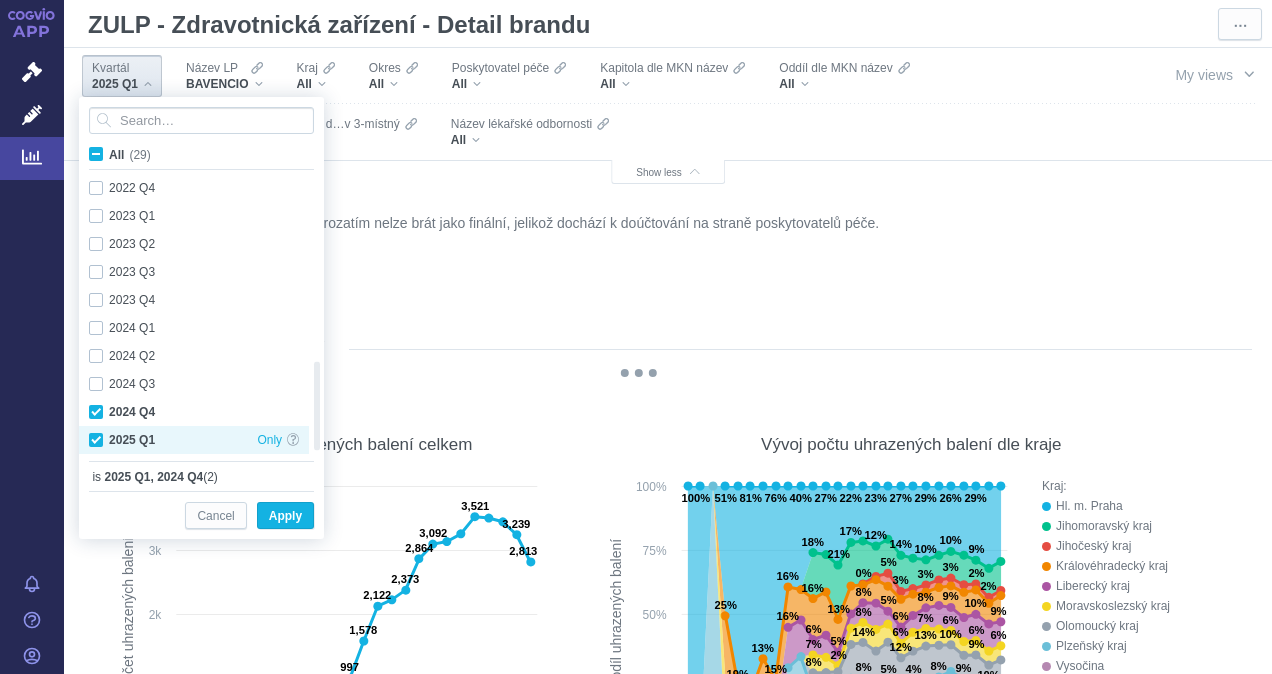 click on "2025 Q1 Only" at bounding box center [194, 440] 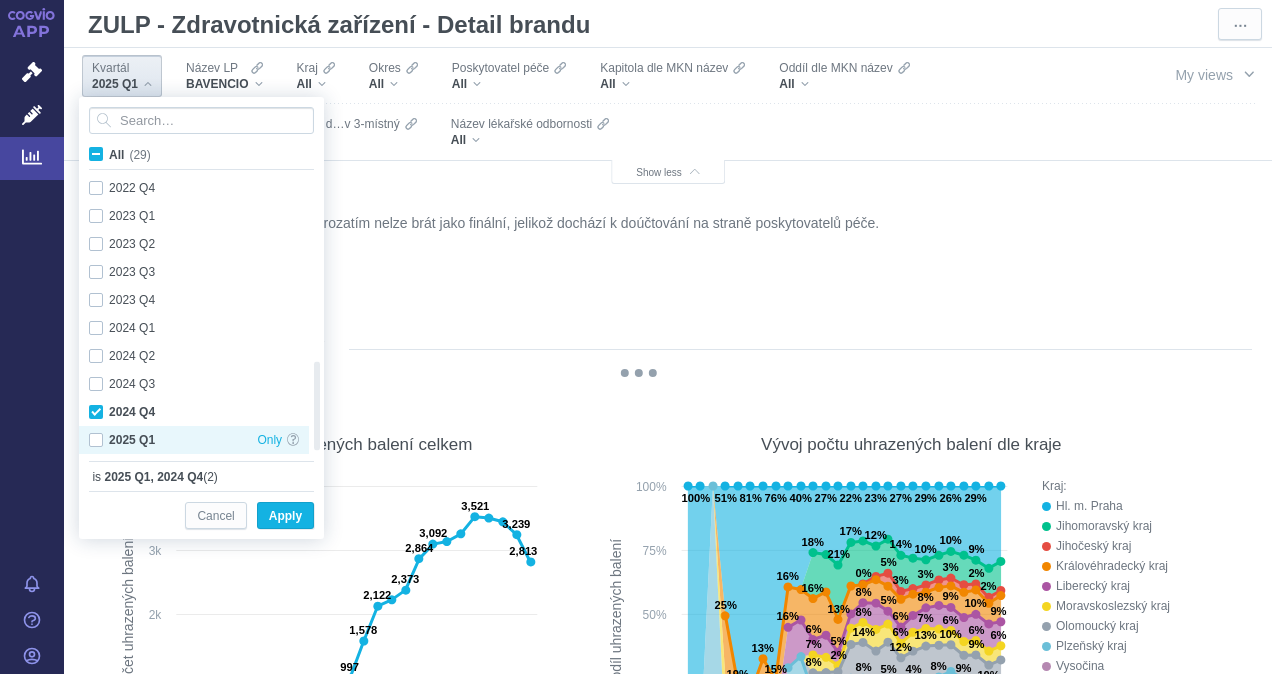 checkbox on "false" 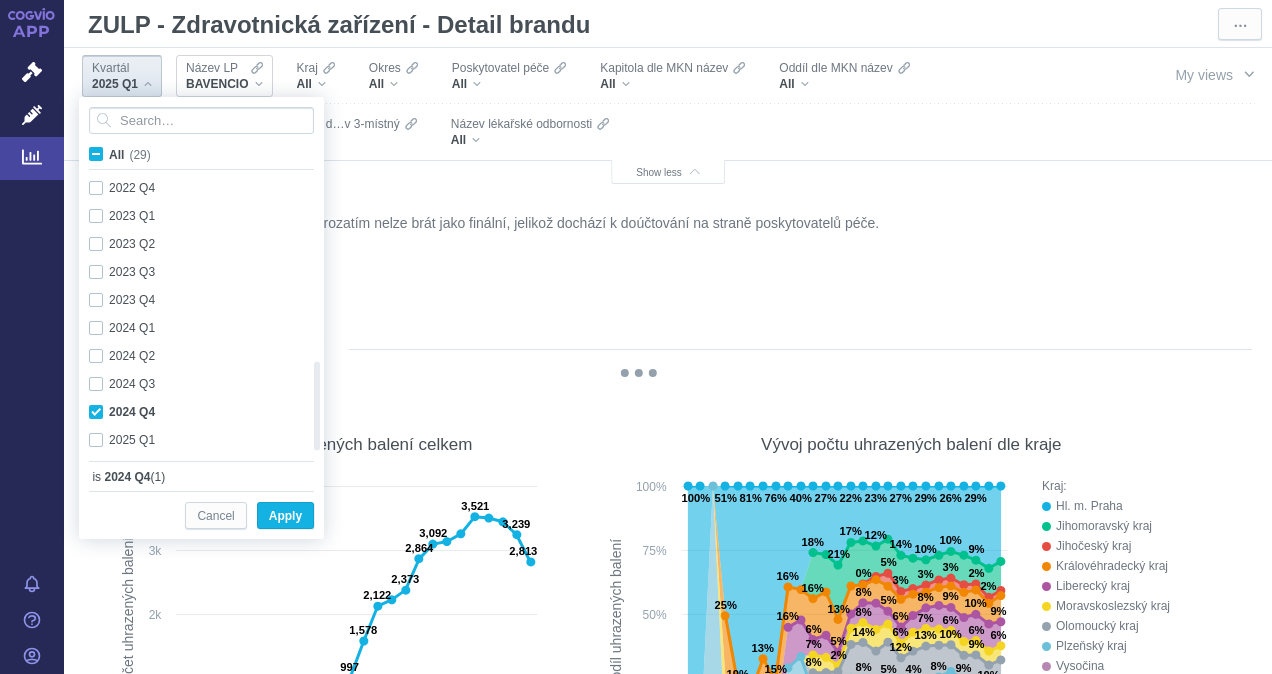 click on "BAVENCIO" at bounding box center [224, 84] 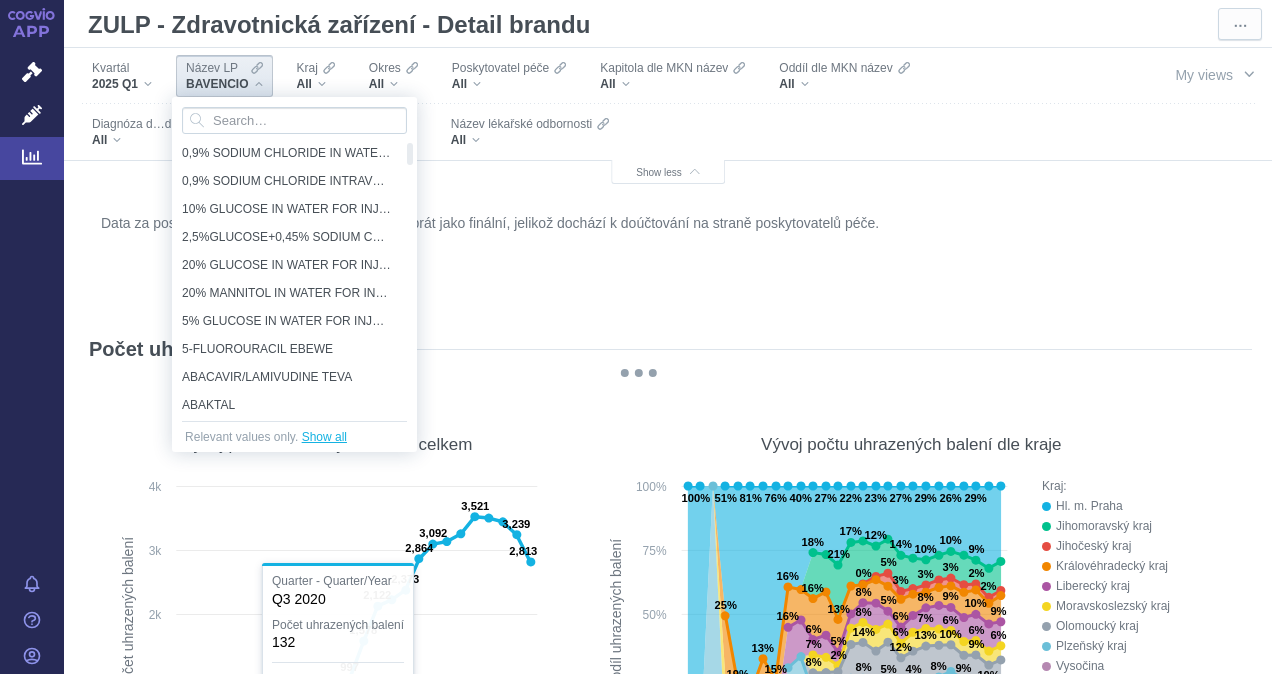 click on "Show all" at bounding box center [324, 437] 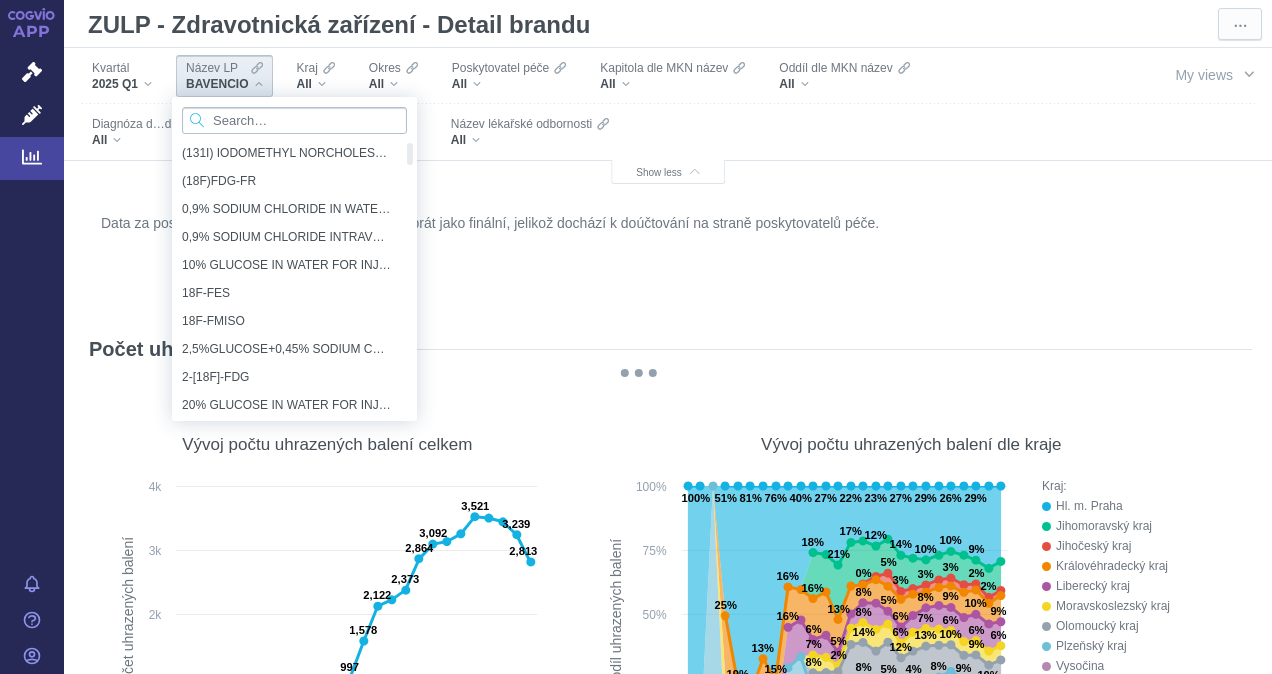 click at bounding box center [294, 120] 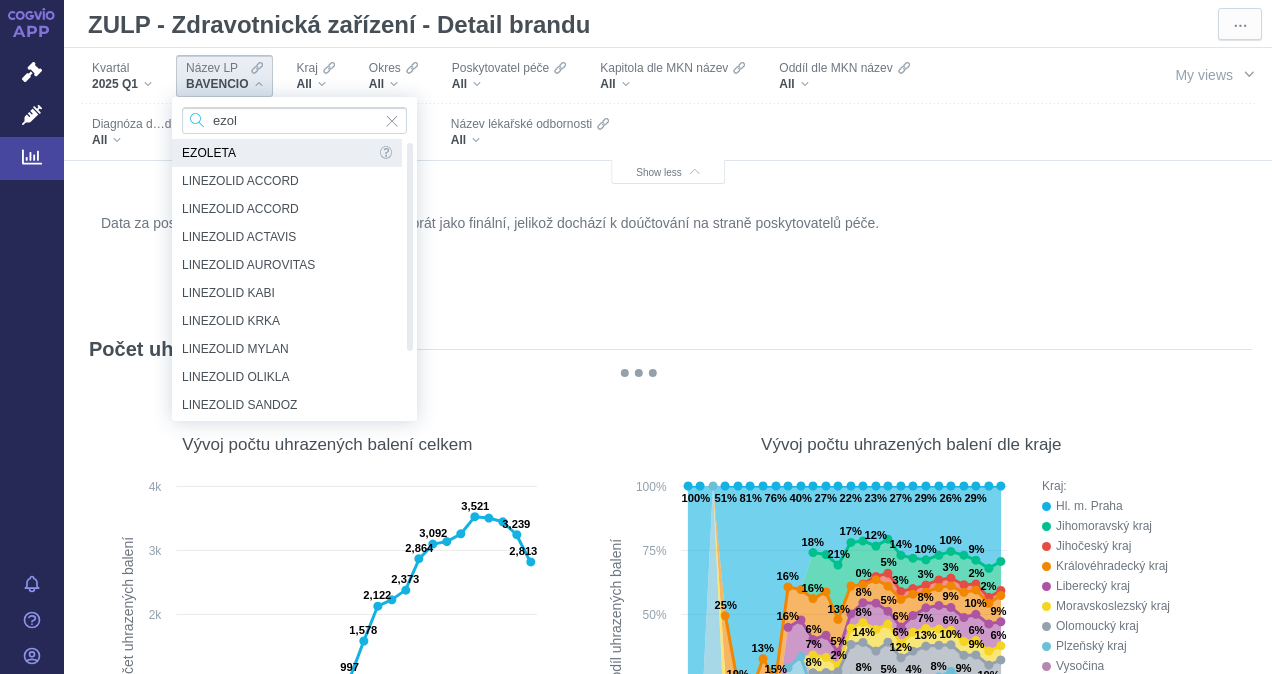 type on "ezol" 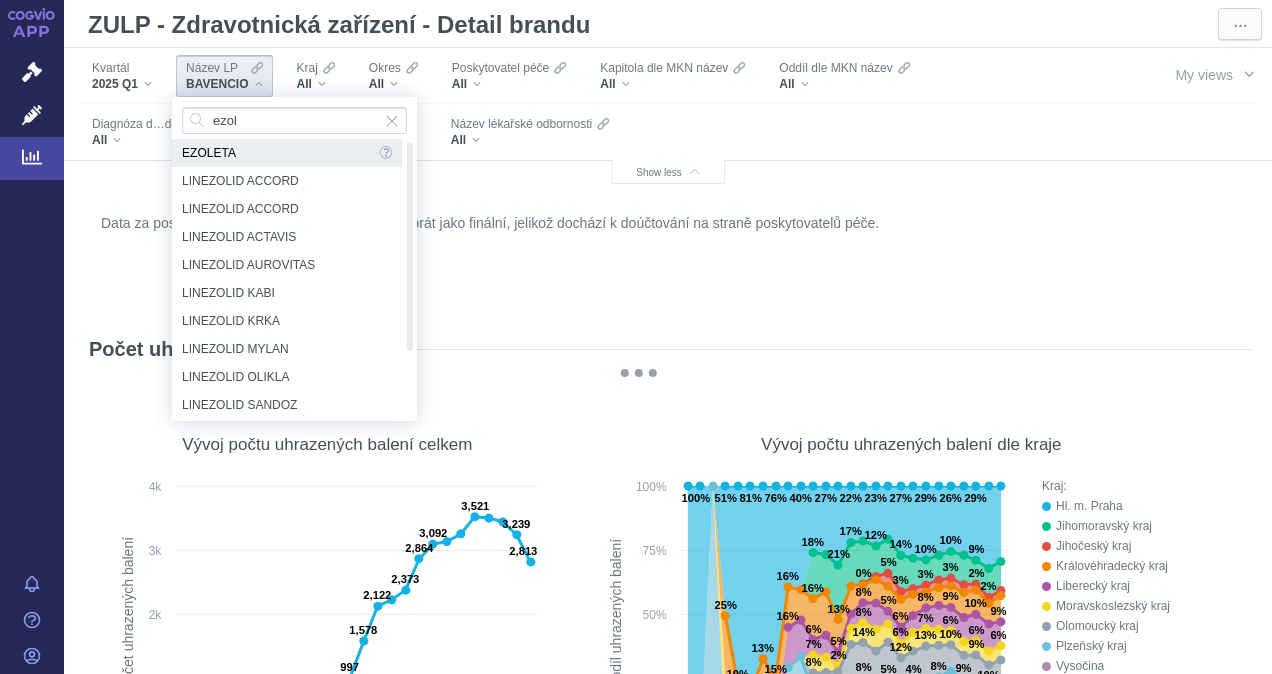 click on "EZOLETA" at bounding box center [278, 153] 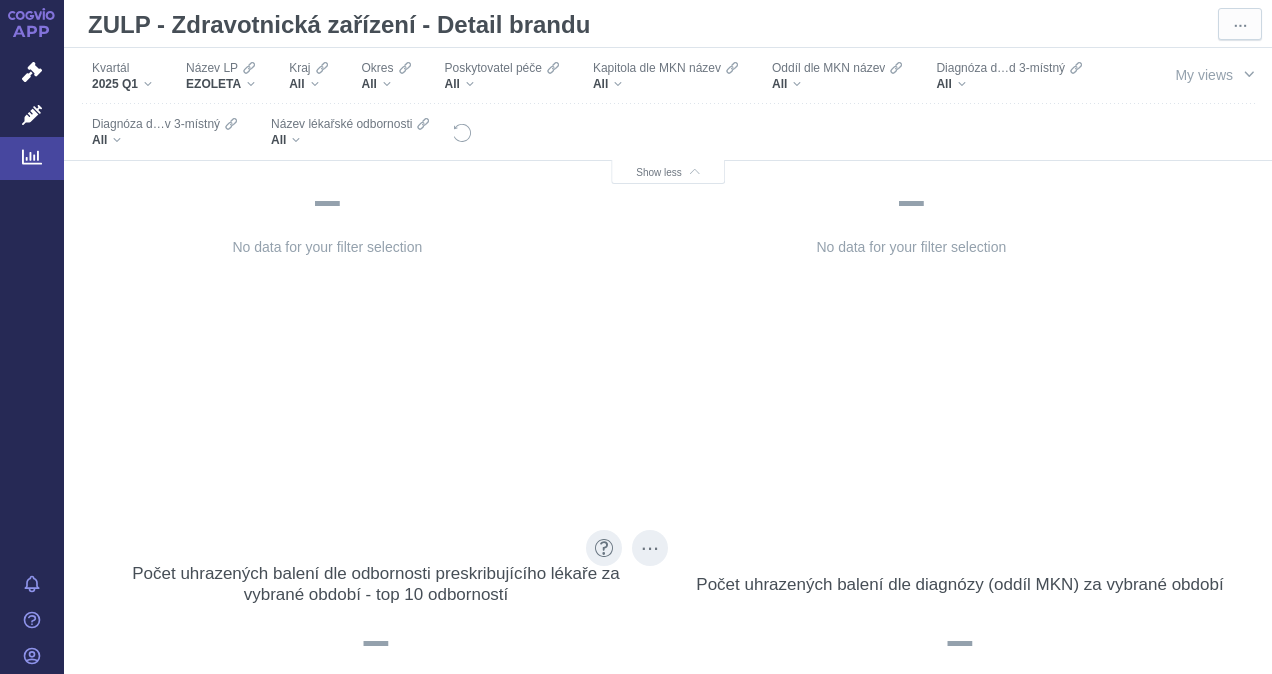 scroll, scrollTop: 0, scrollLeft: 0, axis: both 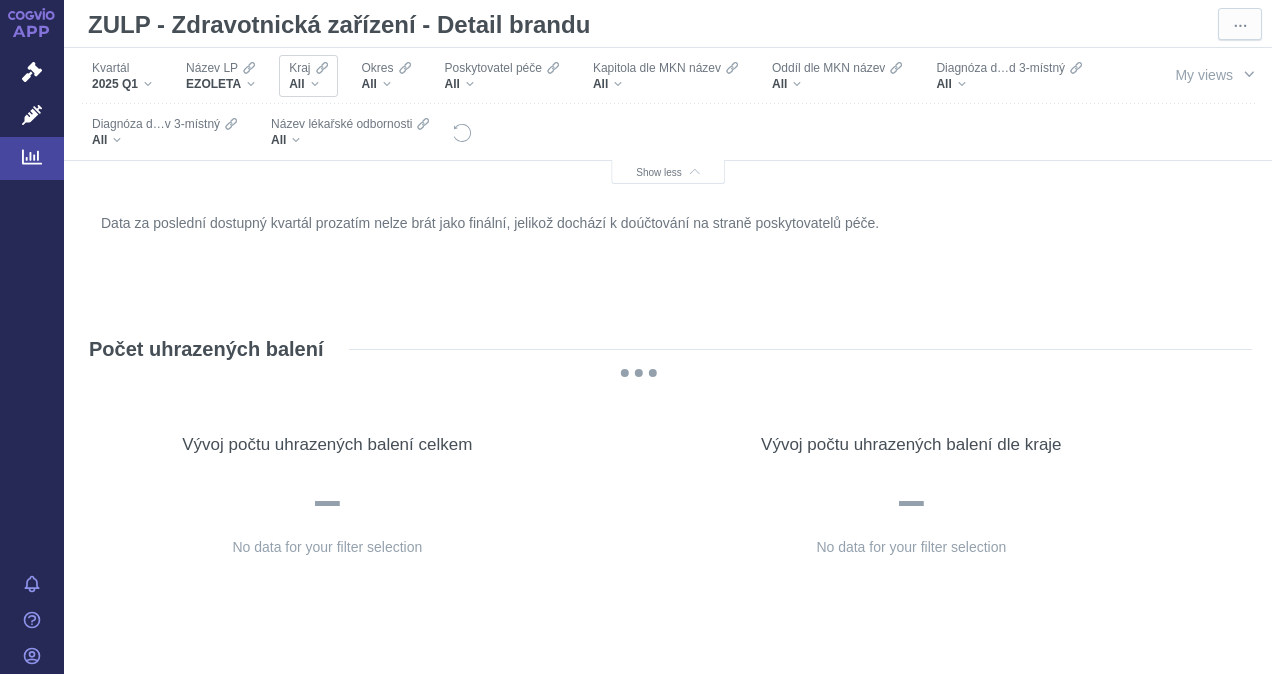 click on "Kraj" at bounding box center (299, 68) 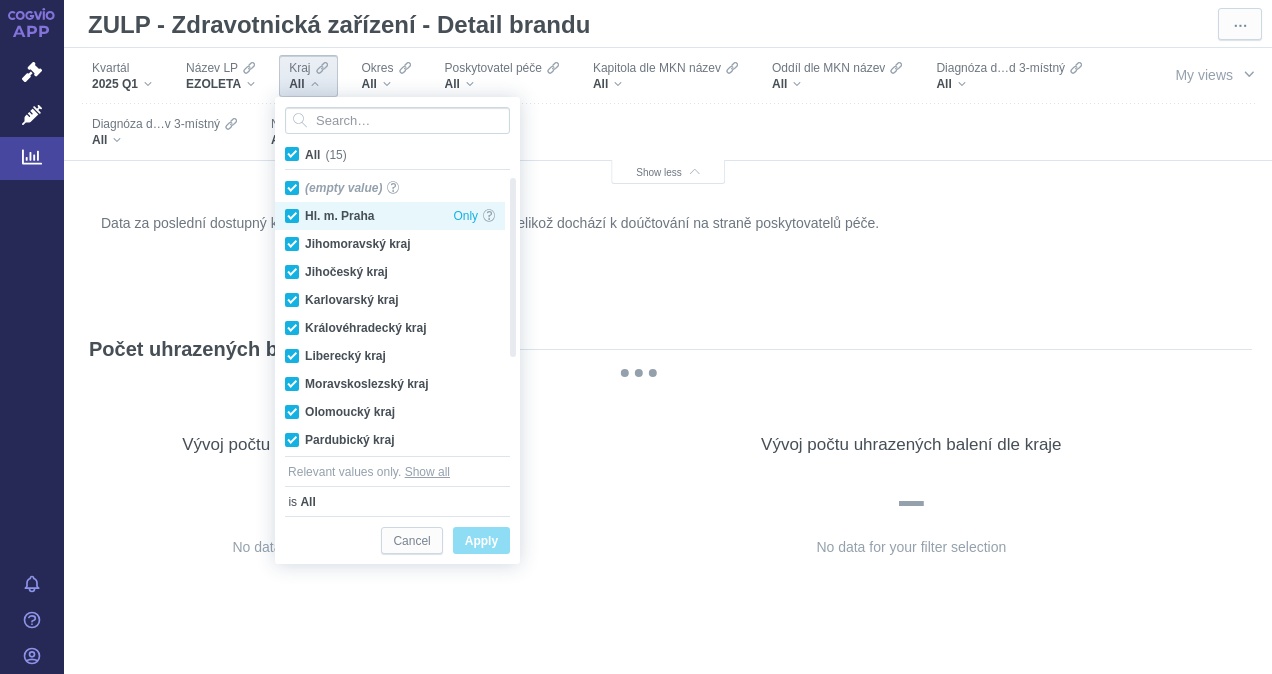 click on "Hl. m. Praha Only" at bounding box center (390, 216) 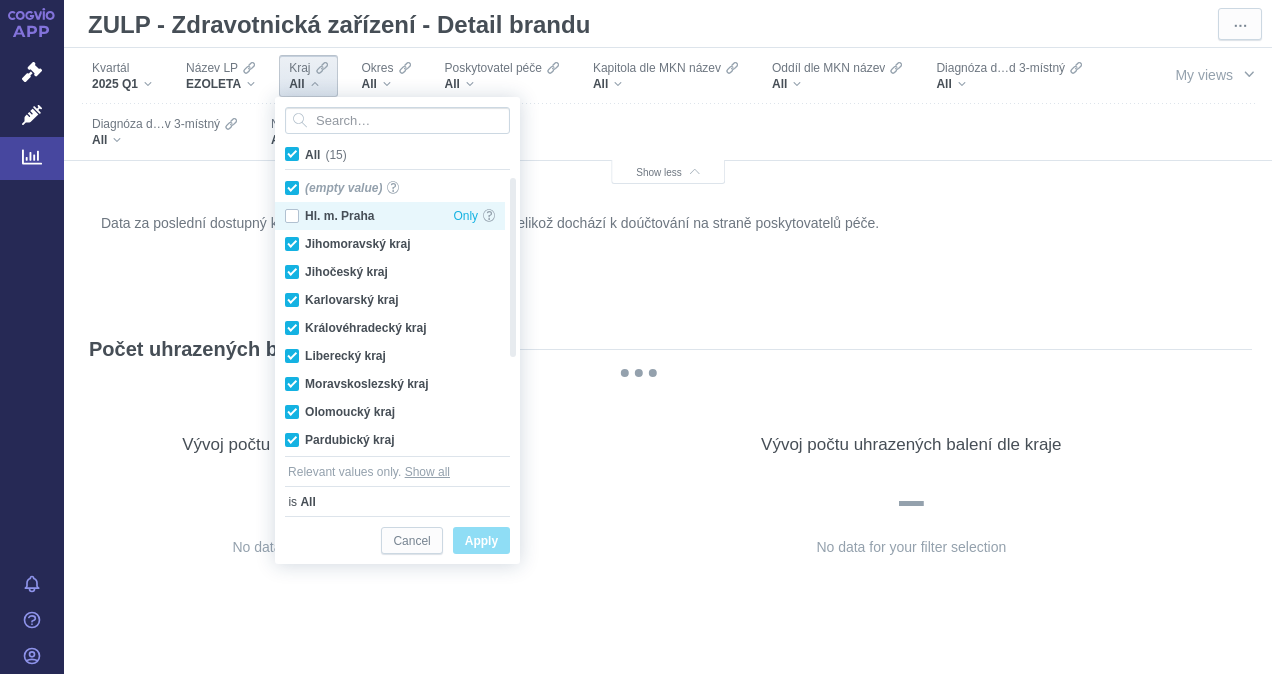 checkbox on "false" 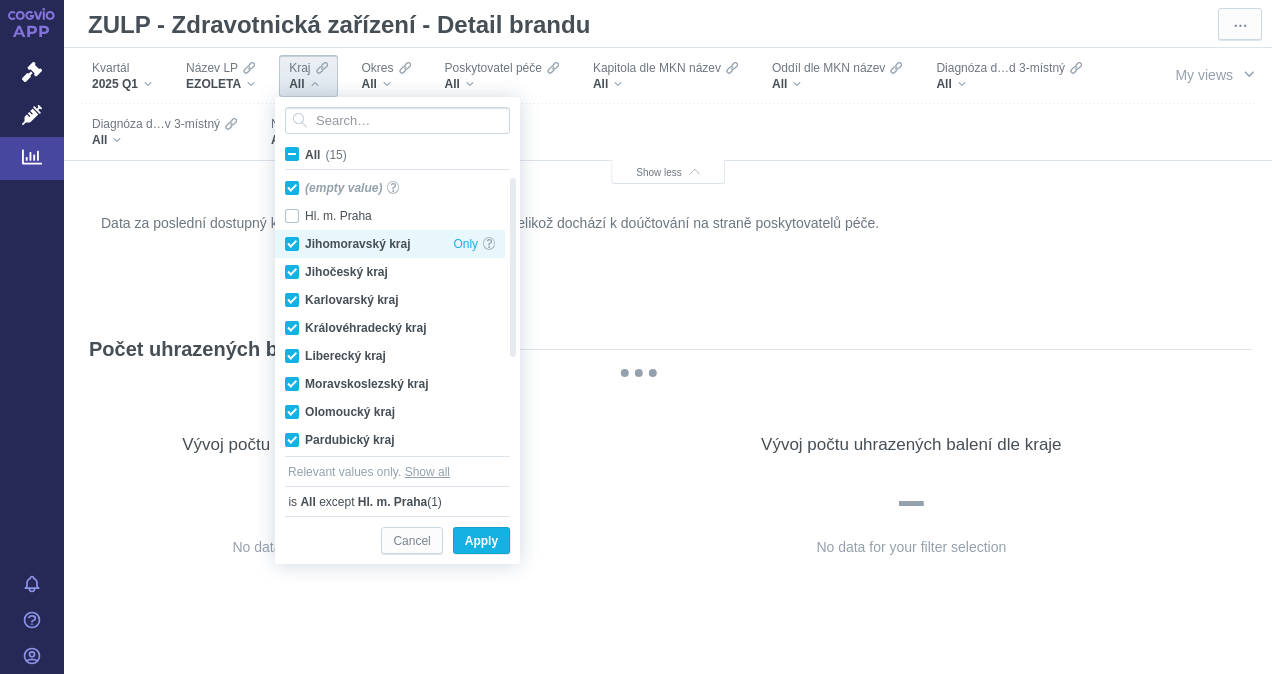 click on "Jihomoravský kraj Only" at bounding box center [390, 244] 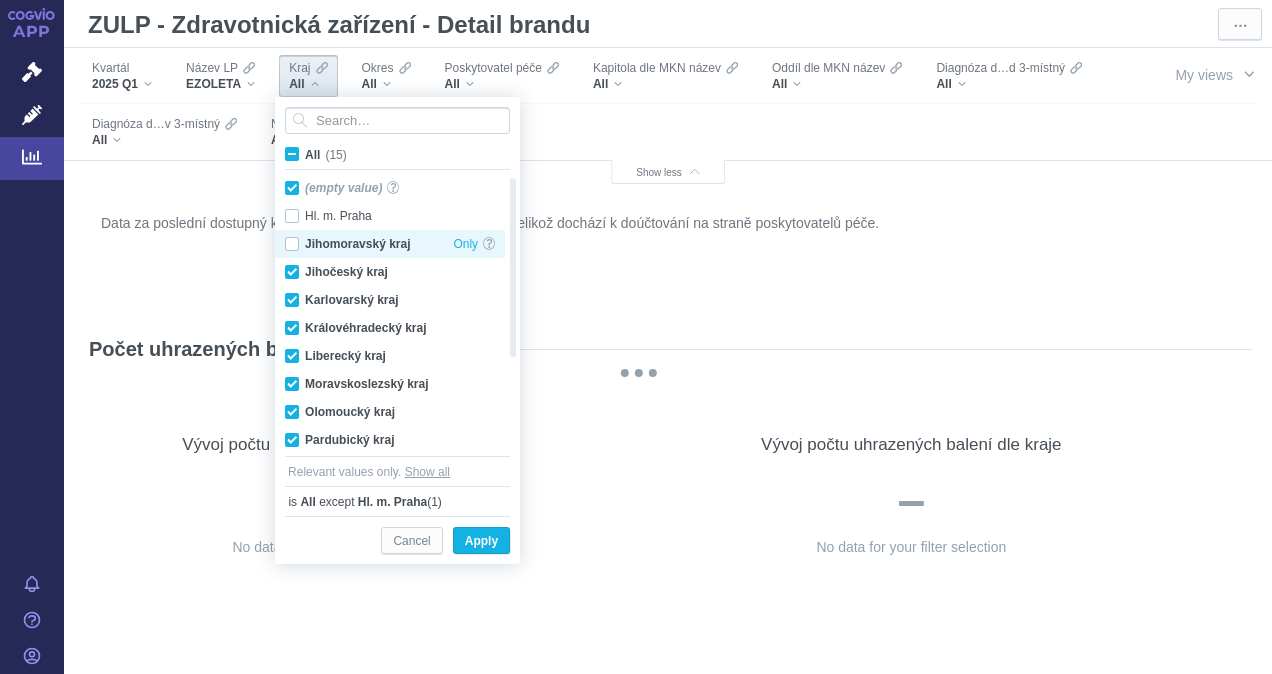 checkbox on "false" 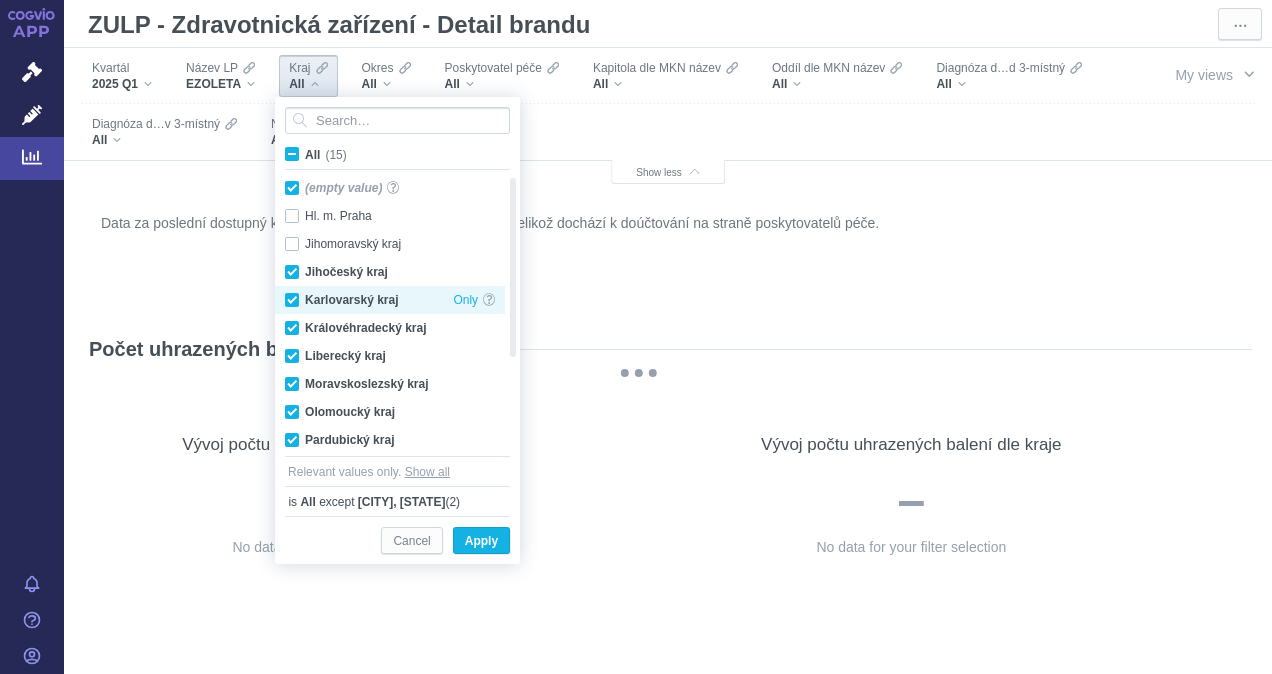 click on "Karlovarský kraj Only" at bounding box center (390, 300) 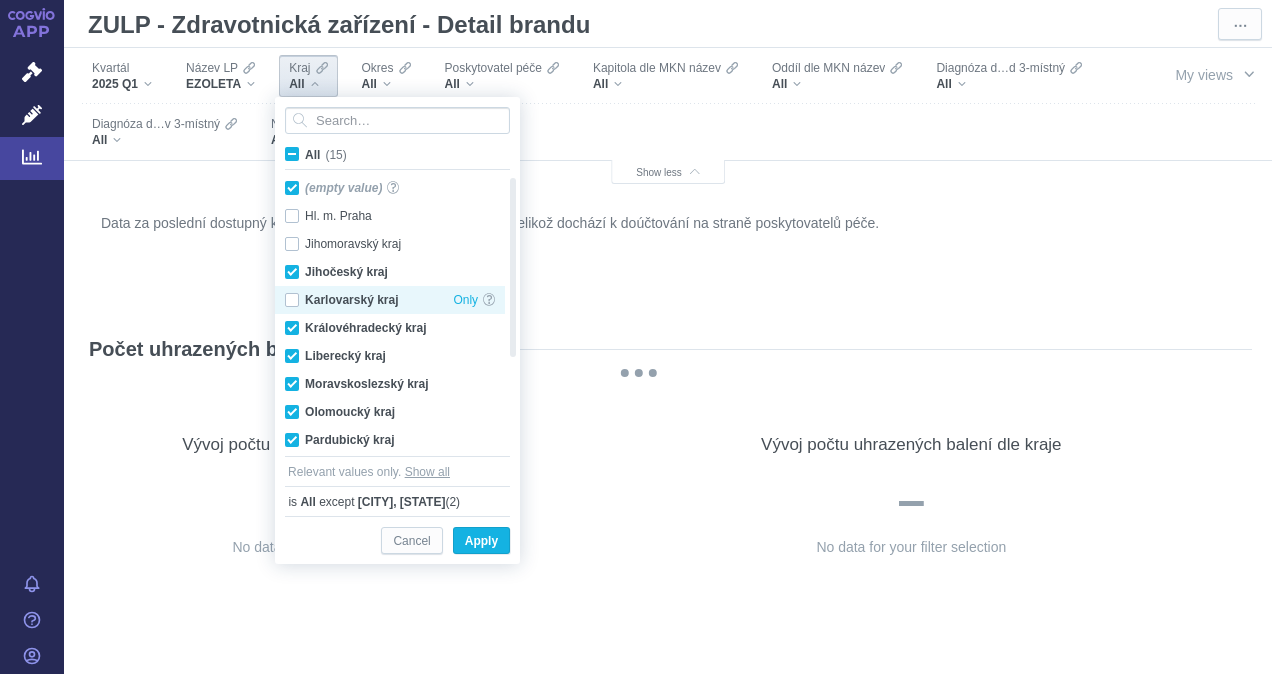 checkbox on "false" 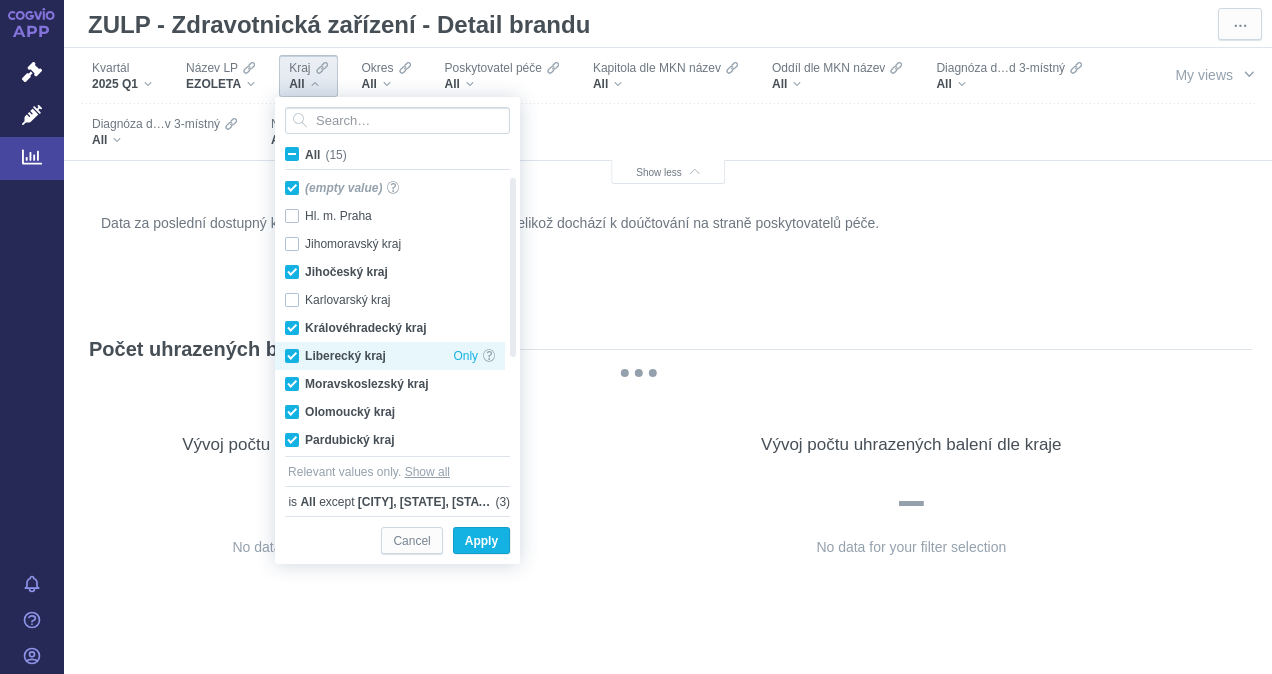 click on "Liberecký kraj Only" at bounding box center (390, 356) 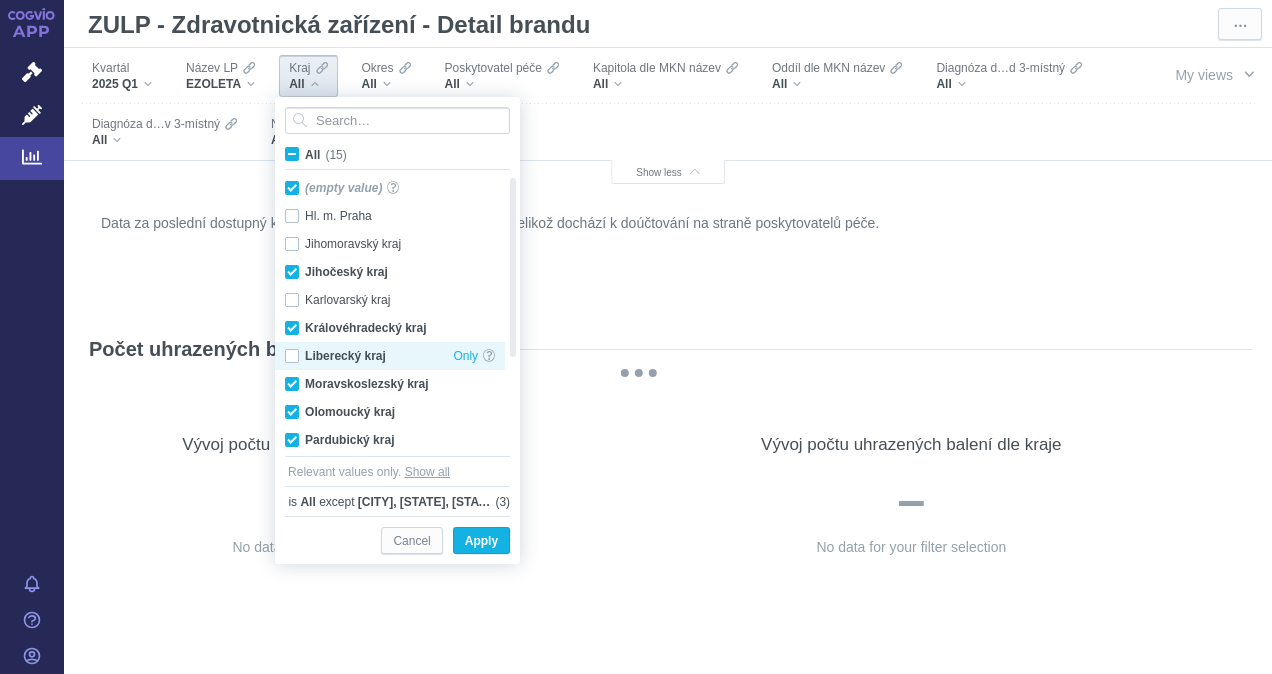 checkbox on "false" 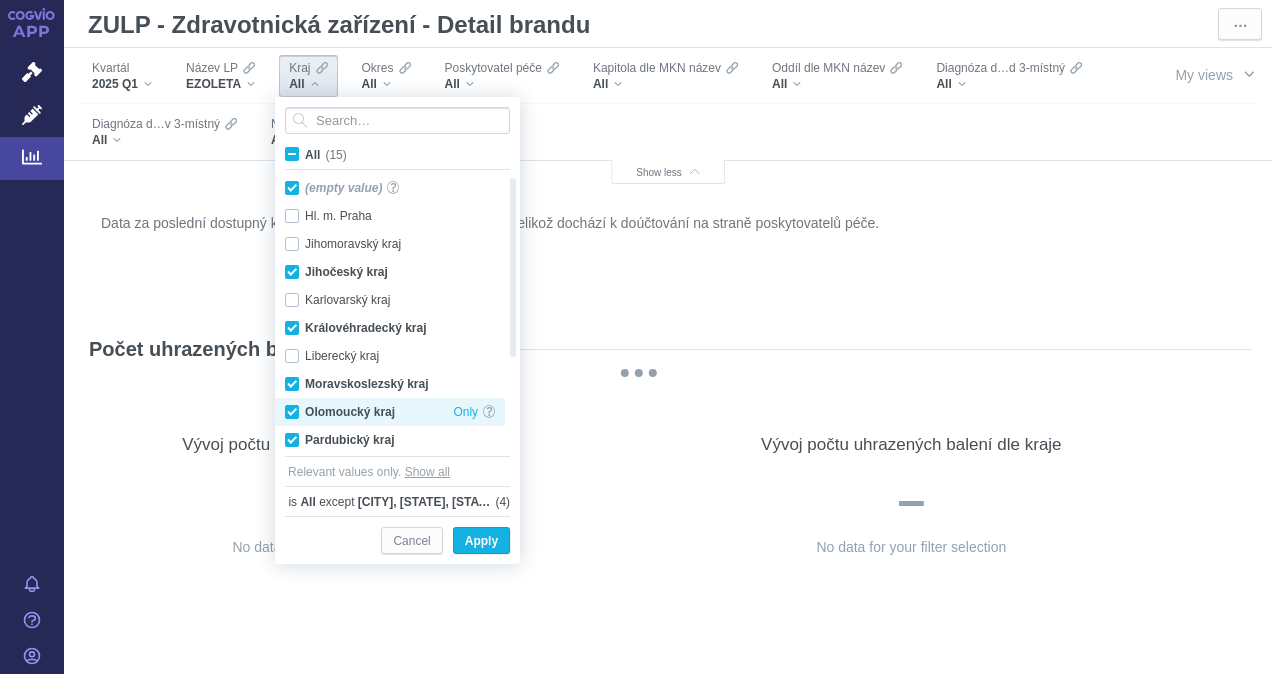 click on "Olomoucký kraj Only" at bounding box center [390, 412] 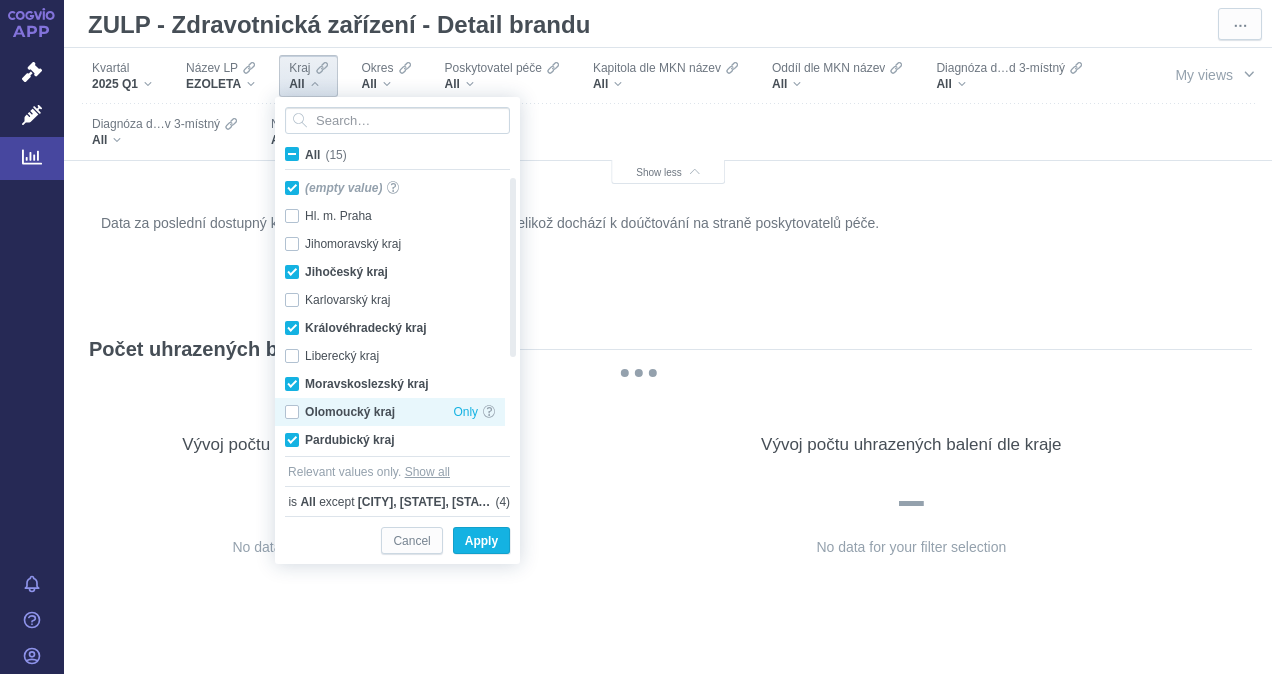 checkbox on "false" 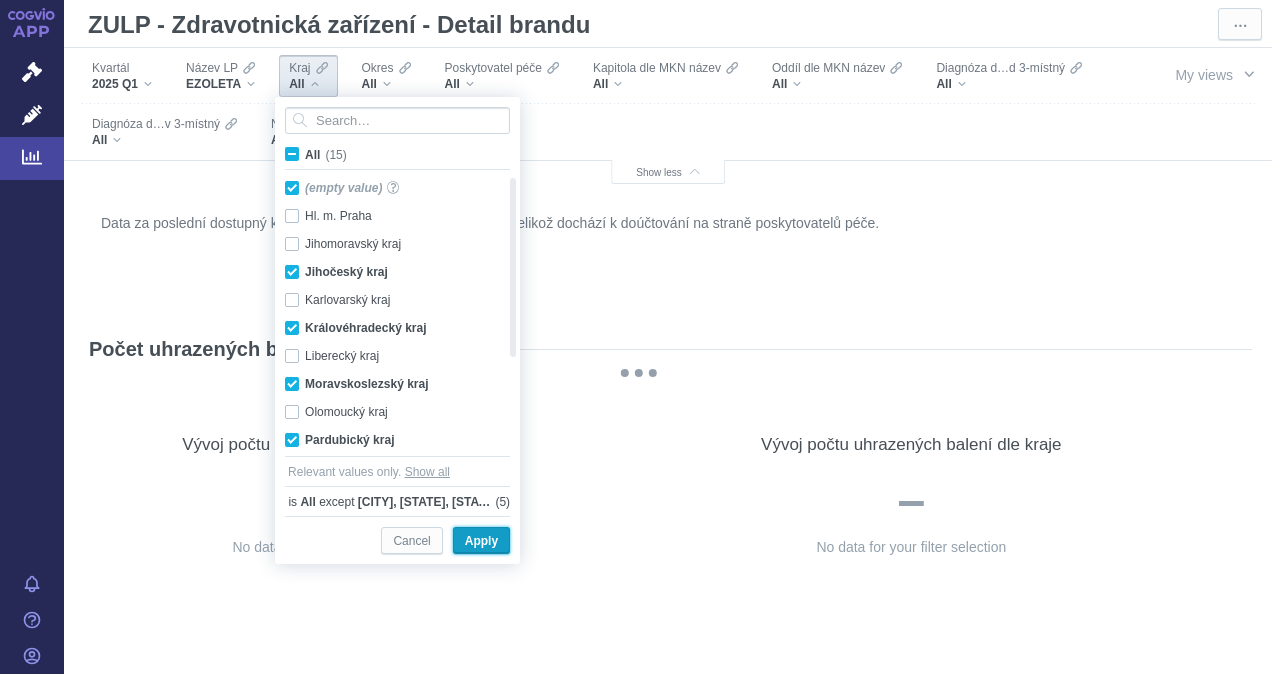 click on "Apply" at bounding box center [481, 541] 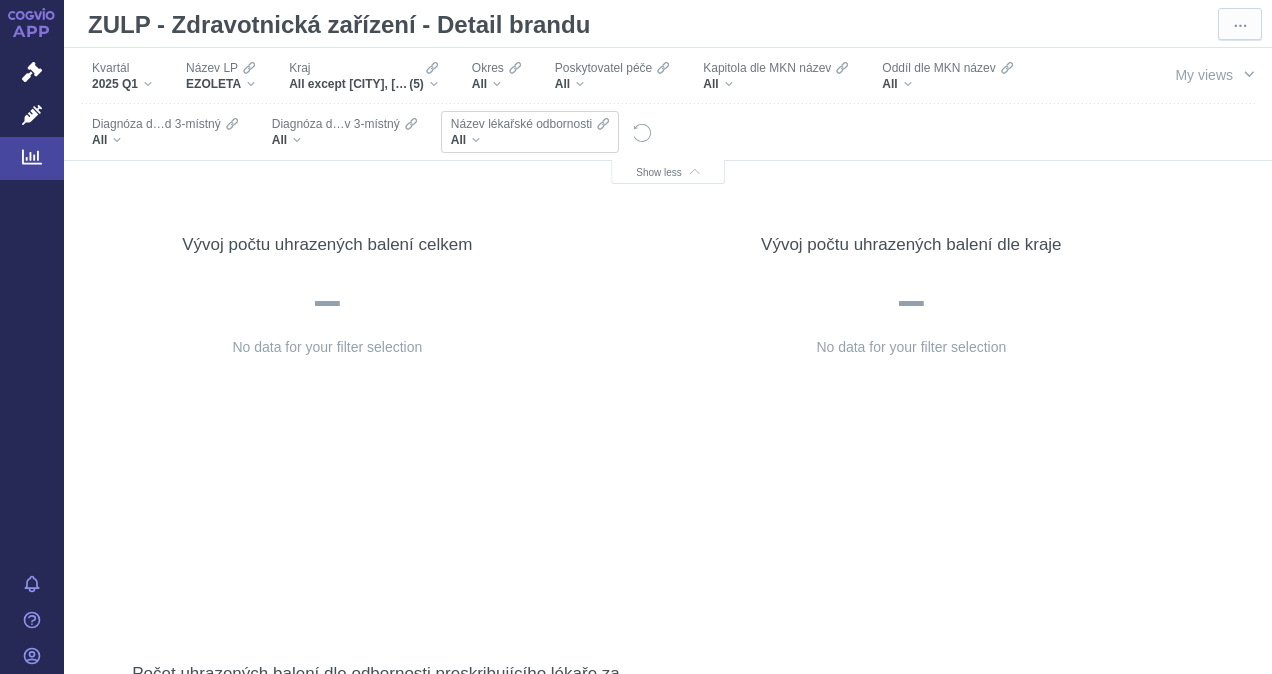 scroll, scrollTop: 0, scrollLeft: 0, axis: both 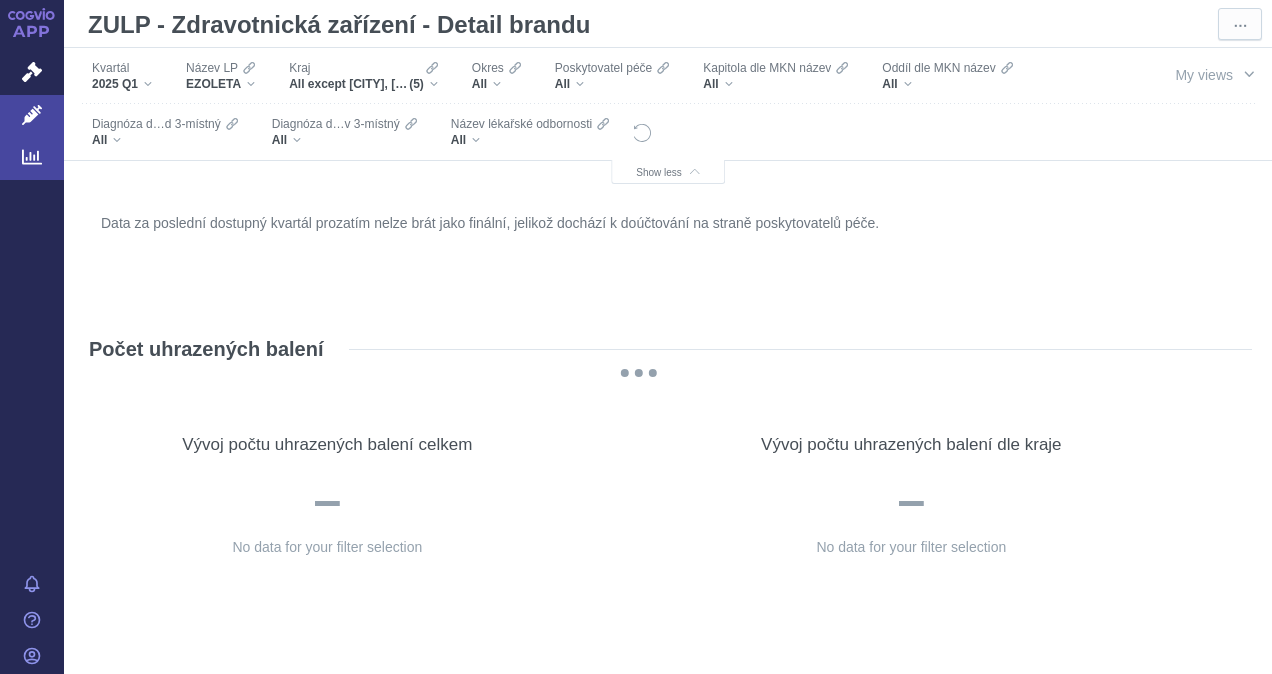 click 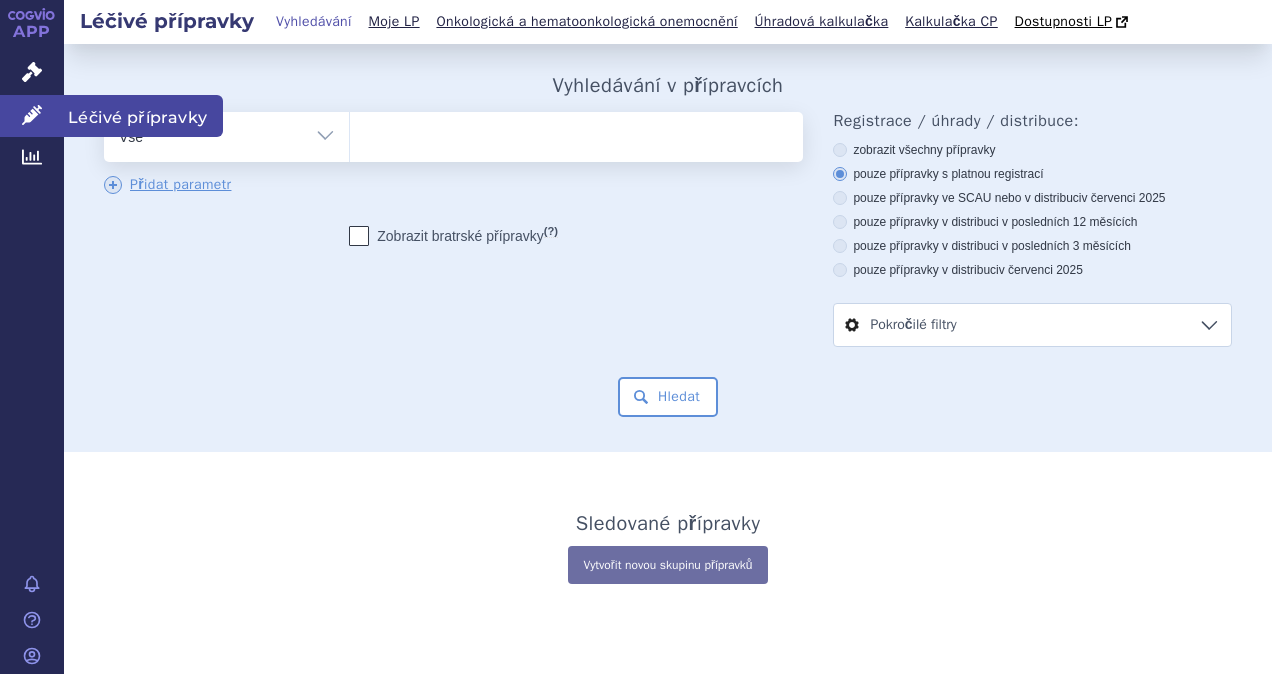 scroll, scrollTop: 0, scrollLeft: 0, axis: both 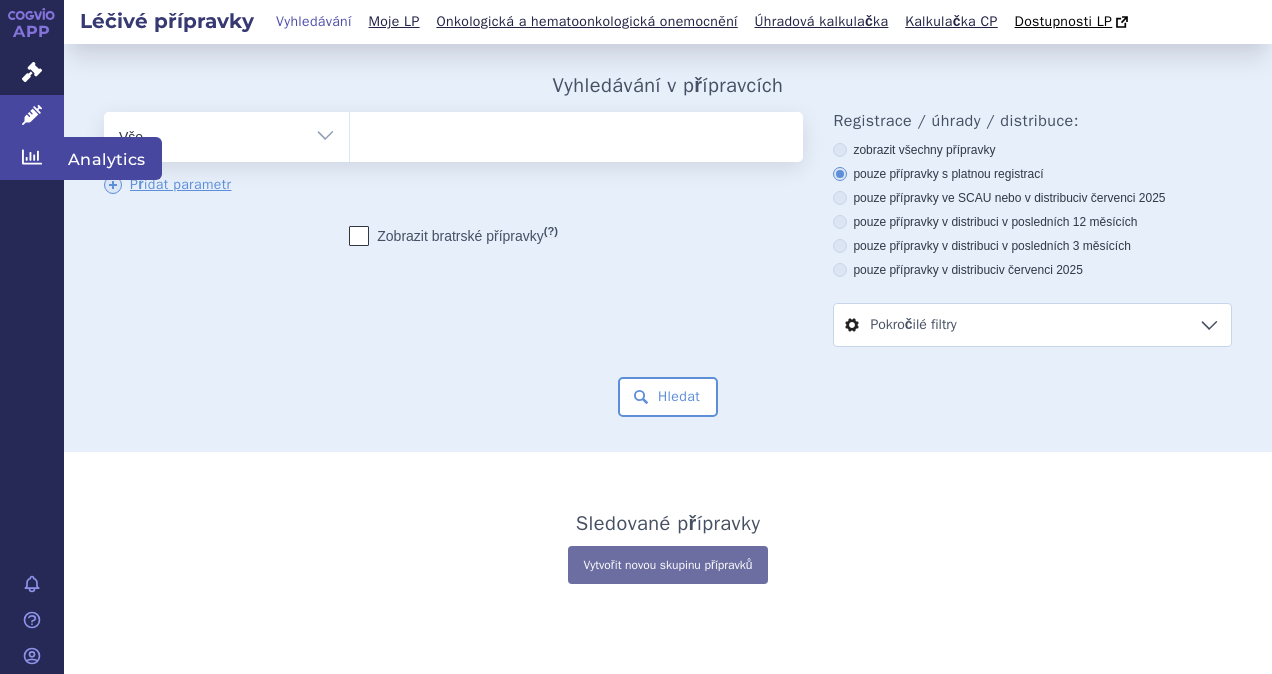 click 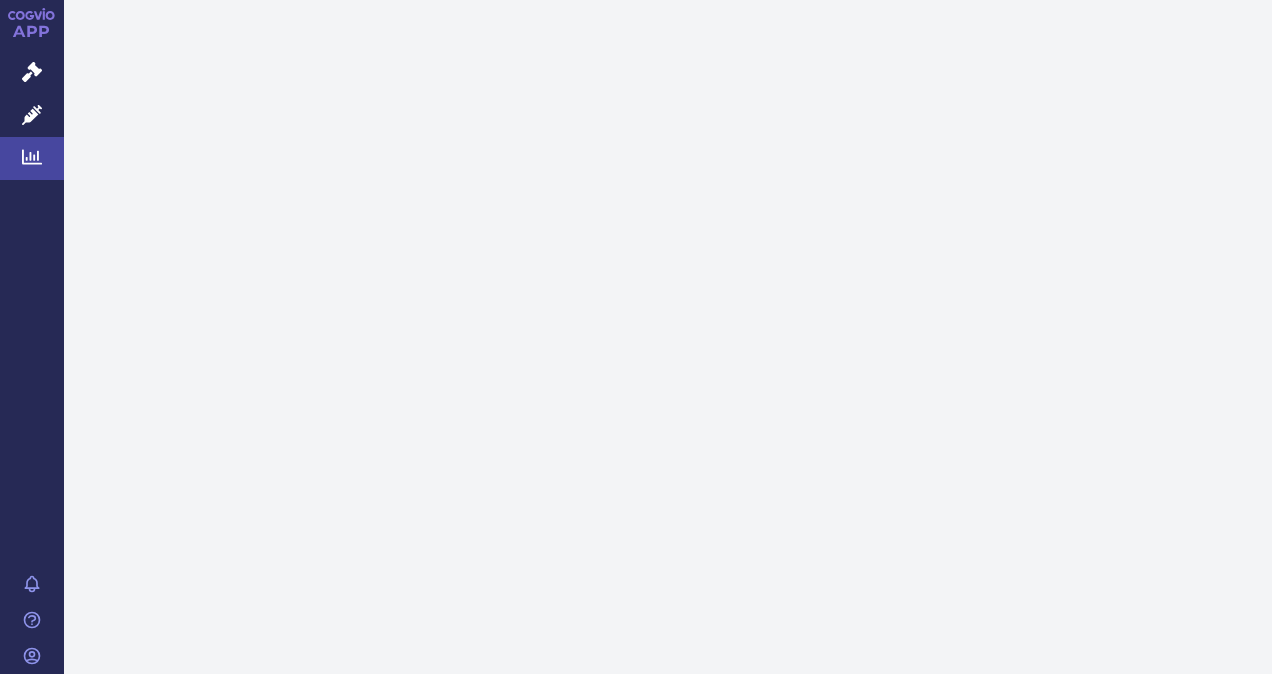 scroll, scrollTop: 0, scrollLeft: 0, axis: both 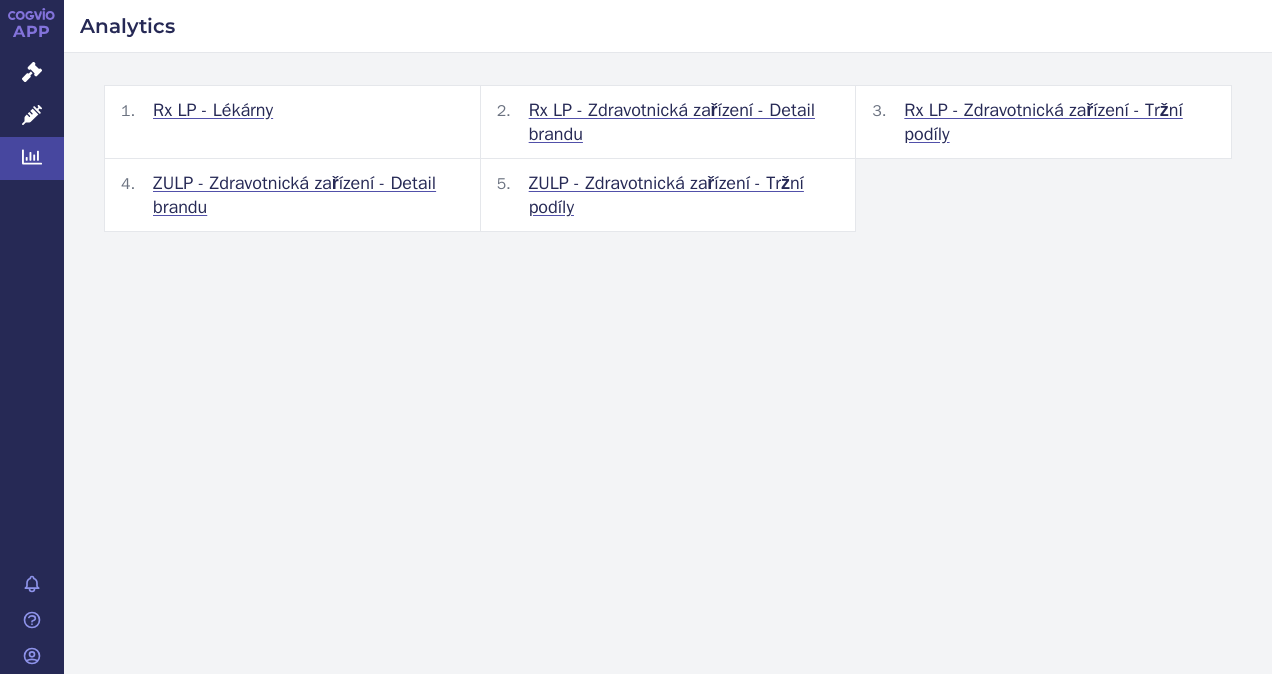 click on "Rx LP - Zdravotnická zařízení - Tržní podíly" at bounding box center [1059, 122] 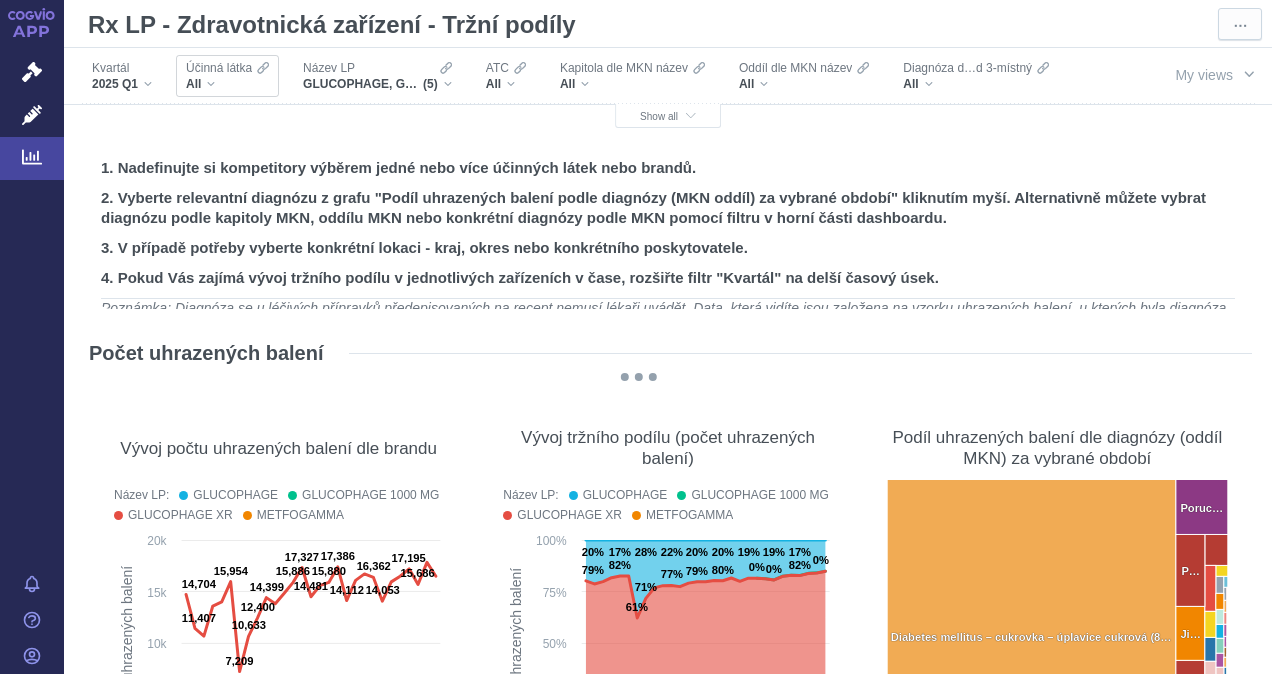 click on "Účinná látka" at bounding box center (219, 68) 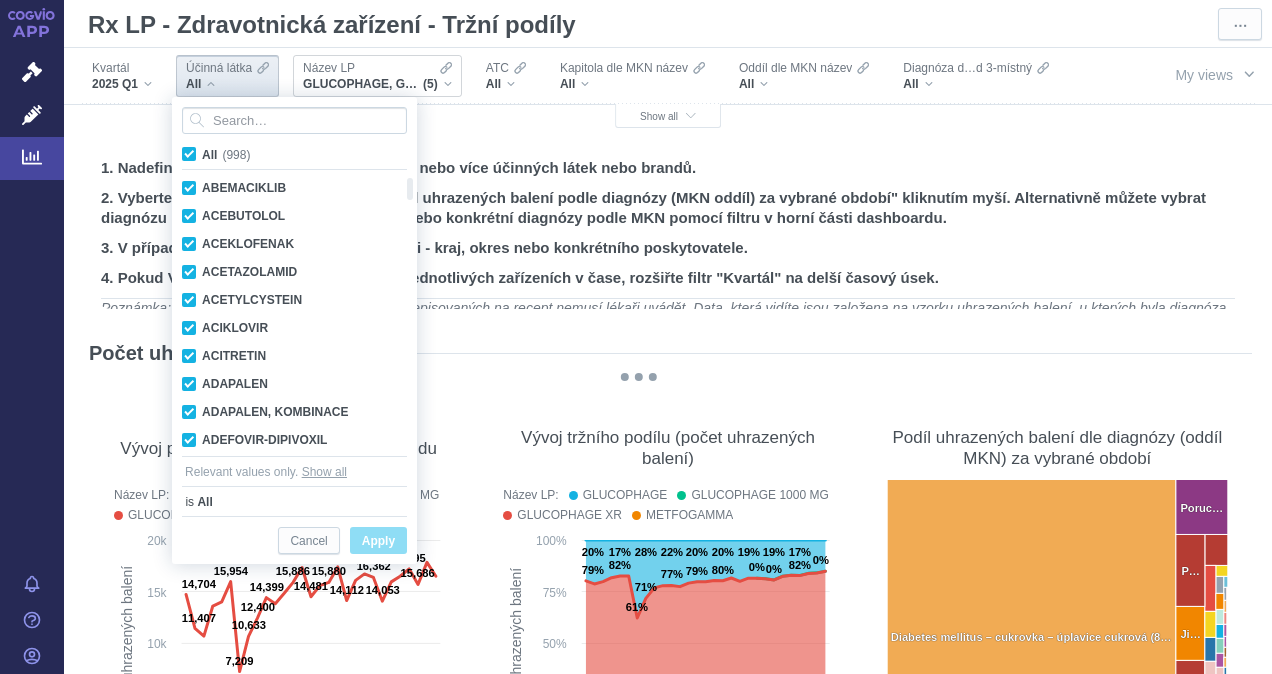 click on "Název LP" at bounding box center [377, 68] 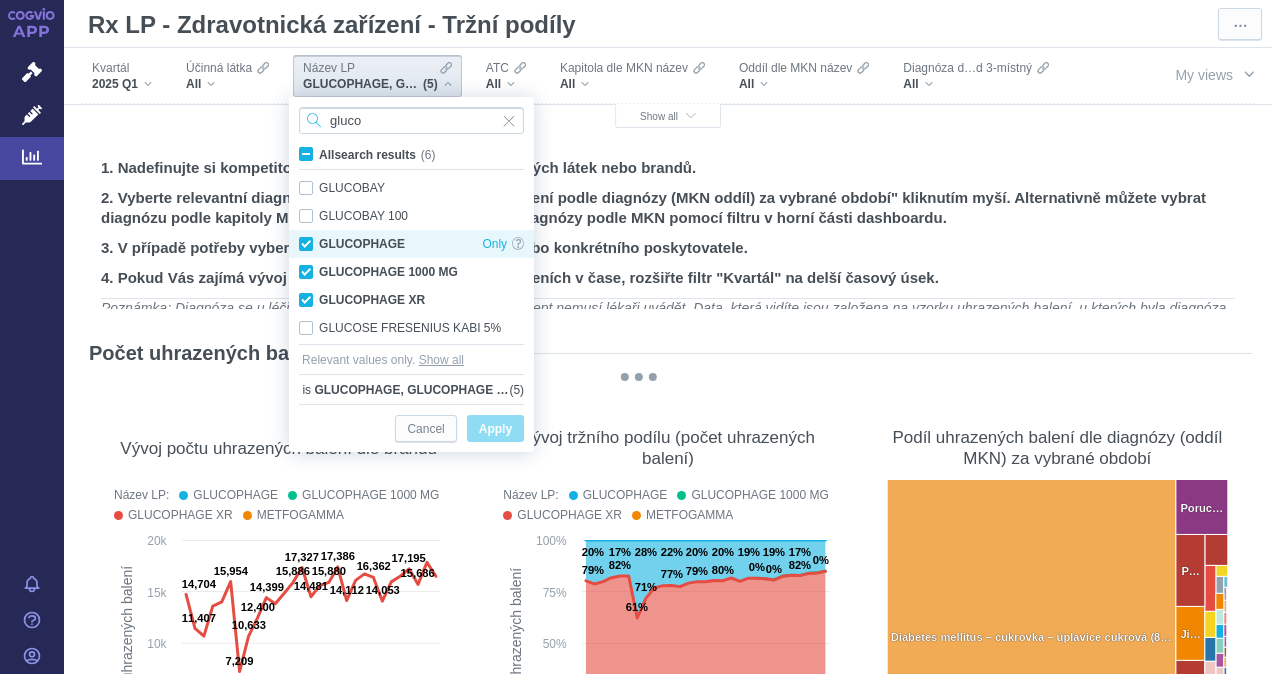 type on "gluco" 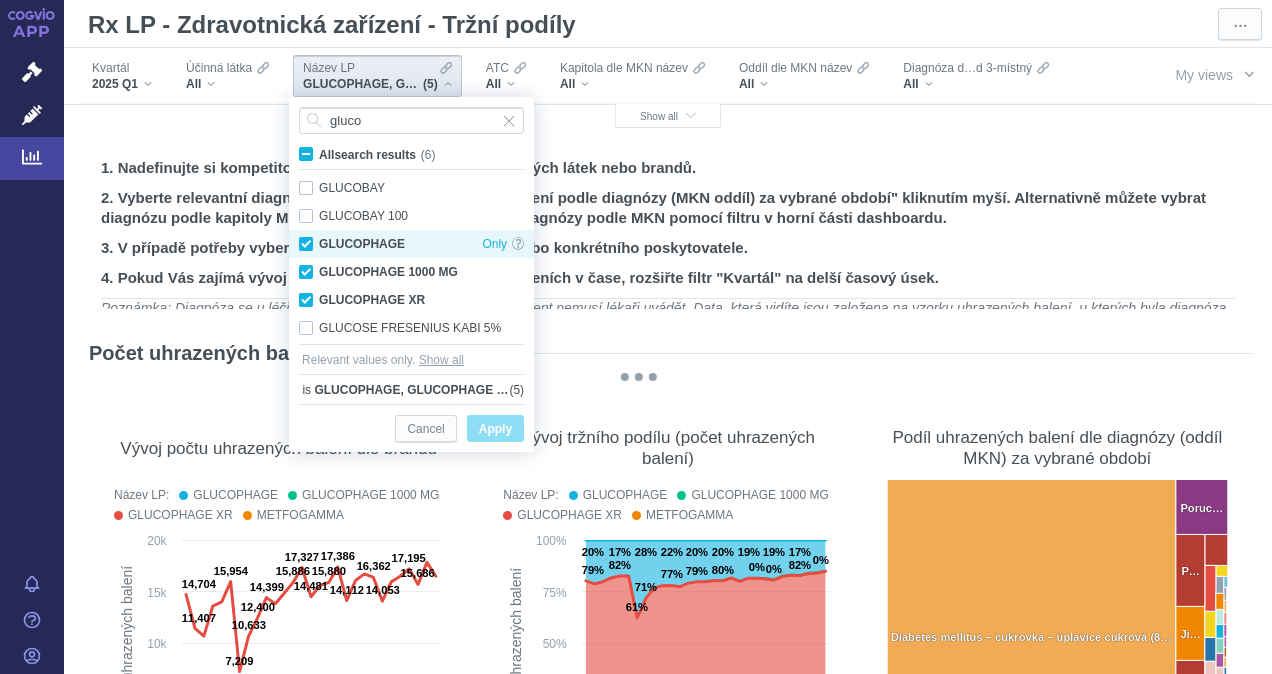 click on "GLUCOPHAGE Only" at bounding box center (411, 244) 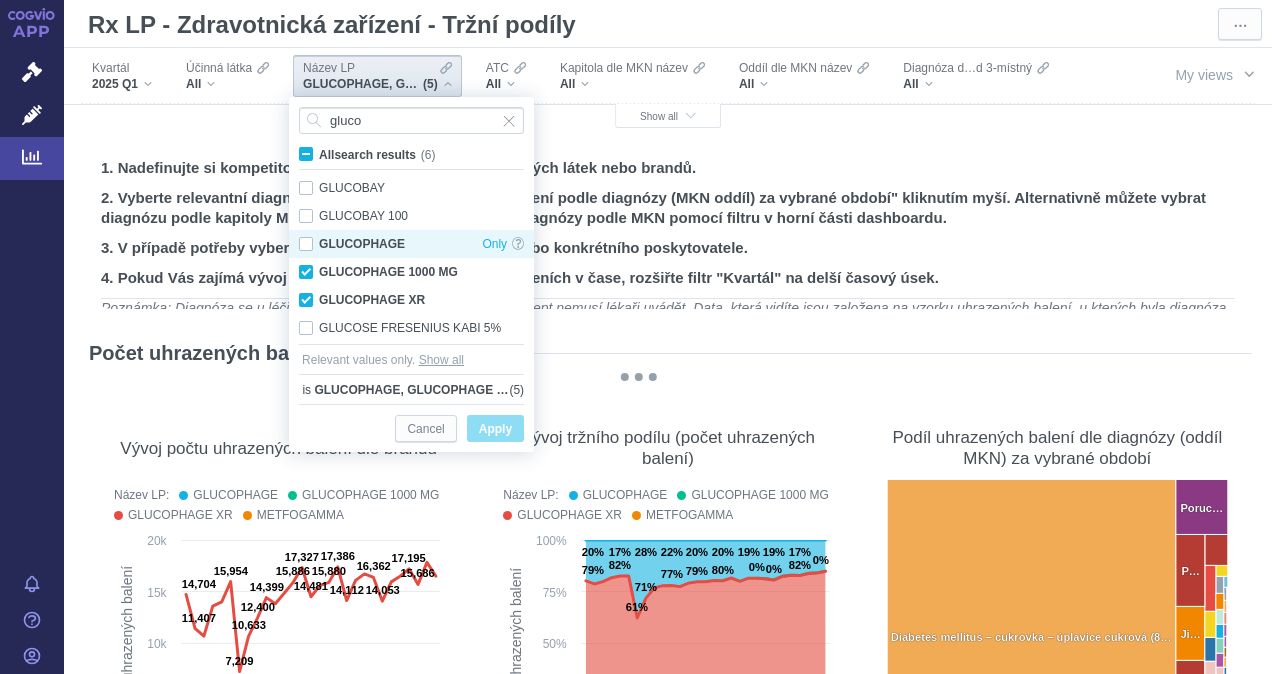 checkbox on "false" 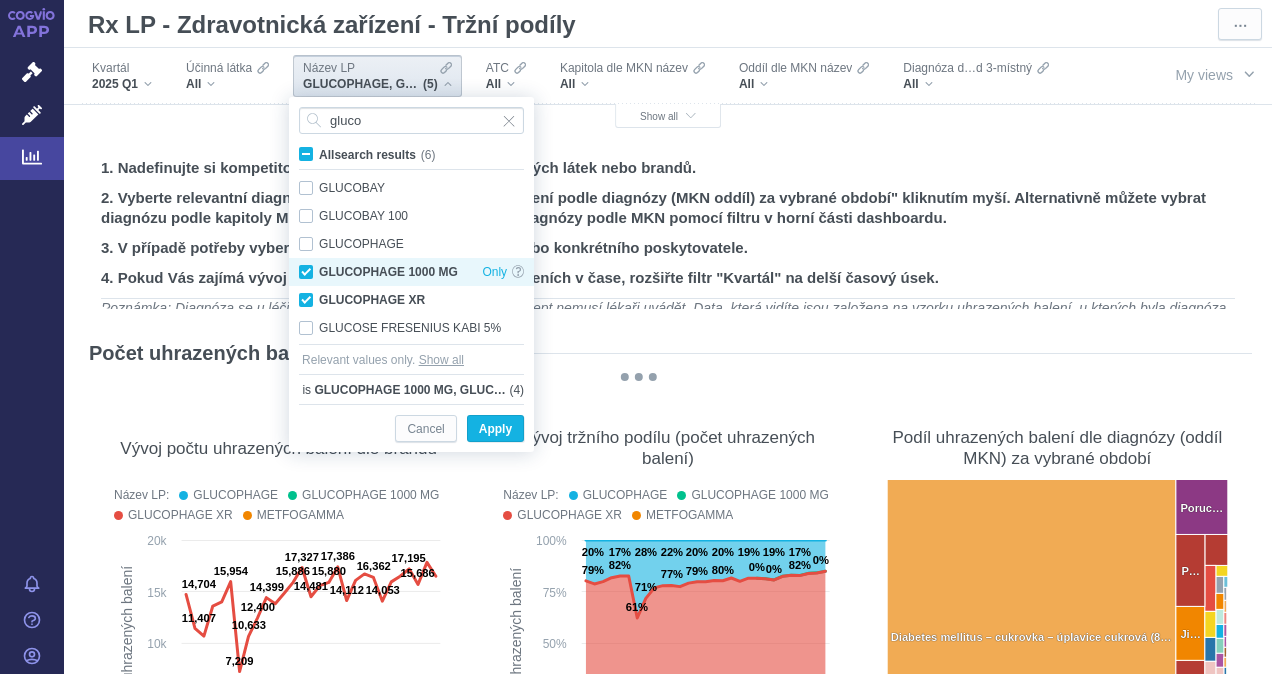 click on "GLUCOPHAGE 1000 MG Only" at bounding box center [411, 272] 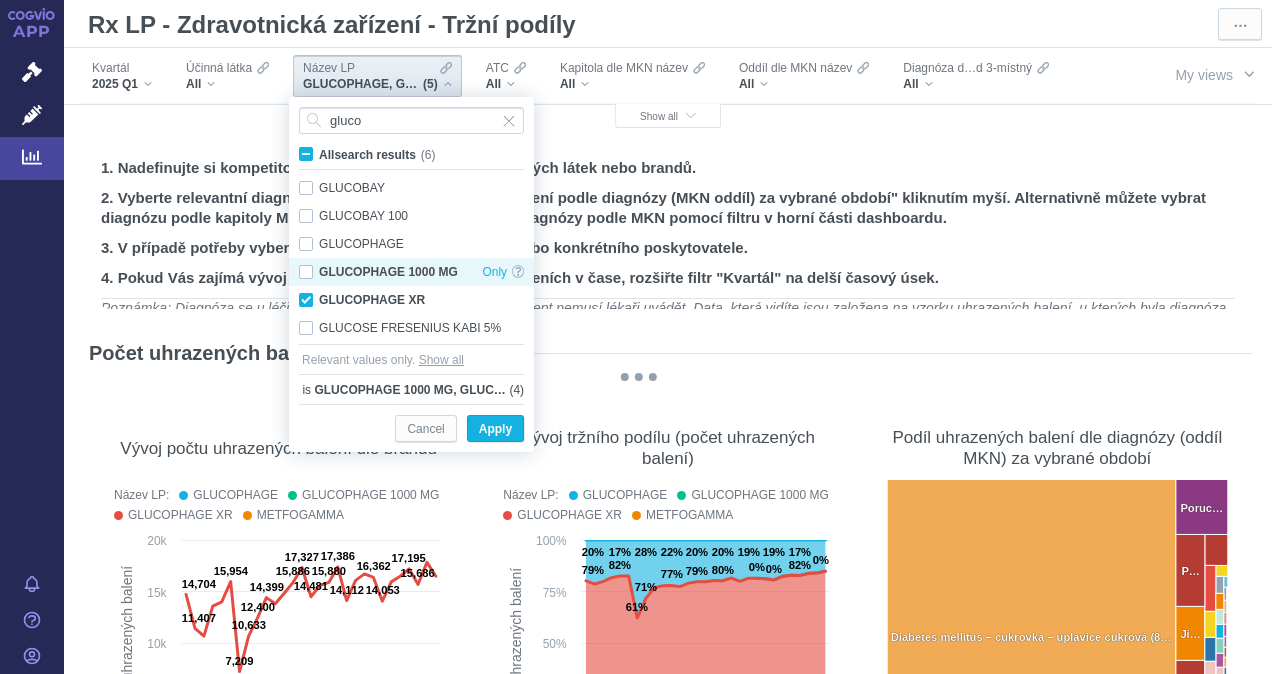 checkbox on "false" 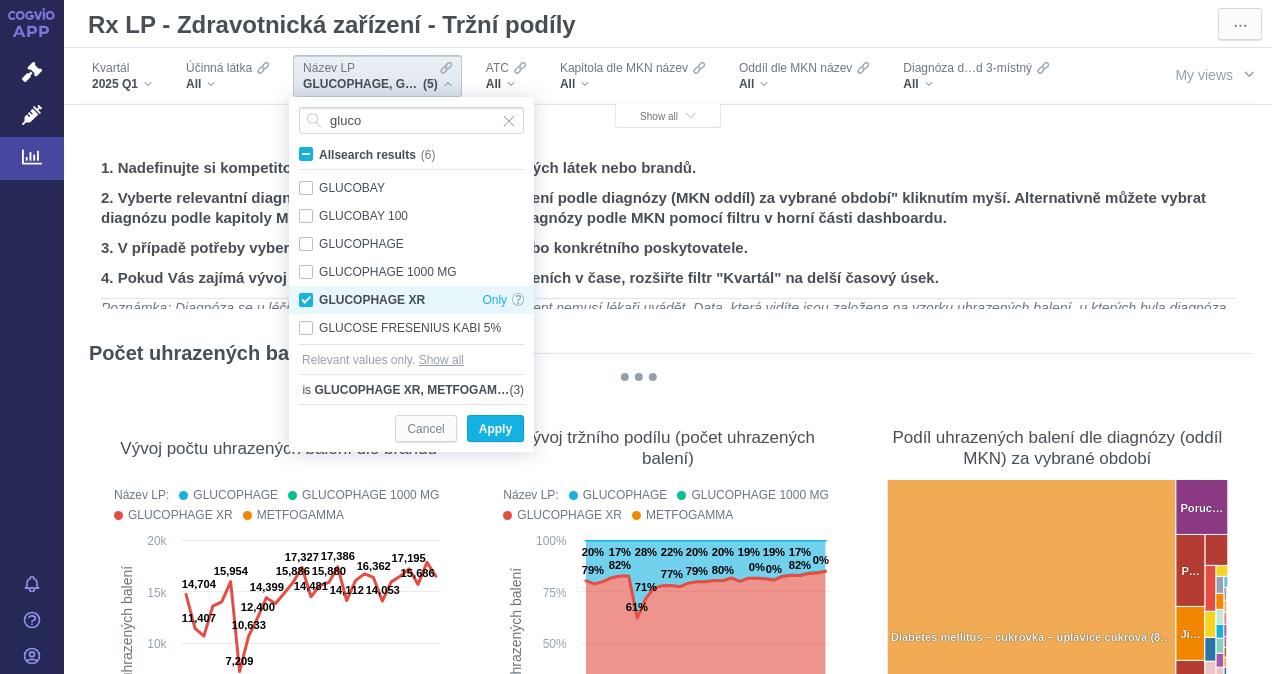 click on "GLUCOPHAGE XR Only" at bounding box center (411, 300) 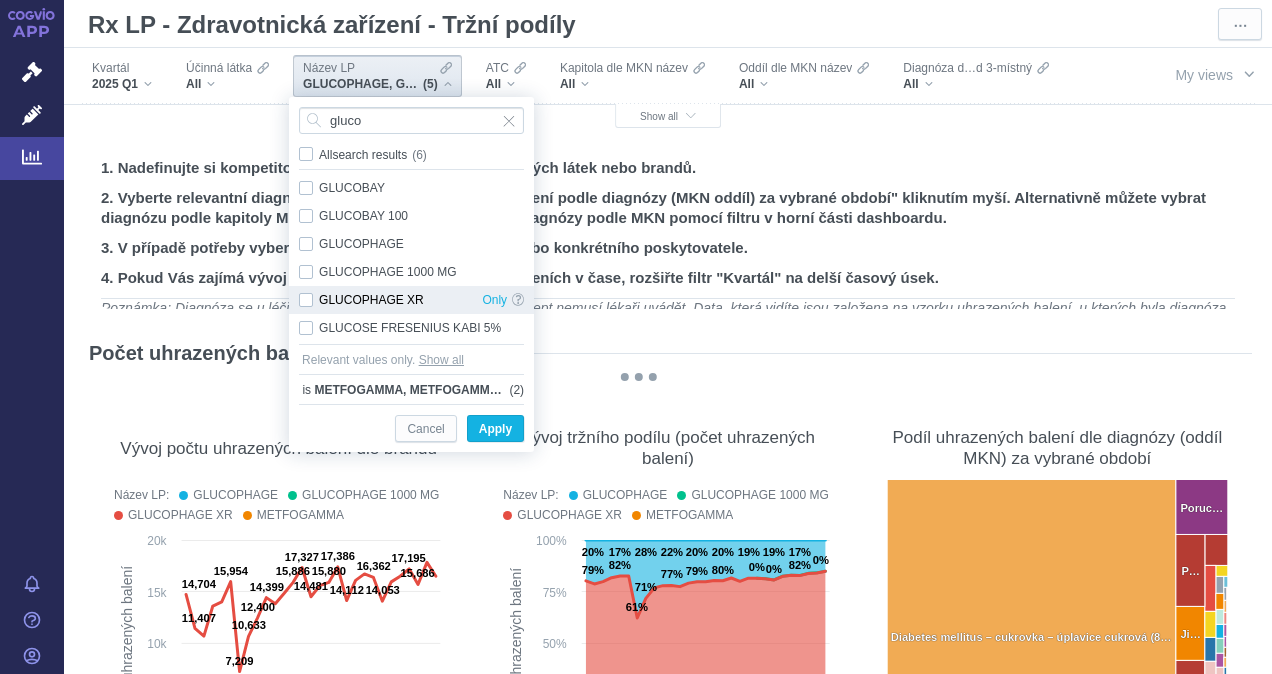 checkbox on "false" 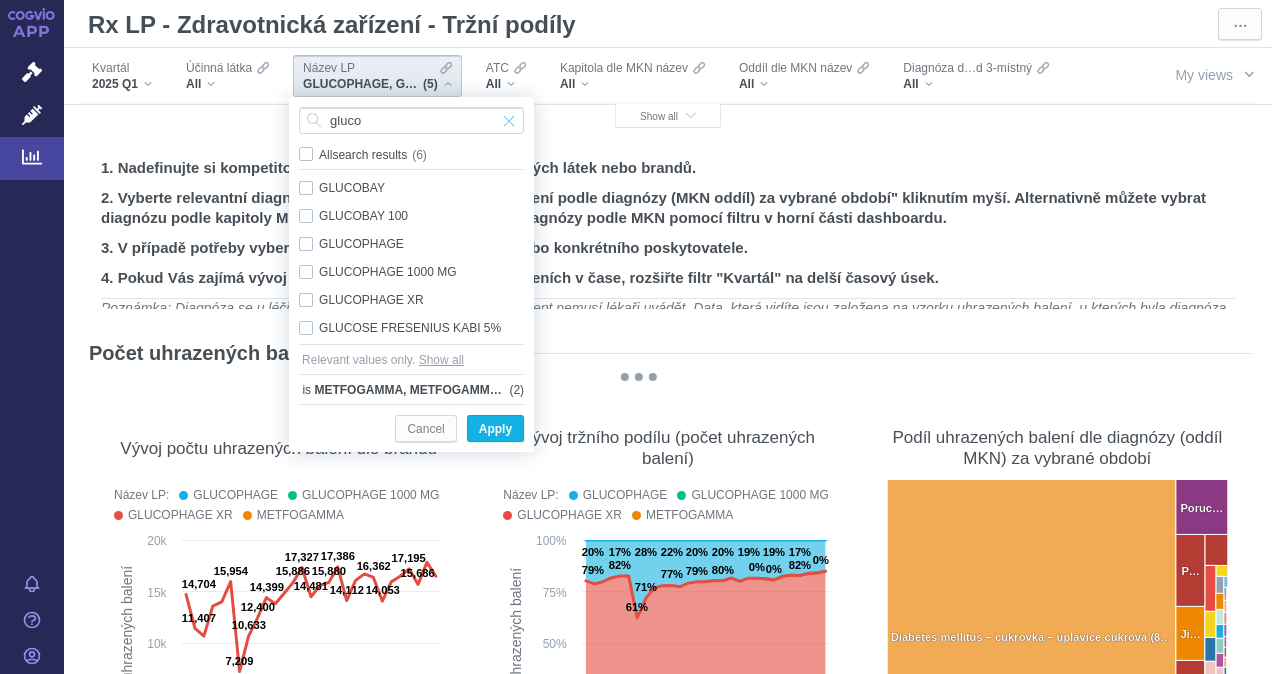 click at bounding box center (509, 120) 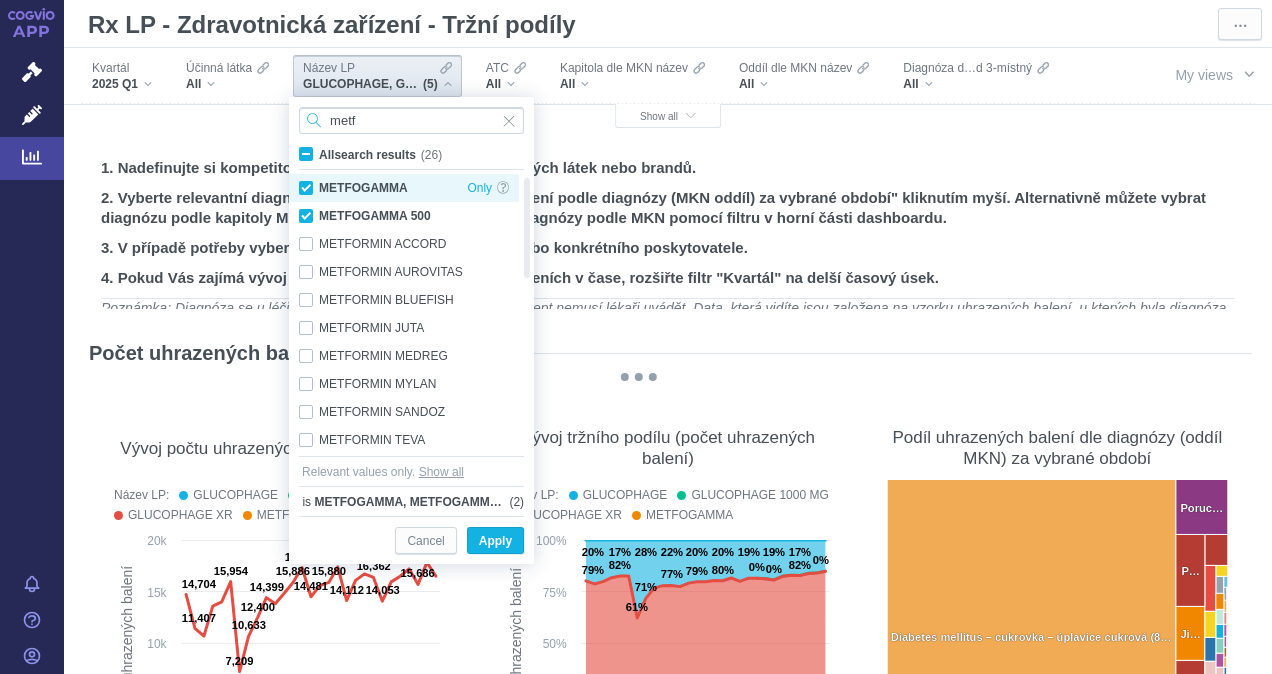 type on "metf" 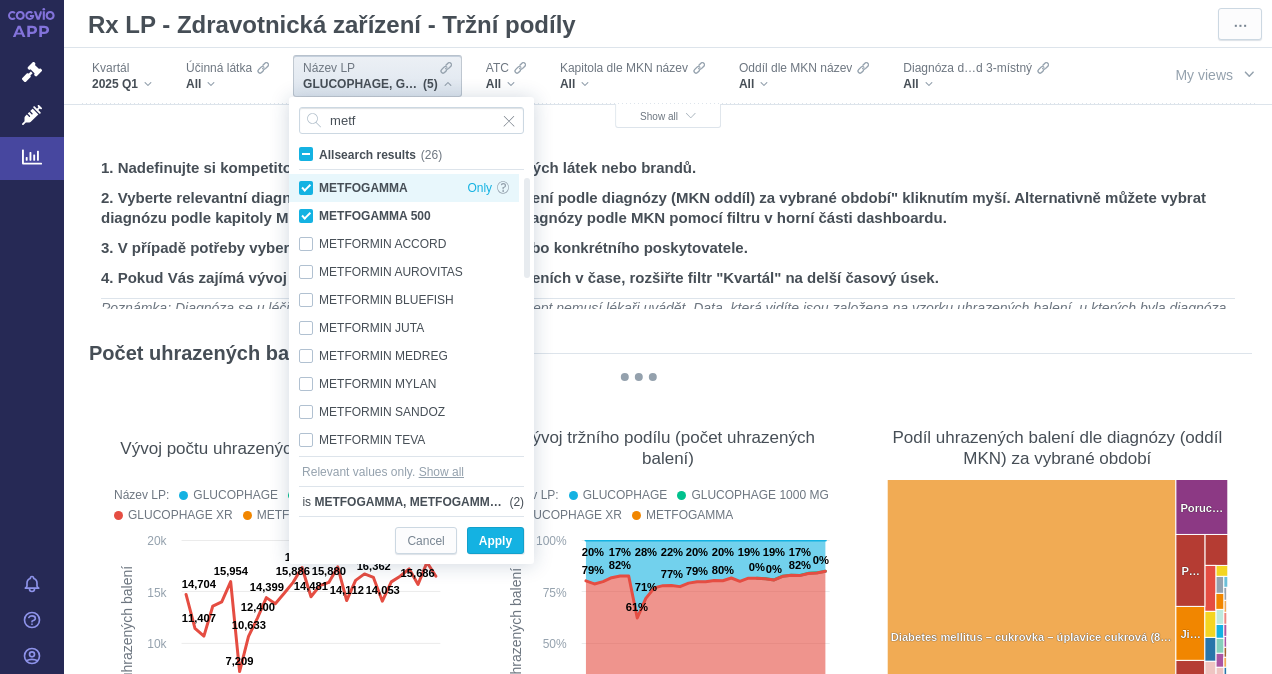 click on "METFOGAMMA Only" at bounding box center (404, 188) 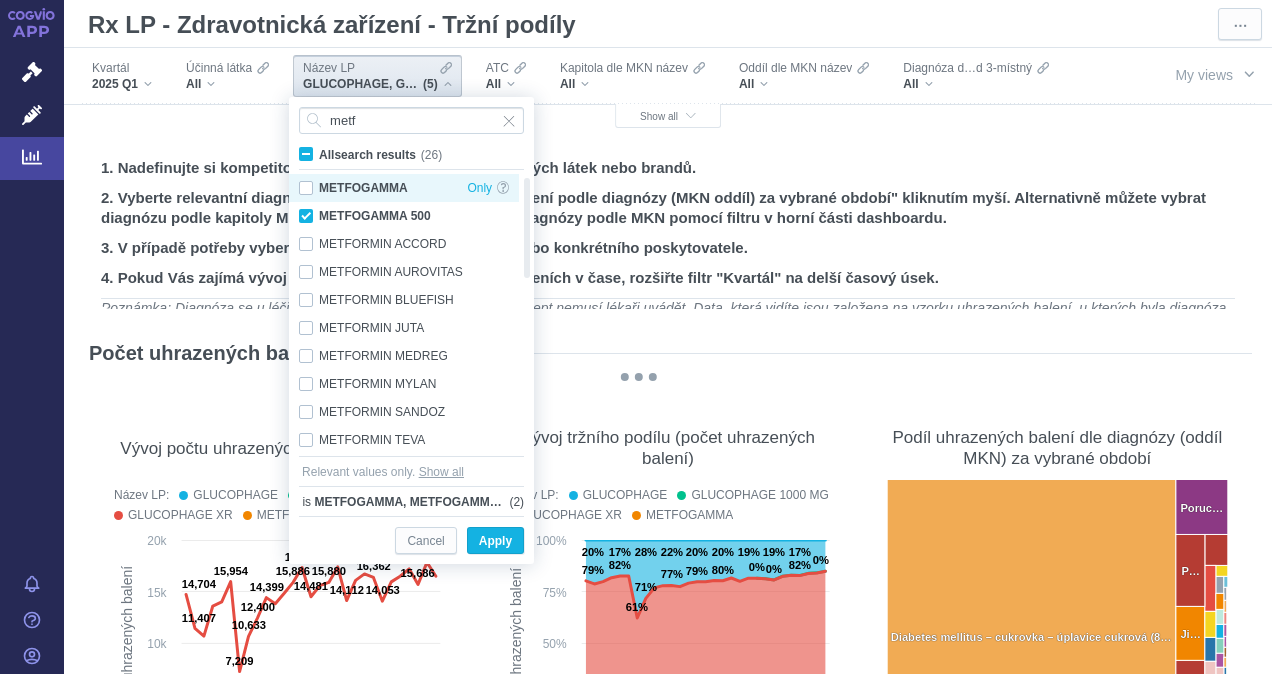 checkbox on "false" 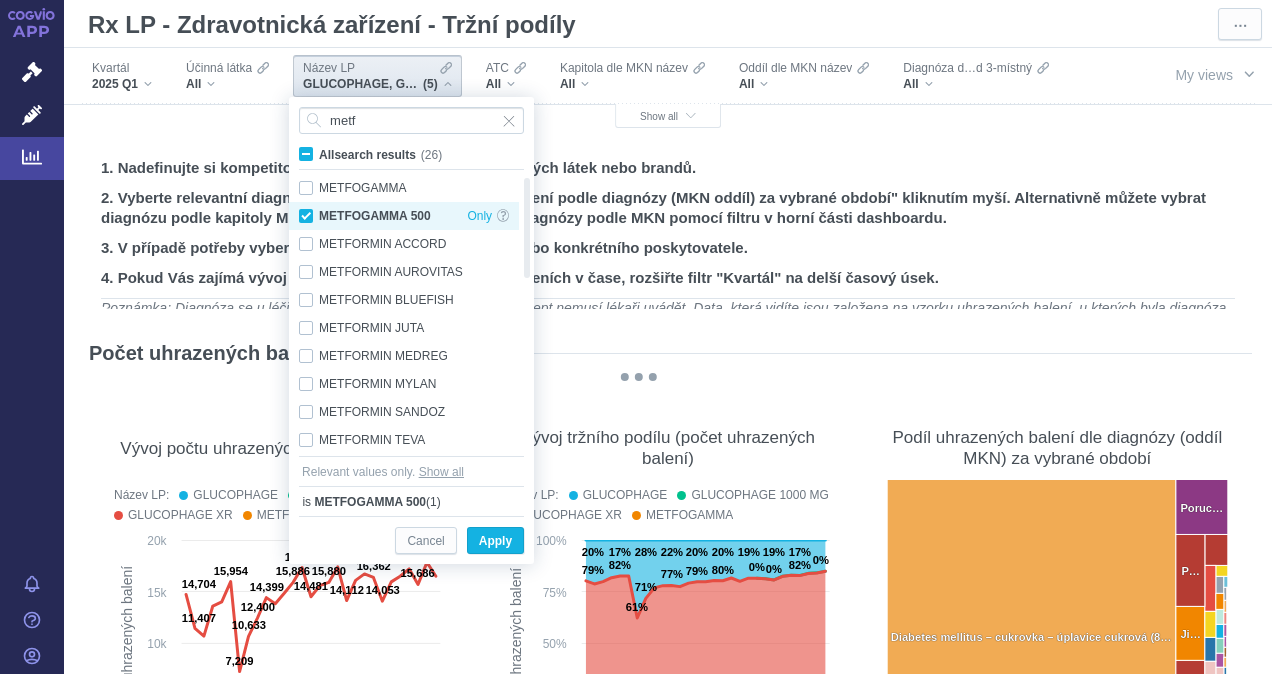 click on "METFOGAMMA 500 Only" at bounding box center (404, 216) 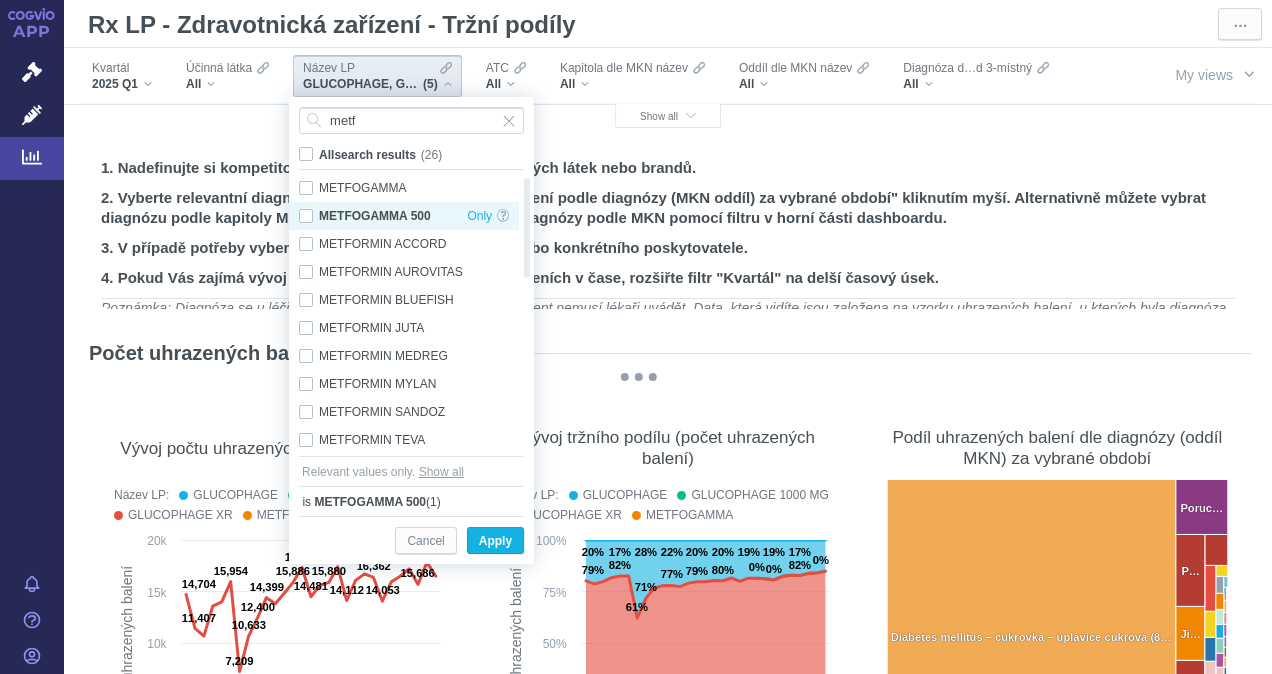 checkbox on "false" 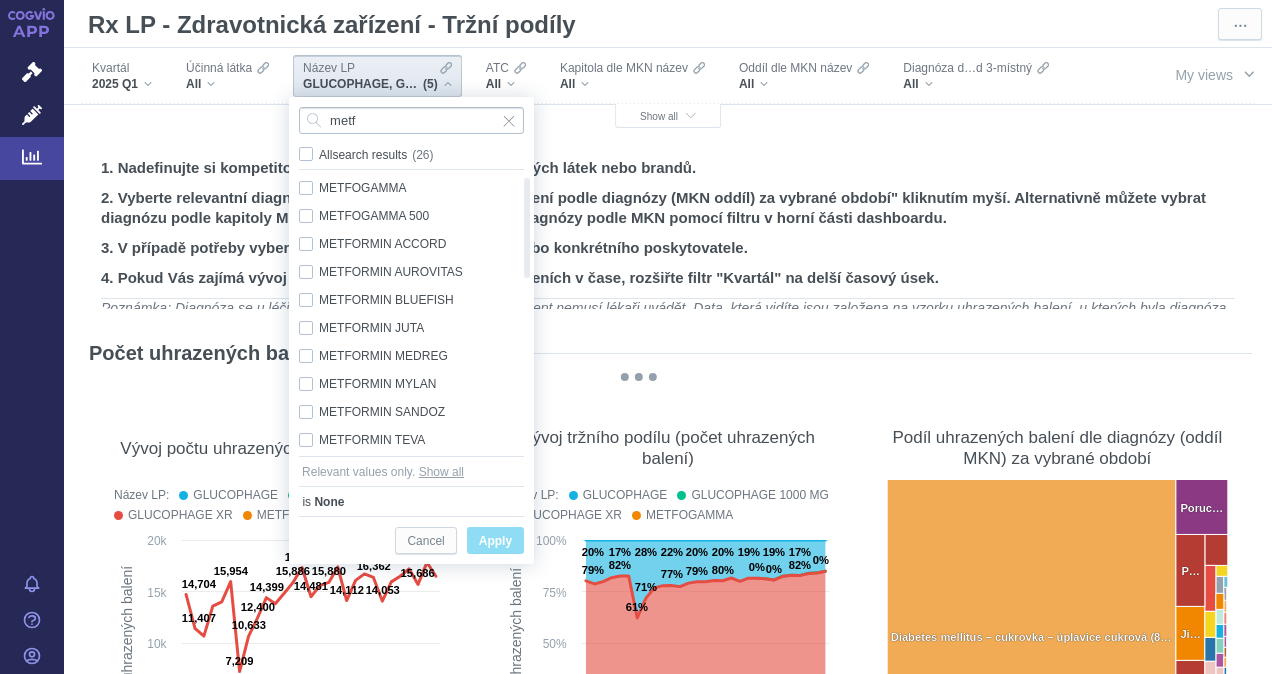 click at bounding box center (509, 120) 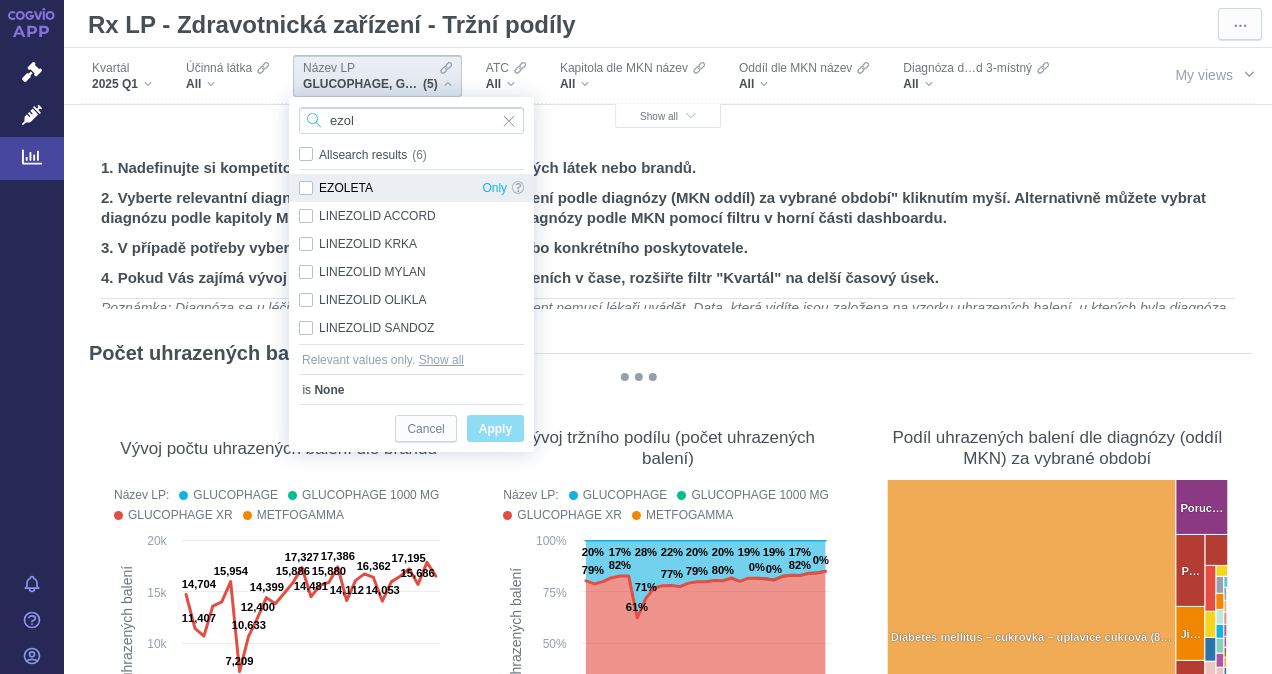 type on "ezol" 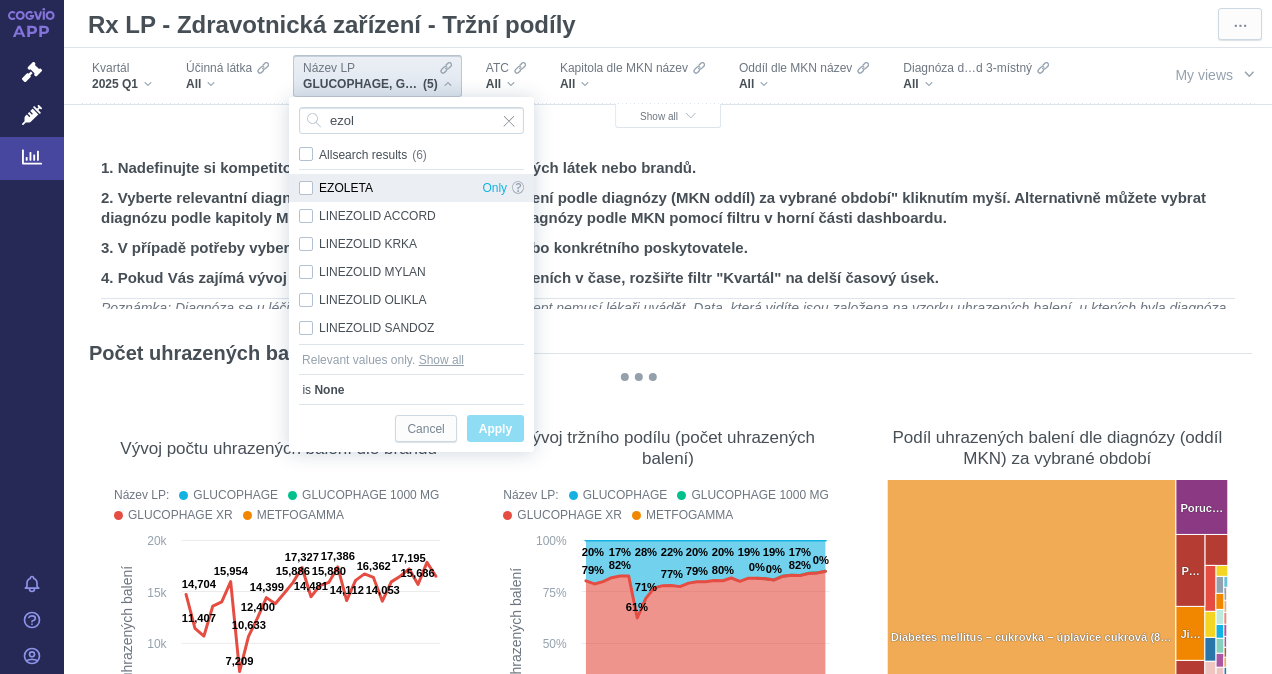 click on "EZOLETA Only" at bounding box center [411, 188] 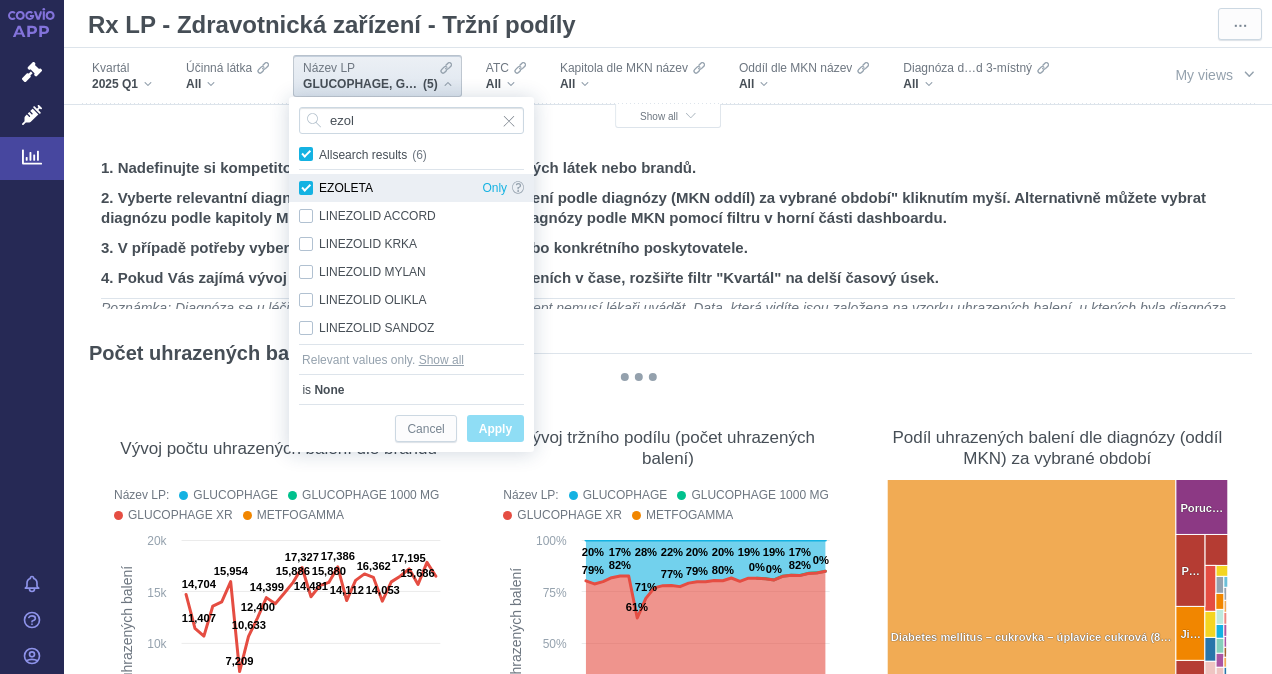 checkbox on "true" 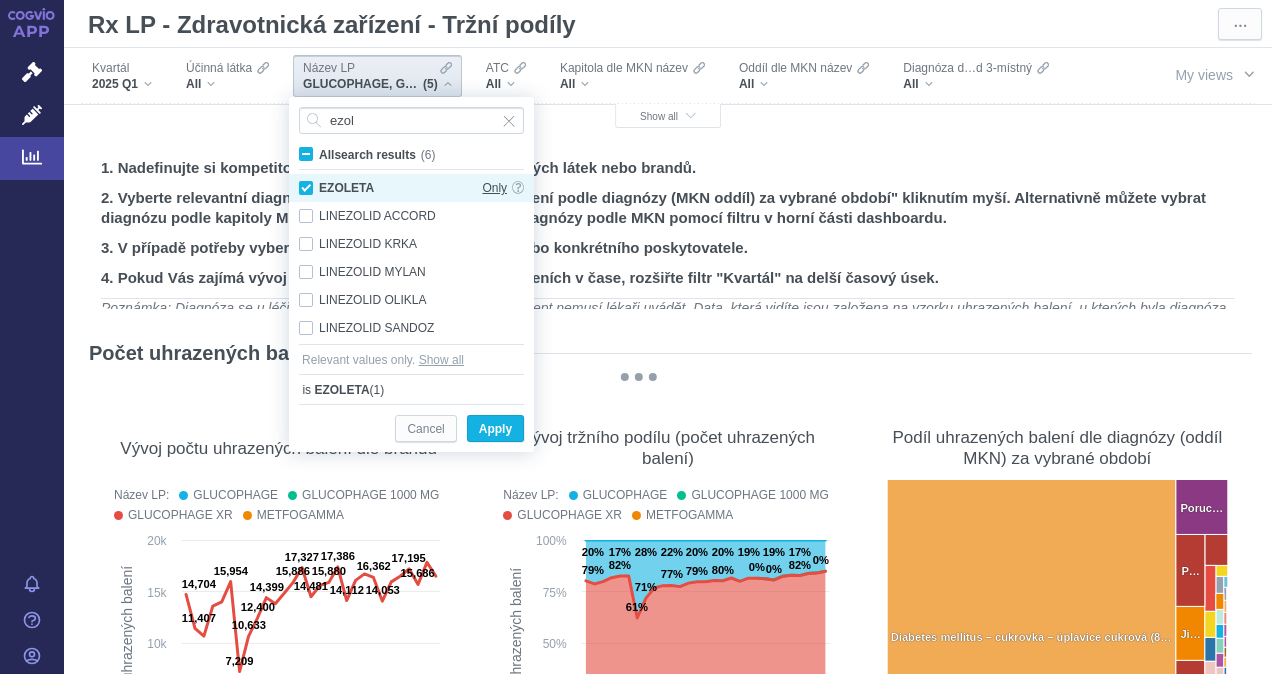 click on "Only" at bounding box center [494, 188] 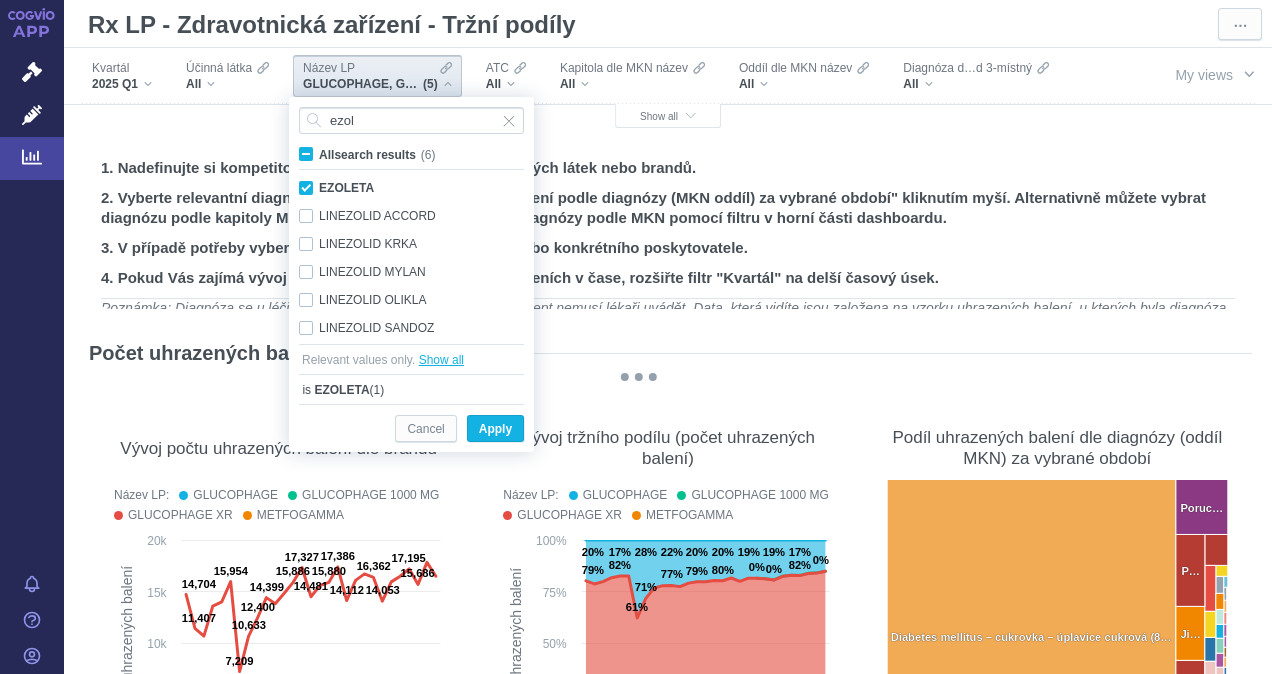 click on "Show all" at bounding box center [441, 360] 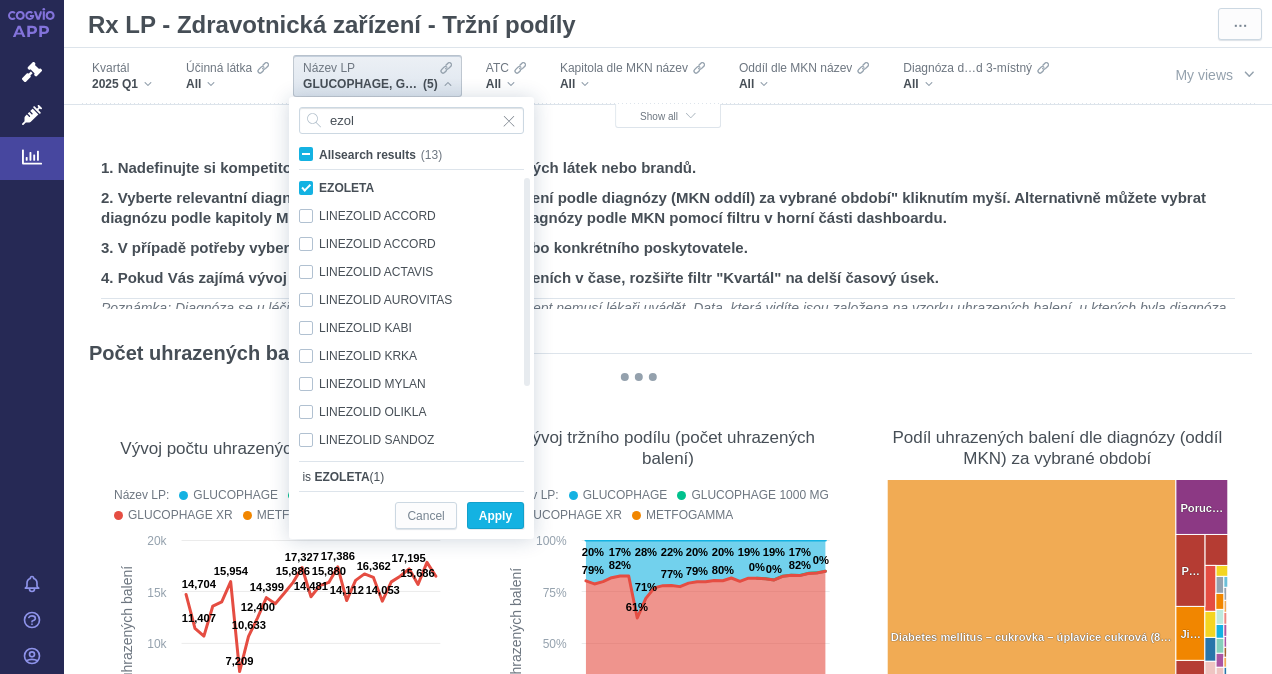 click on "All  search results (13)" at bounding box center [380, 155] 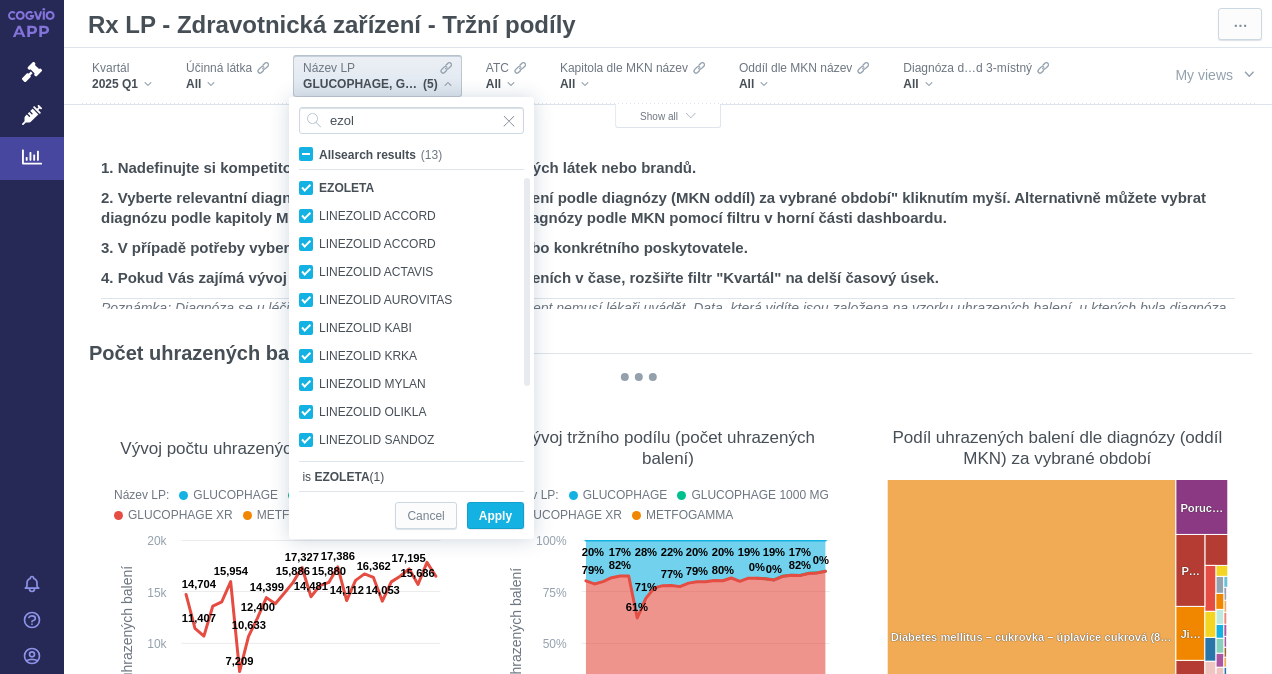 checkbox on "true" 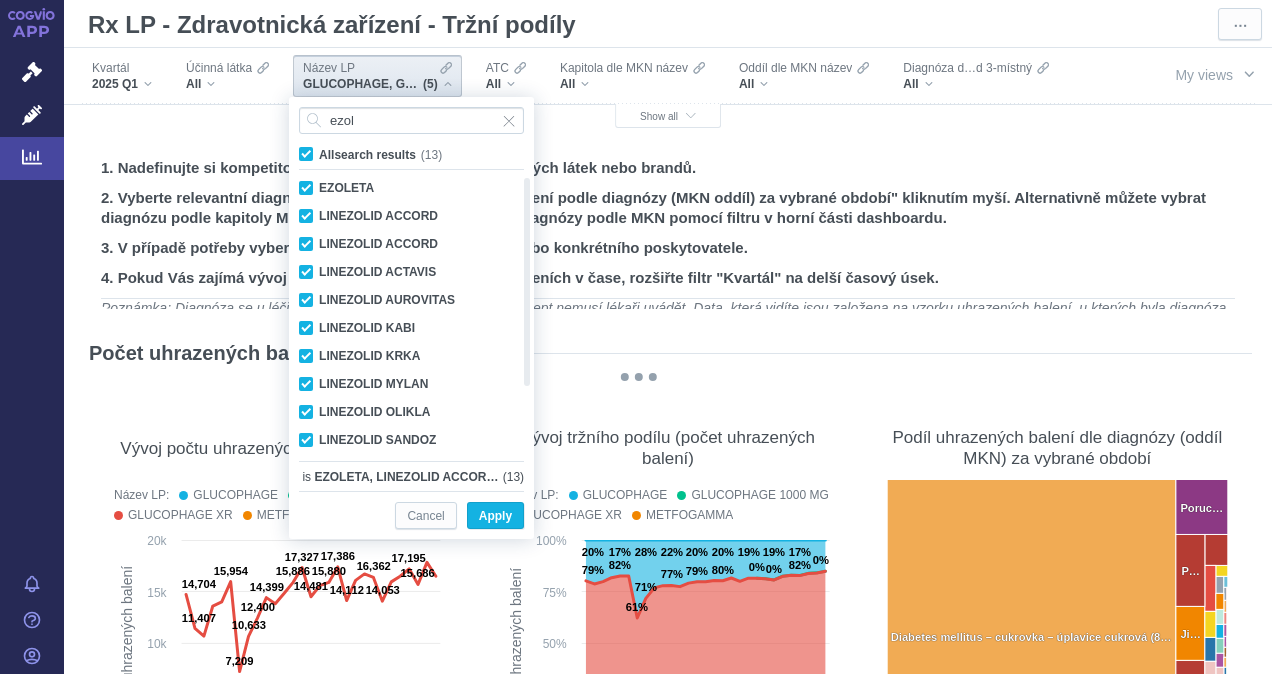 click on "All  search results (13)" at bounding box center [380, 155] 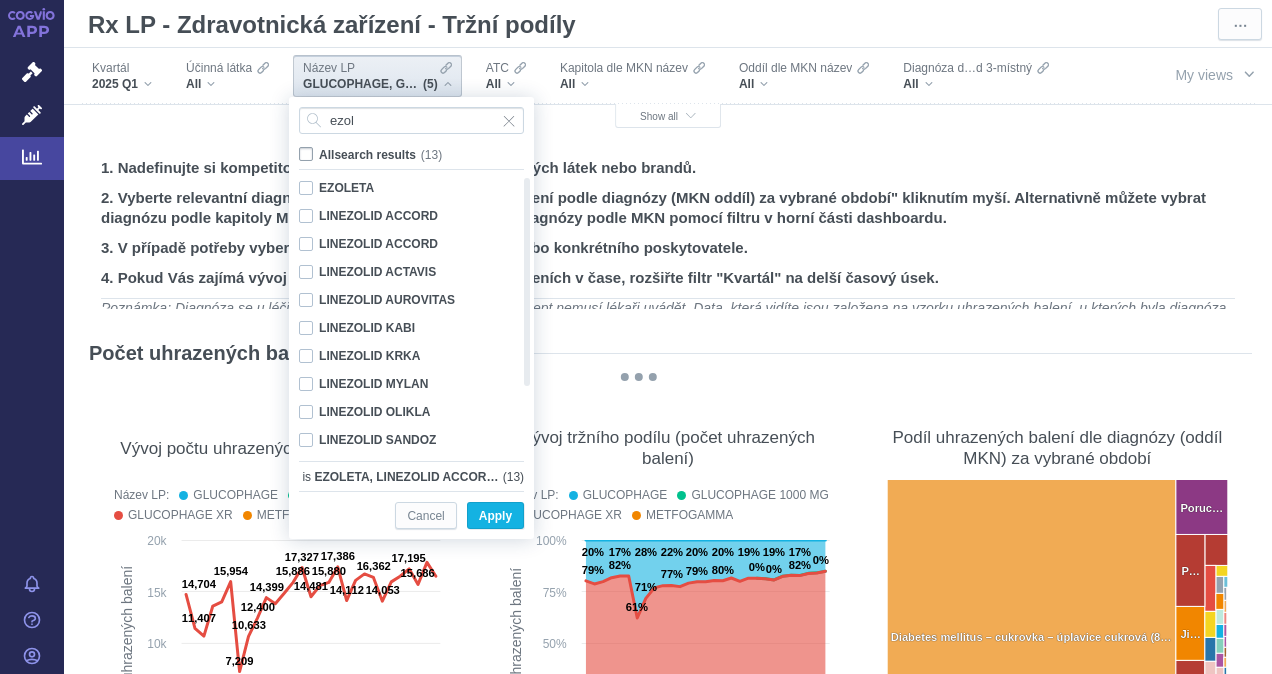 checkbox on "false" 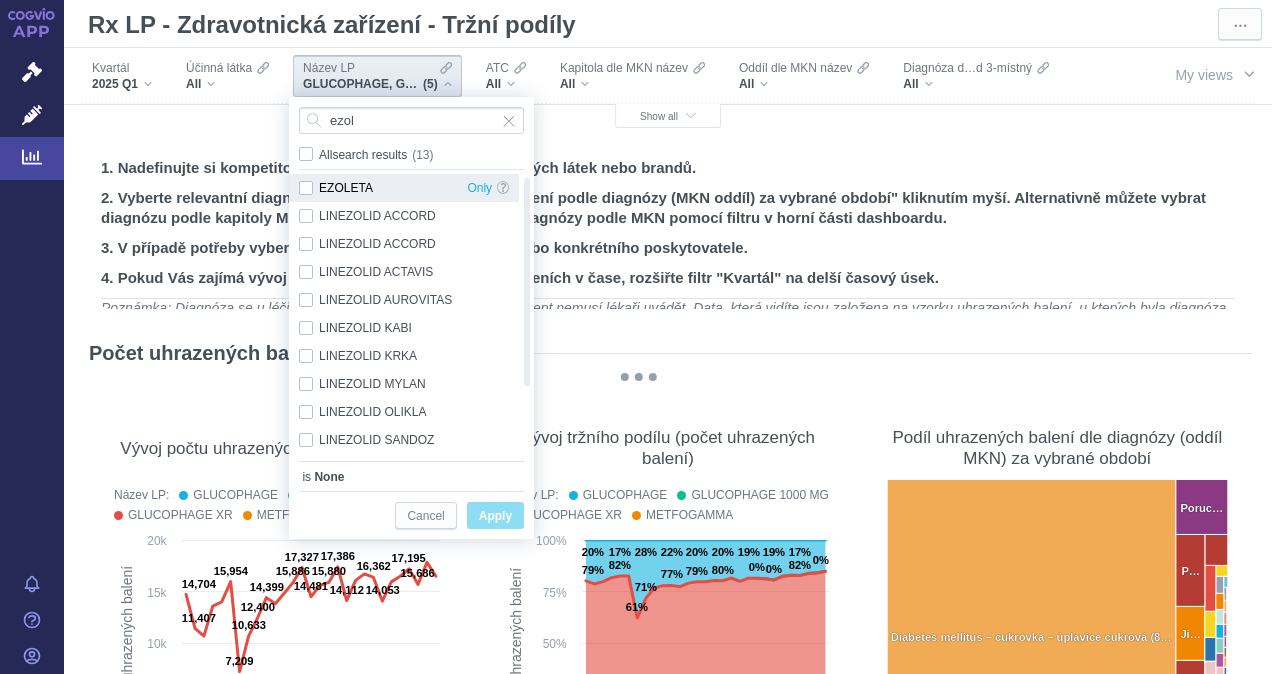 click on "EZOLETA Only" at bounding box center [404, 188] 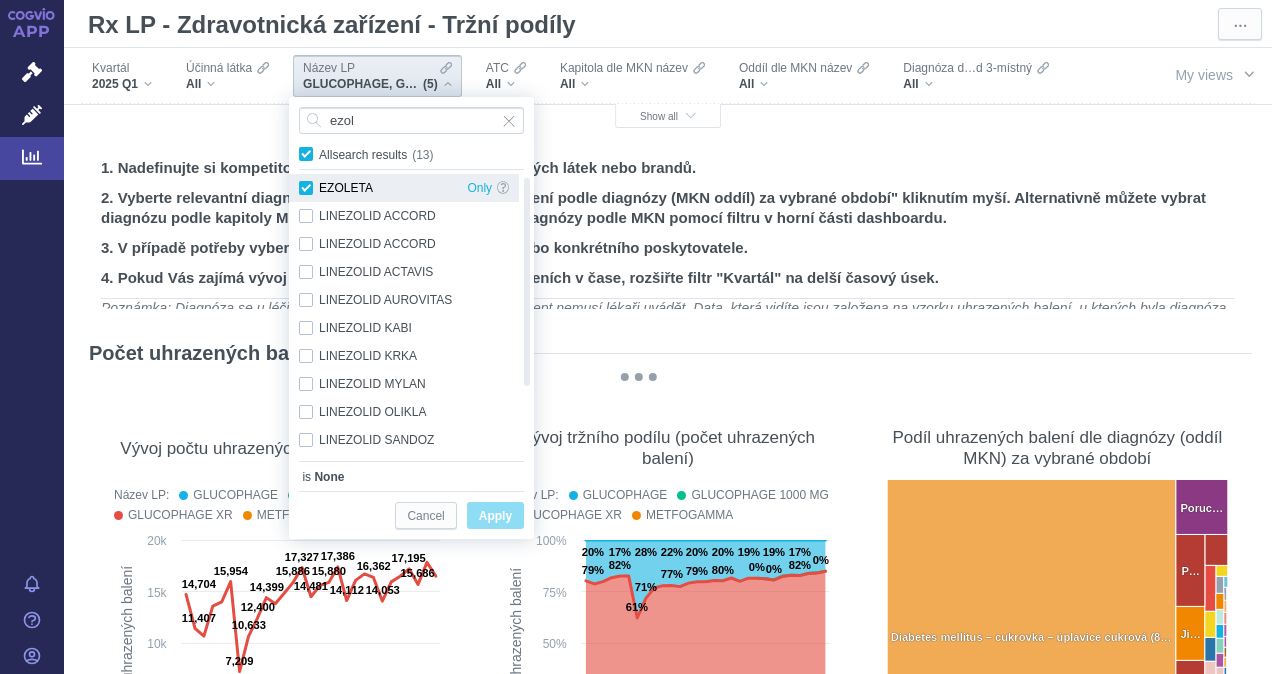 checkbox on "true" 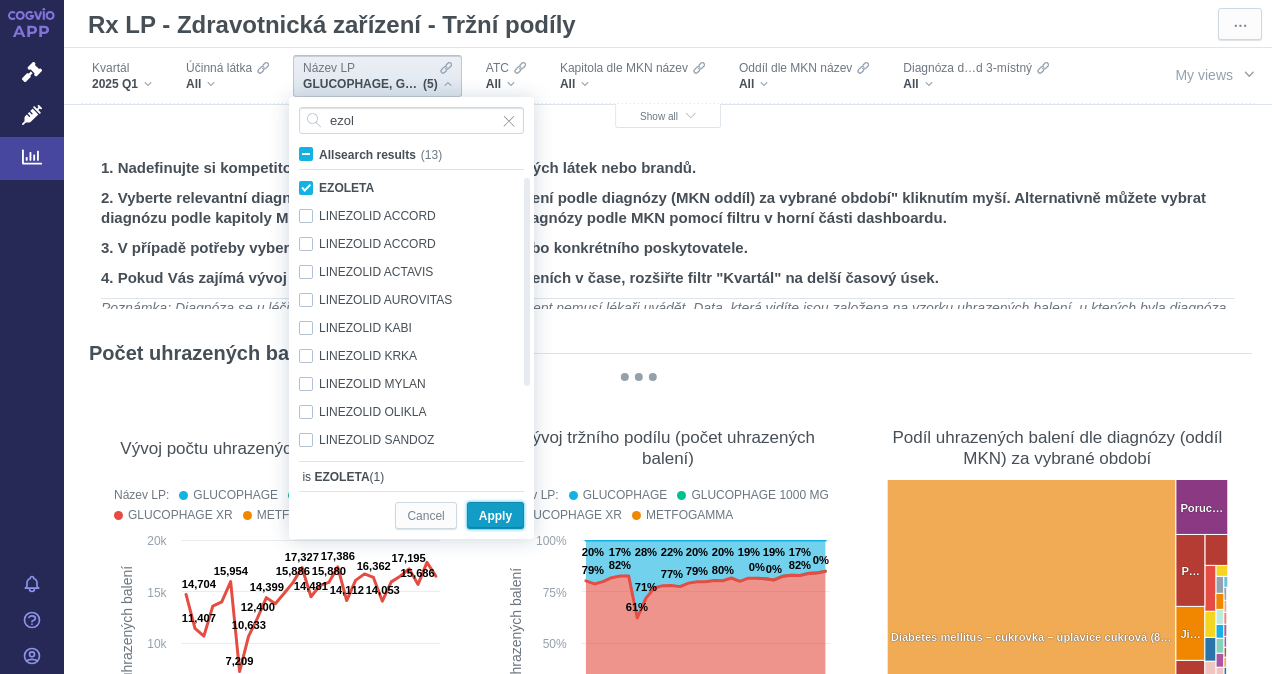 click on "Apply" at bounding box center (495, 516) 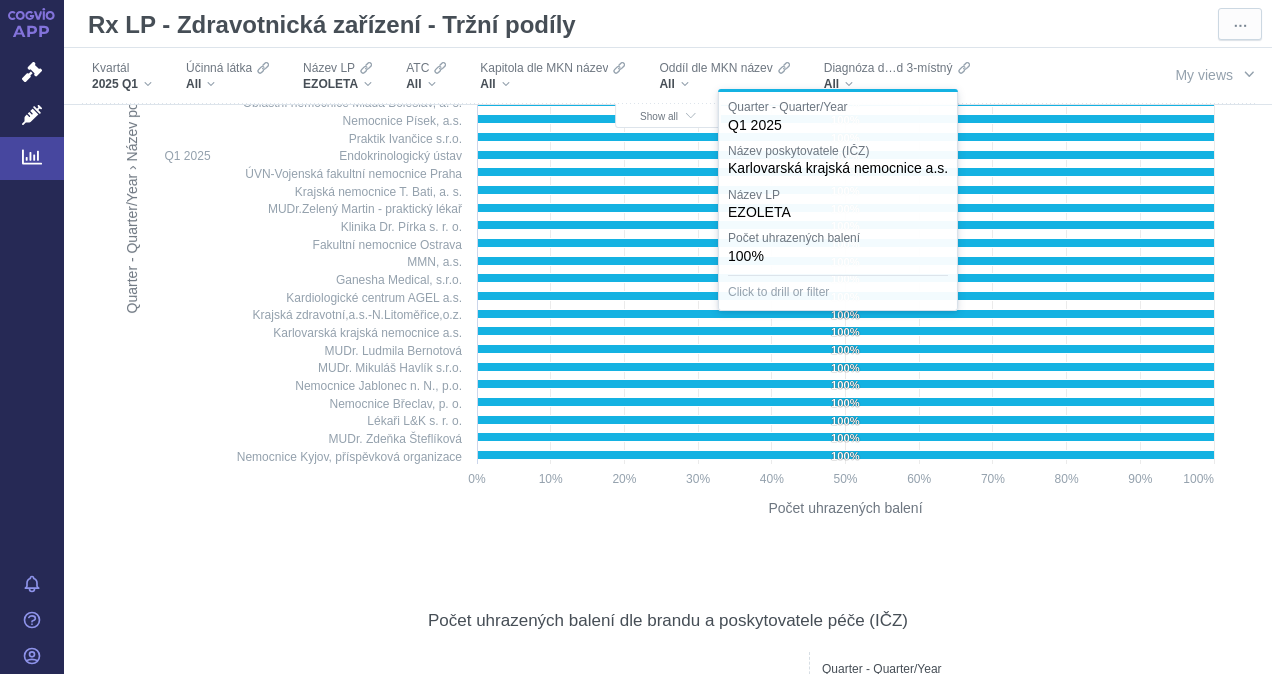 scroll, scrollTop: 1400, scrollLeft: 0, axis: vertical 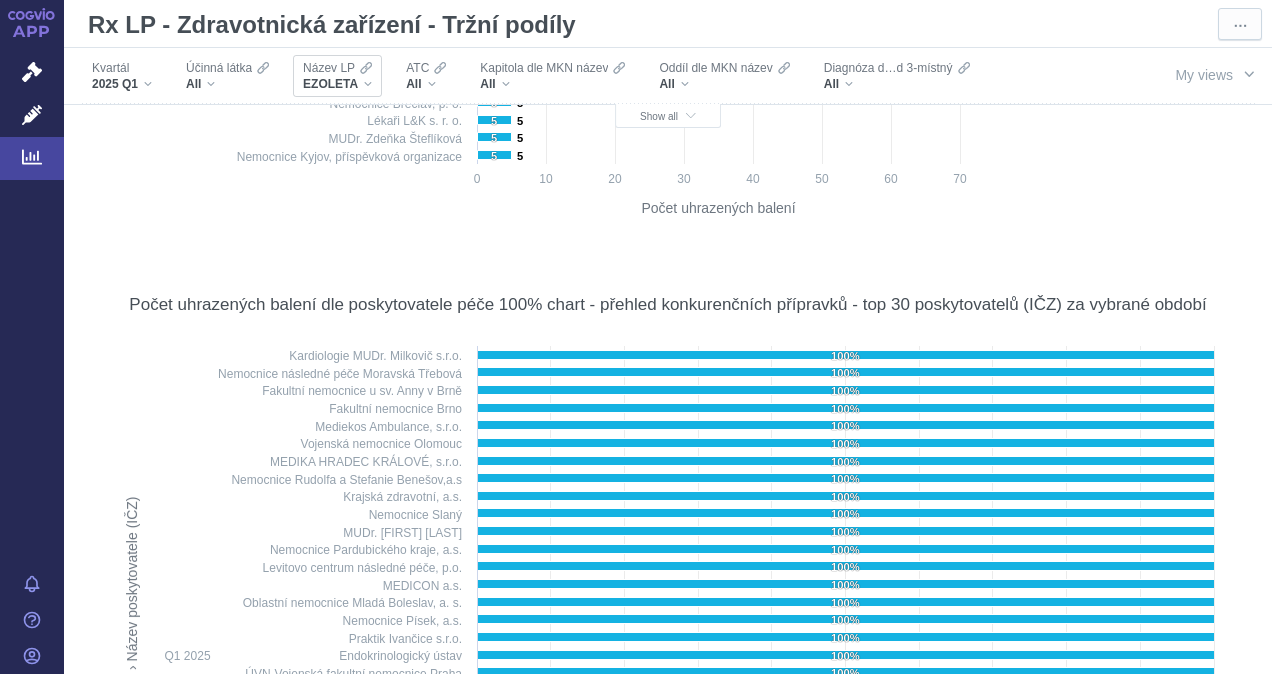 click on "EZOLETA" at bounding box center [337, 84] 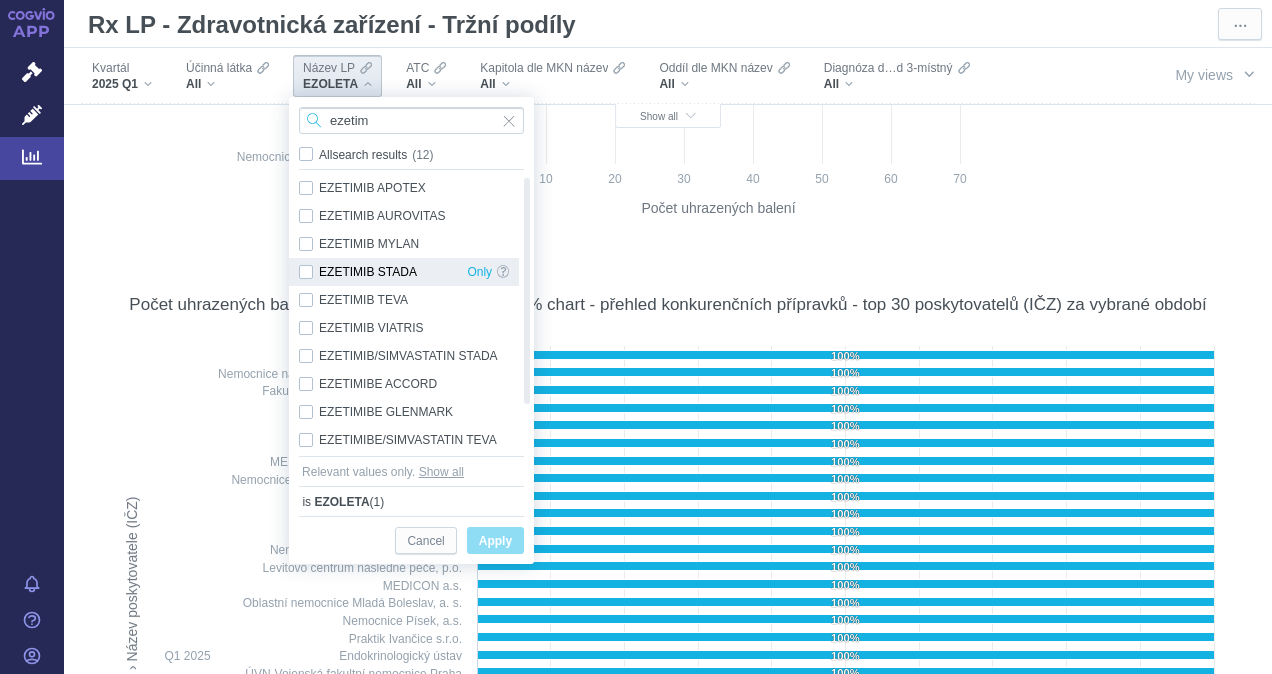 type on "ezetim" 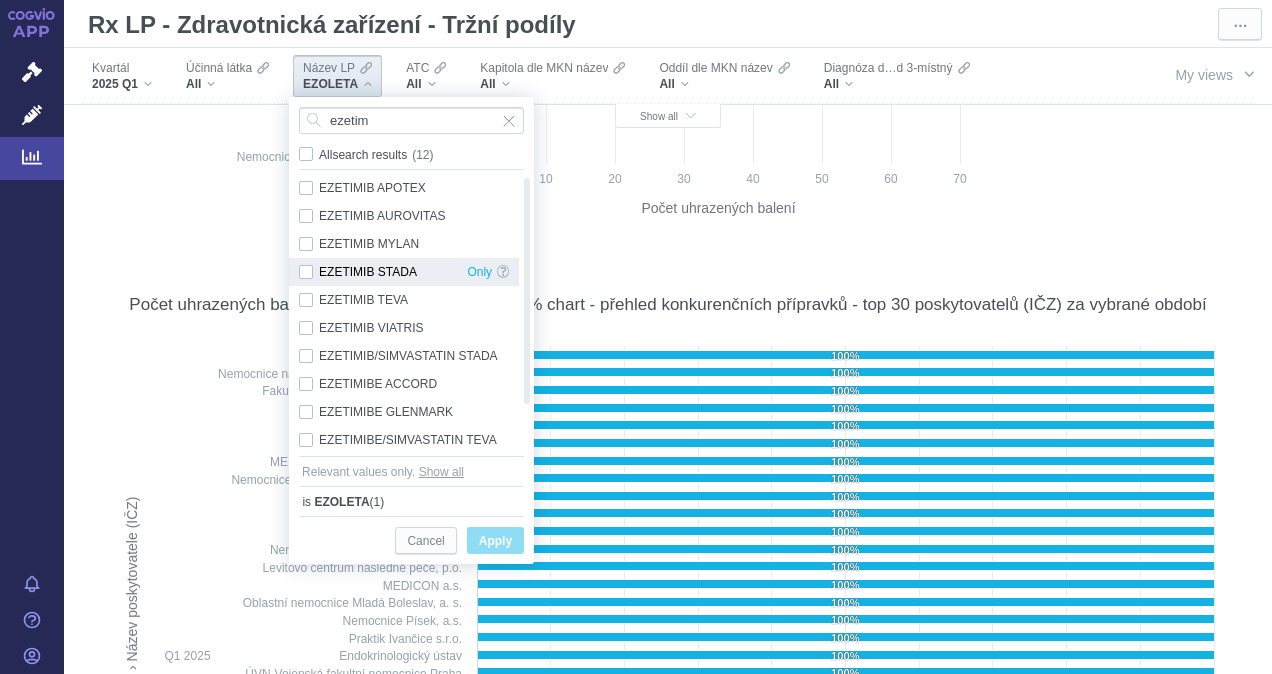 click on "EZETIMIB STADA Only" at bounding box center [404, 272] 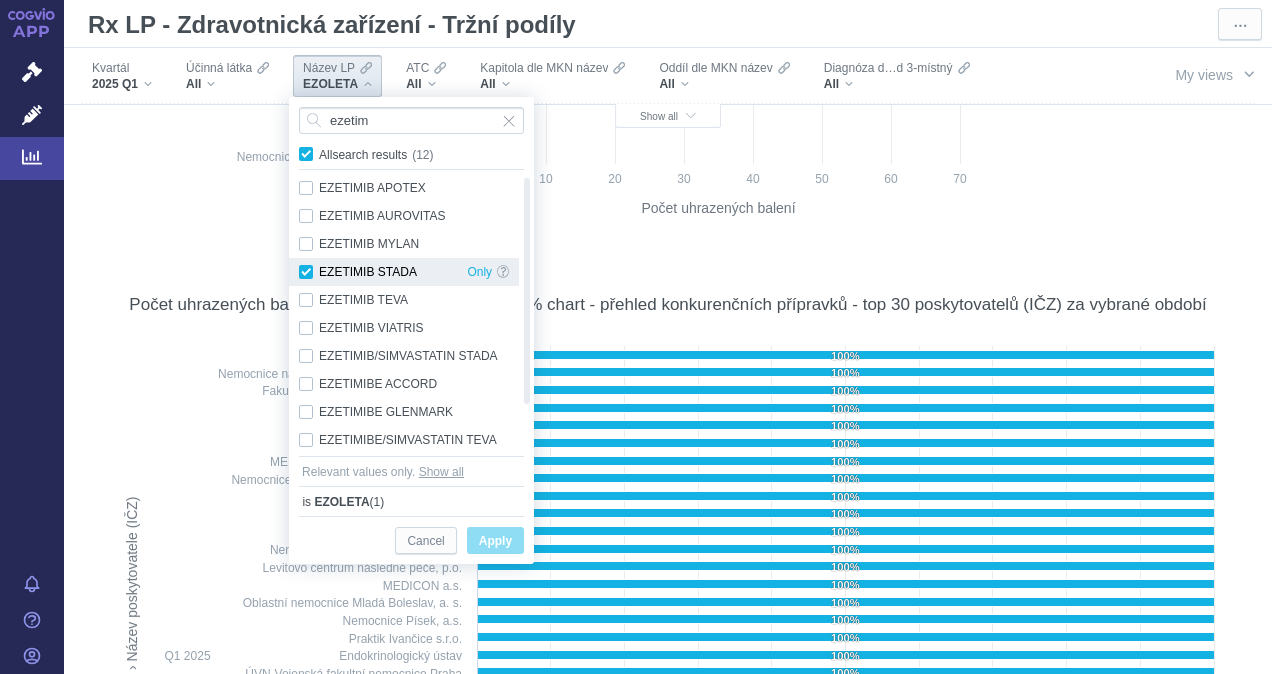 checkbox on "true" 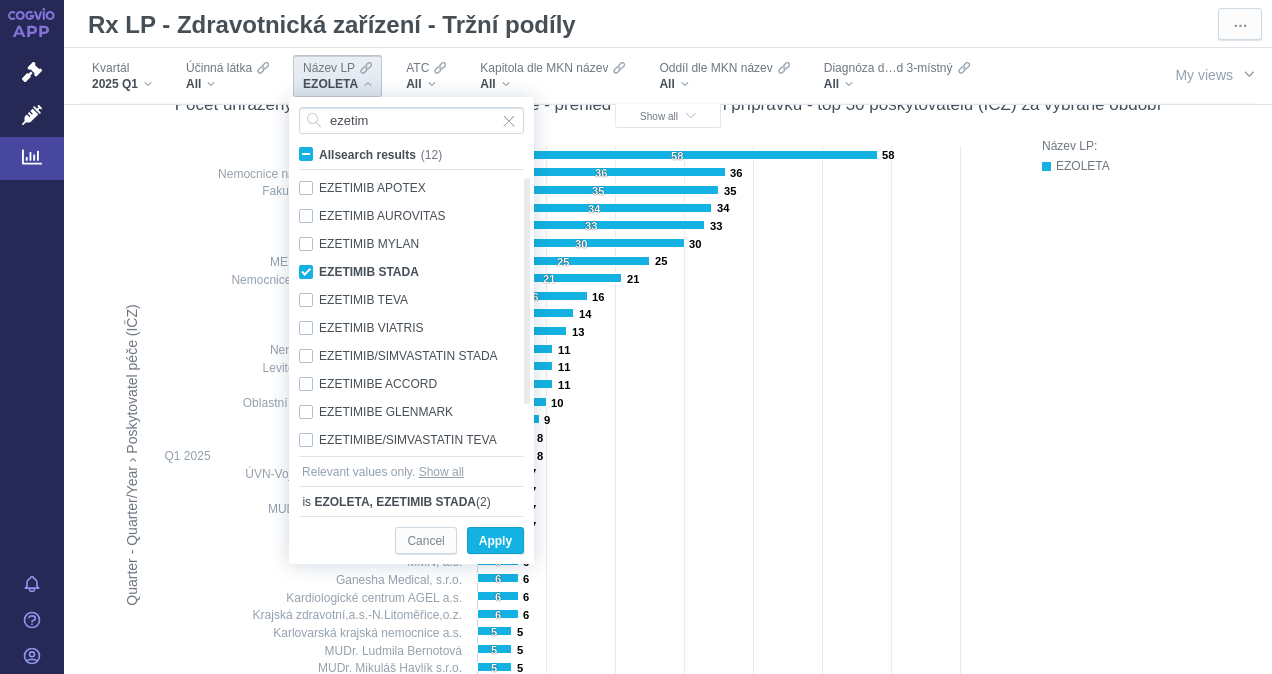 scroll, scrollTop: 100, scrollLeft: 0, axis: vertical 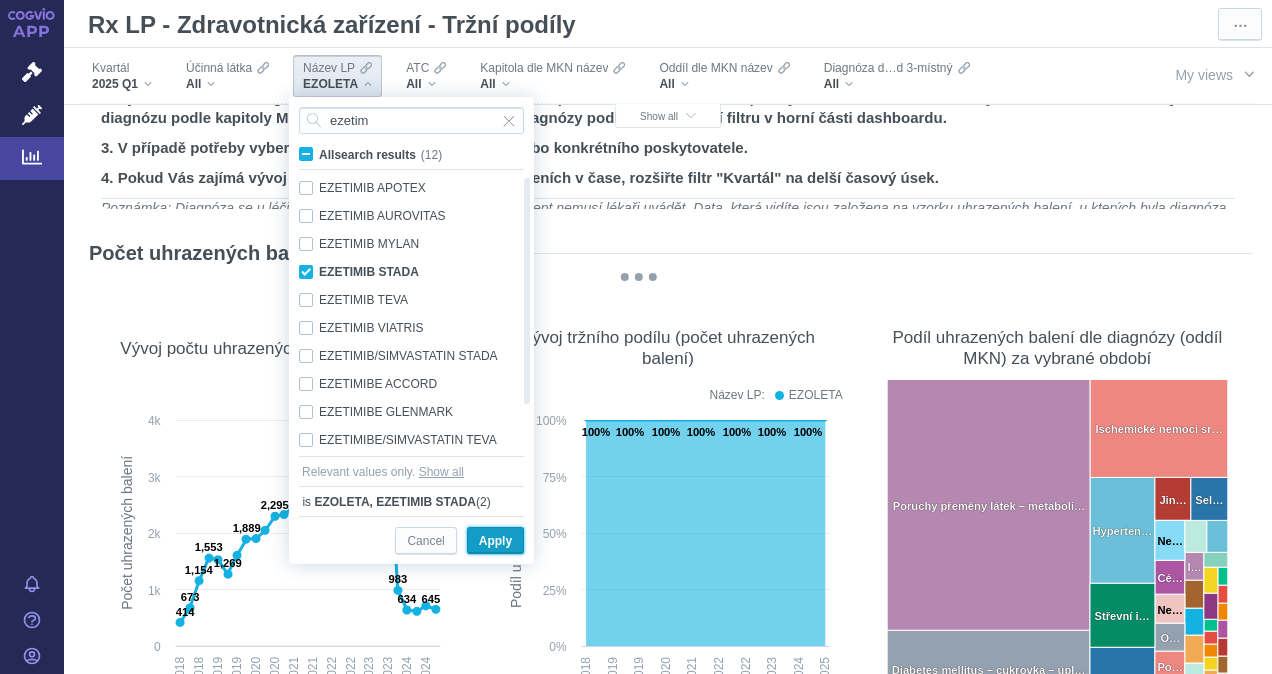 click on "Apply" at bounding box center (495, 541) 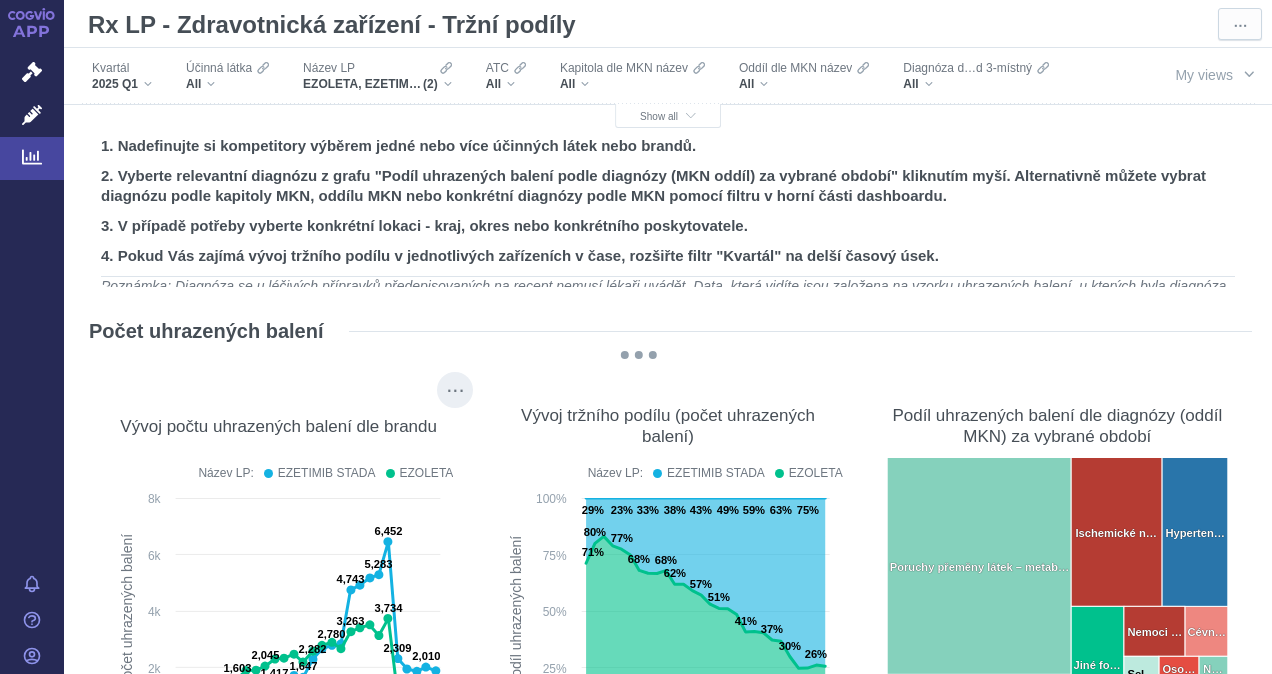 scroll, scrollTop: 0, scrollLeft: 0, axis: both 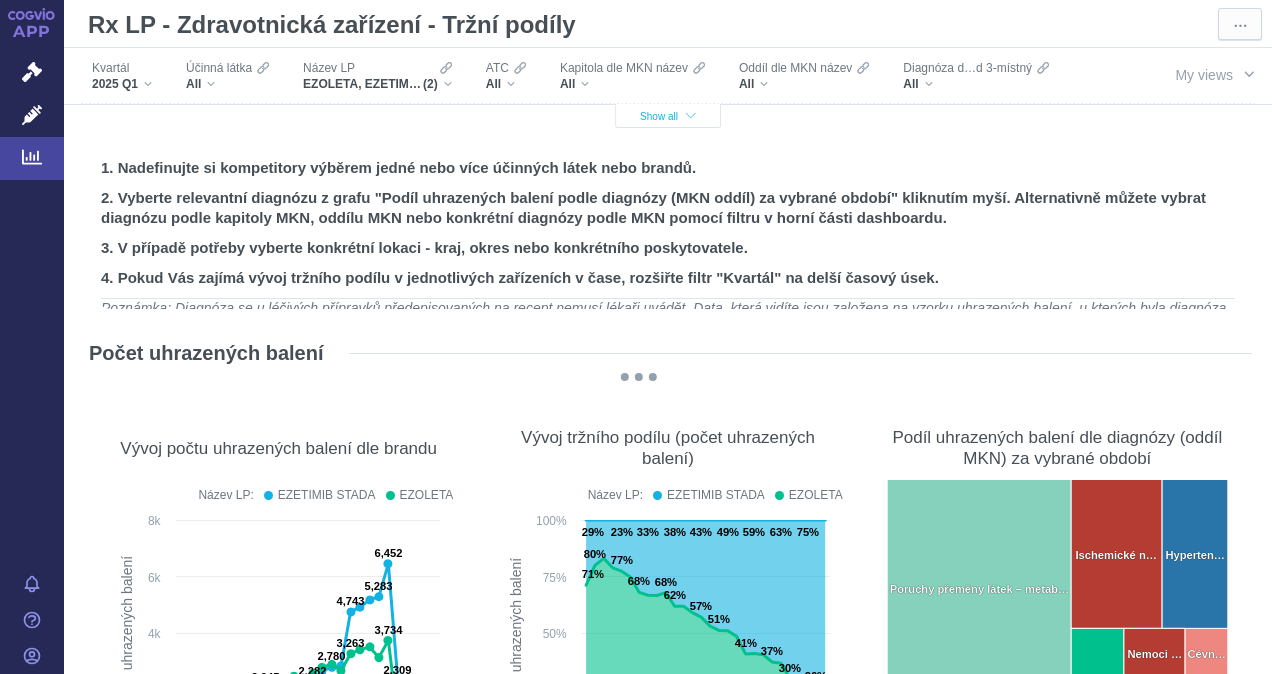 click on "Show all" at bounding box center (668, 116) 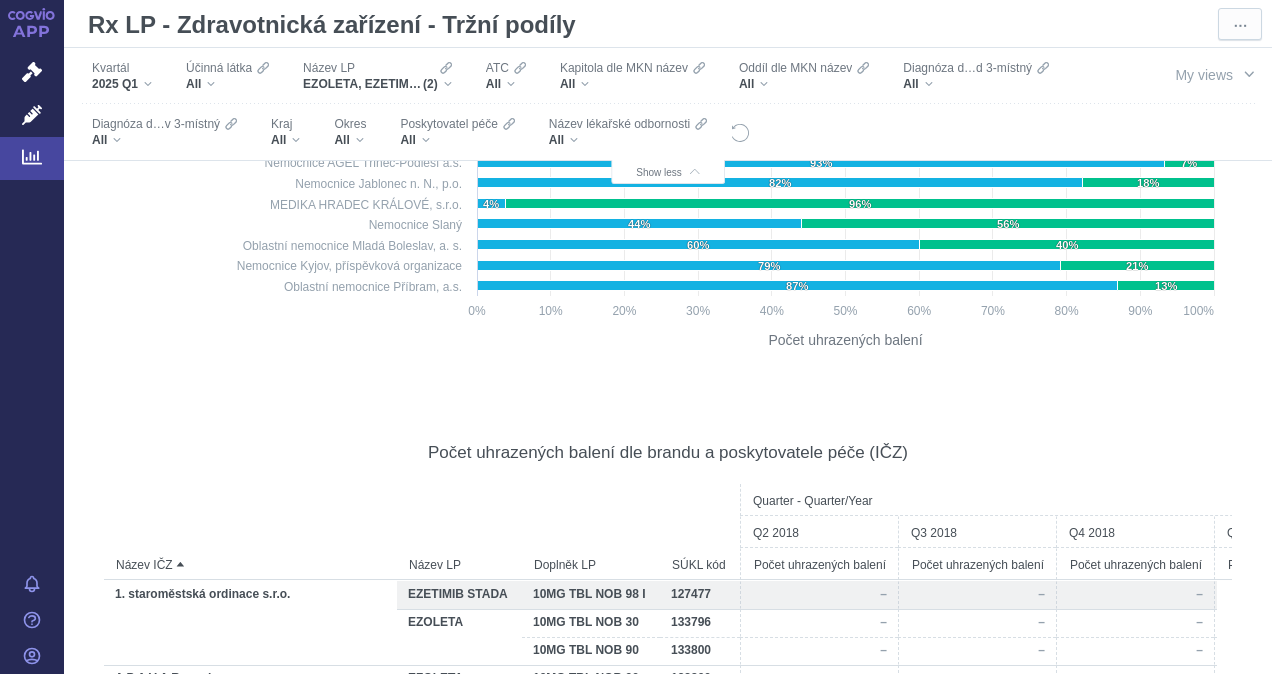 scroll, scrollTop: 2200, scrollLeft: 0, axis: vertical 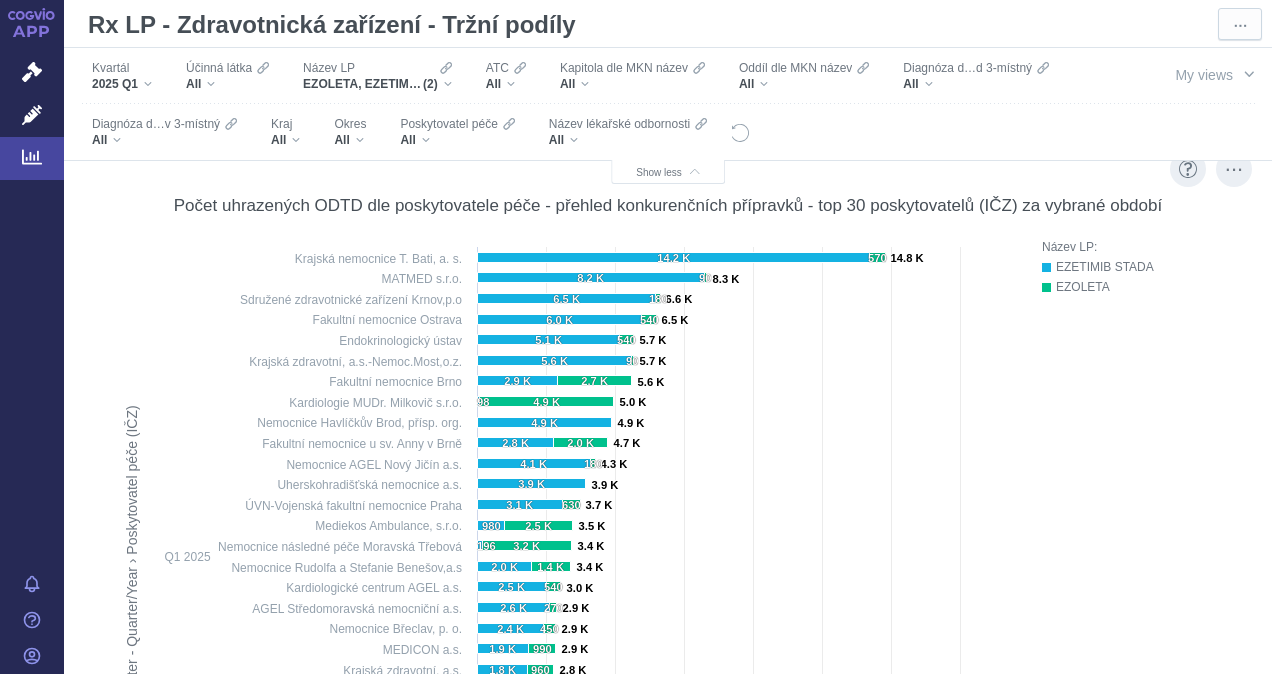 drag, startPoint x: 125, startPoint y: 198, endPoint x: 217, endPoint y: 406, distance: 227.4379 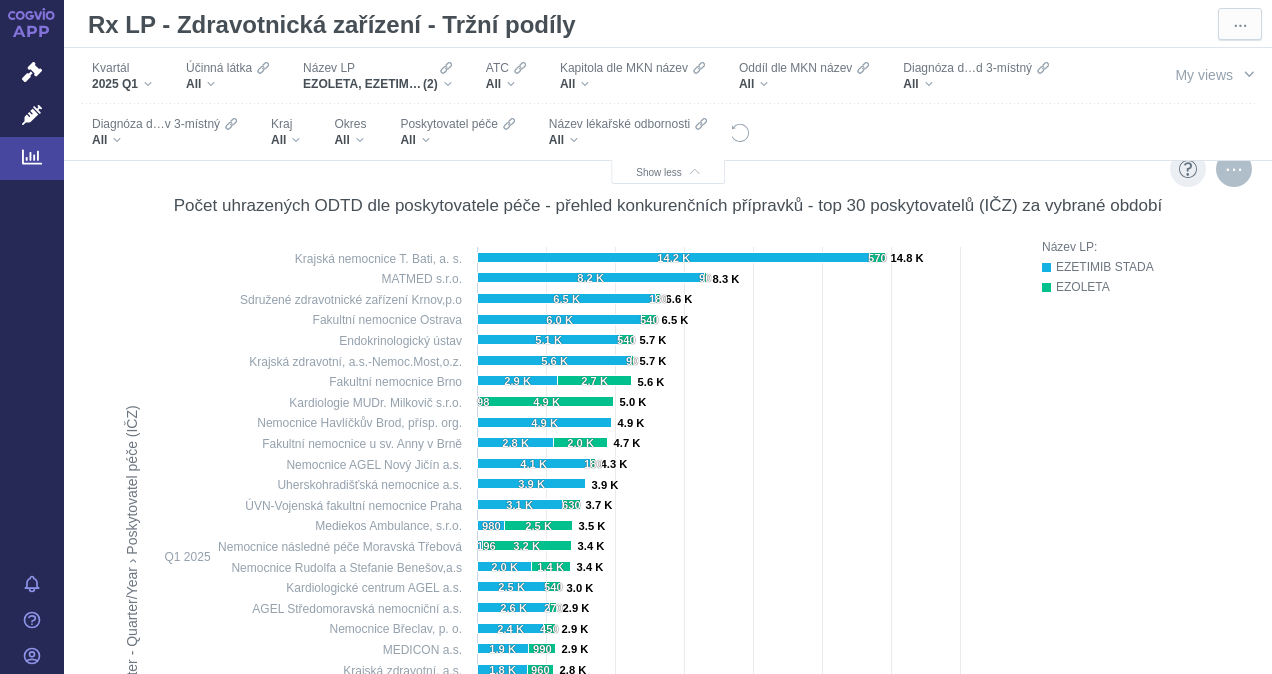 click at bounding box center (1234, 169) 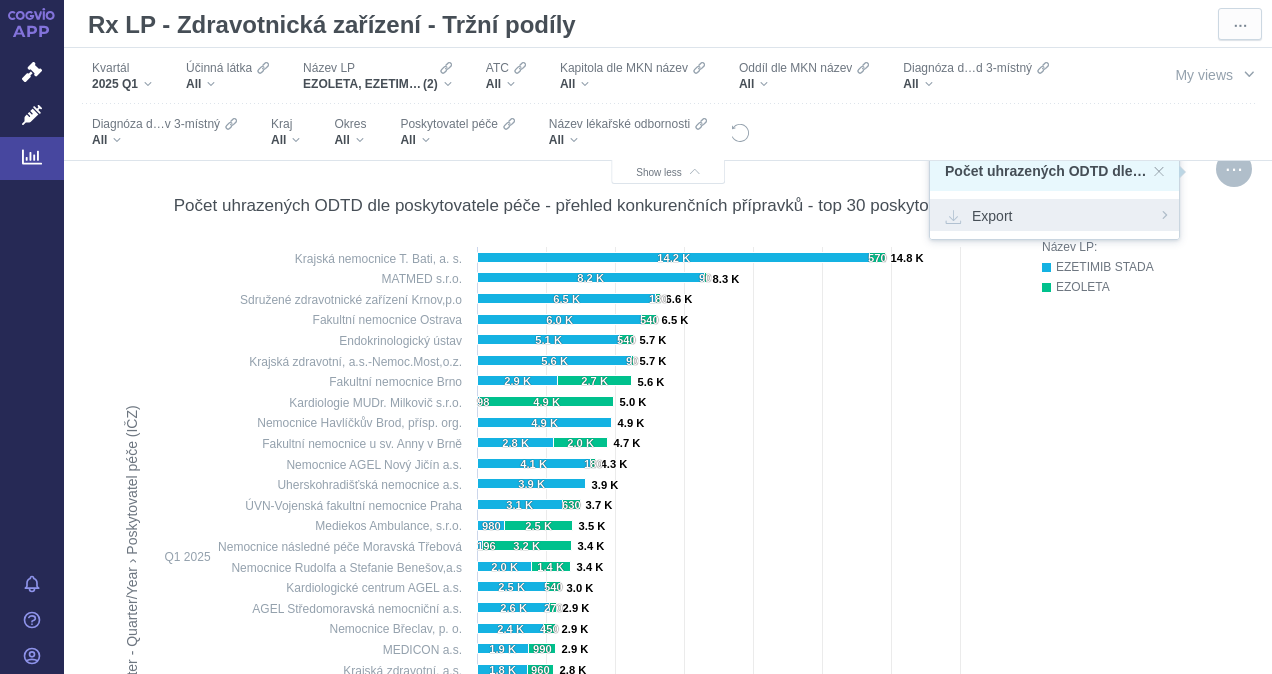 click on "Export" at bounding box center (1054, 215) 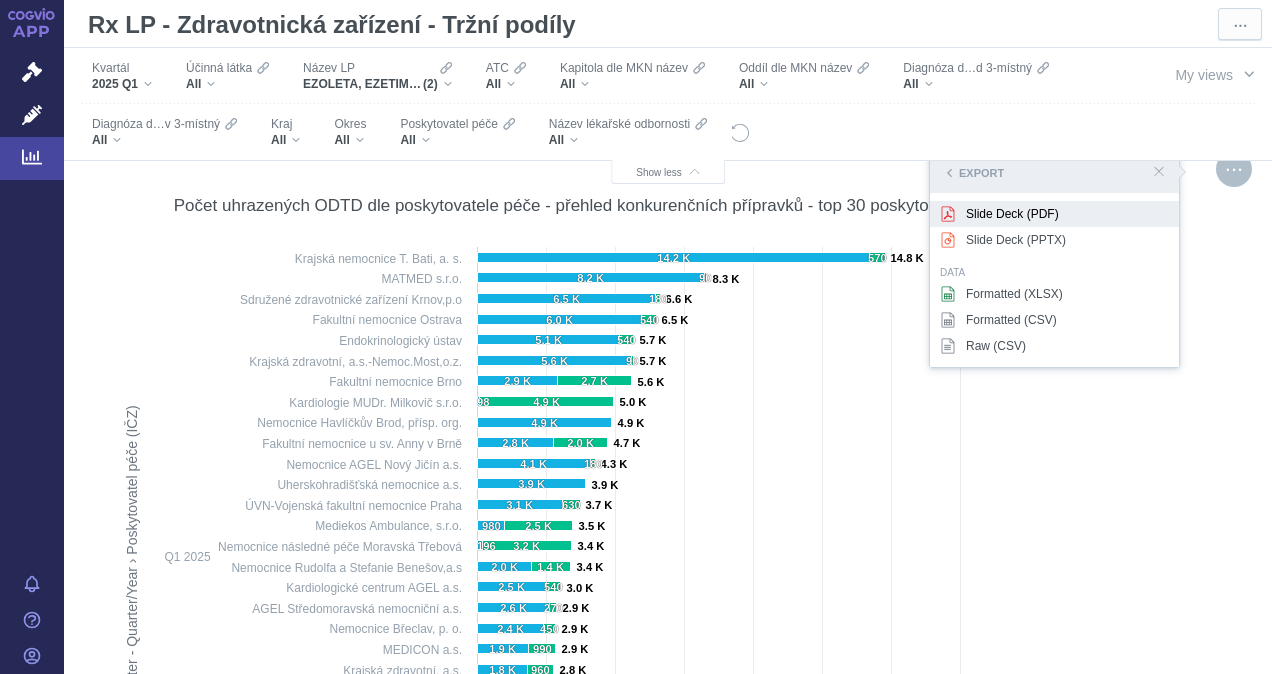 click on "Slide Deck (PDF)" at bounding box center [1054, 214] 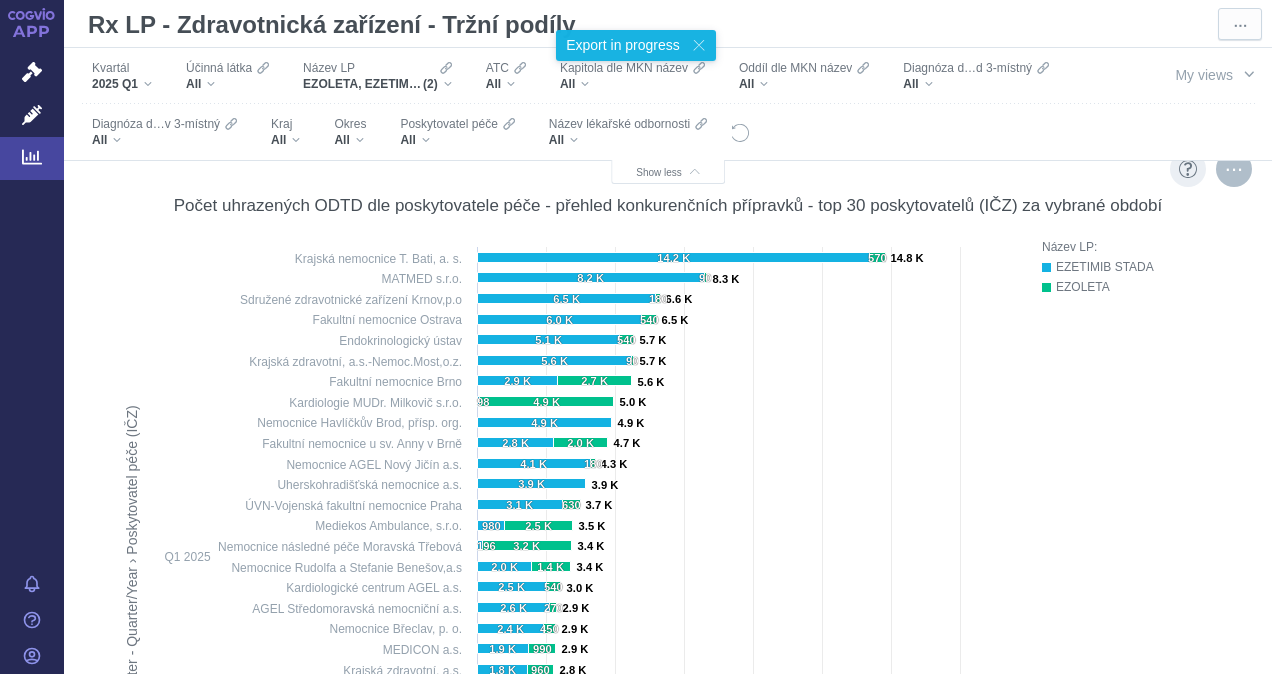 click at bounding box center (1234, 169) 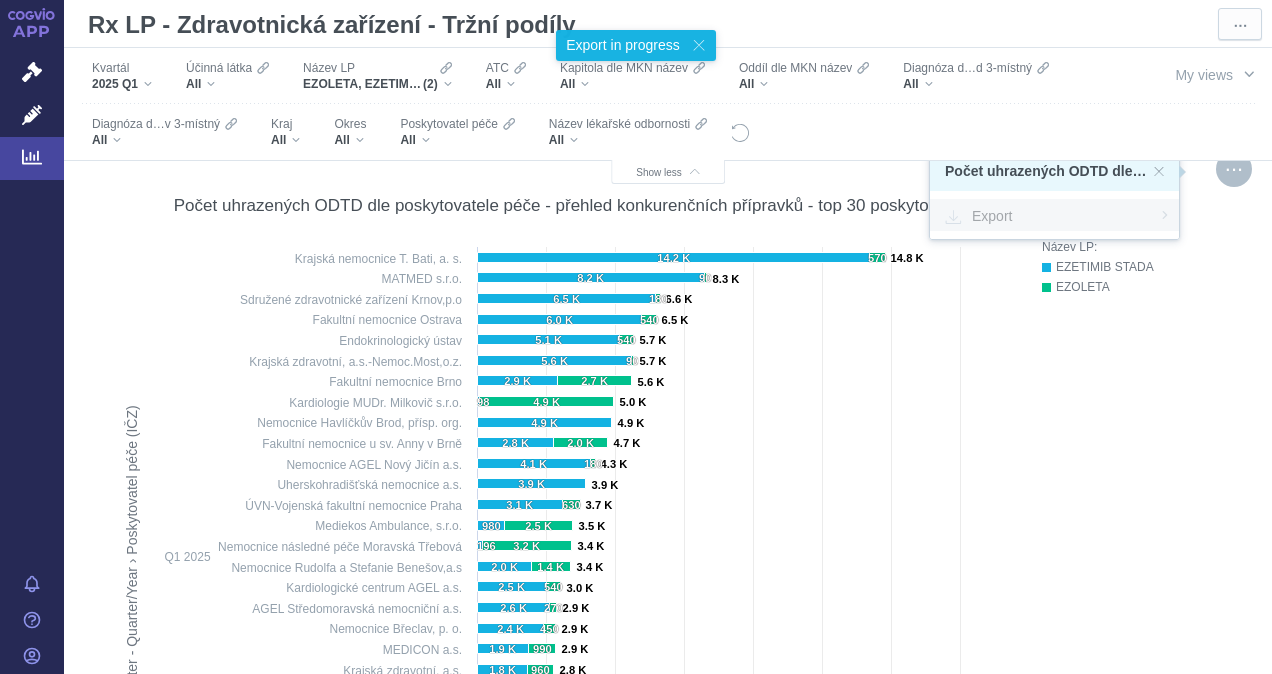 click on "Export" at bounding box center (1054, 215) 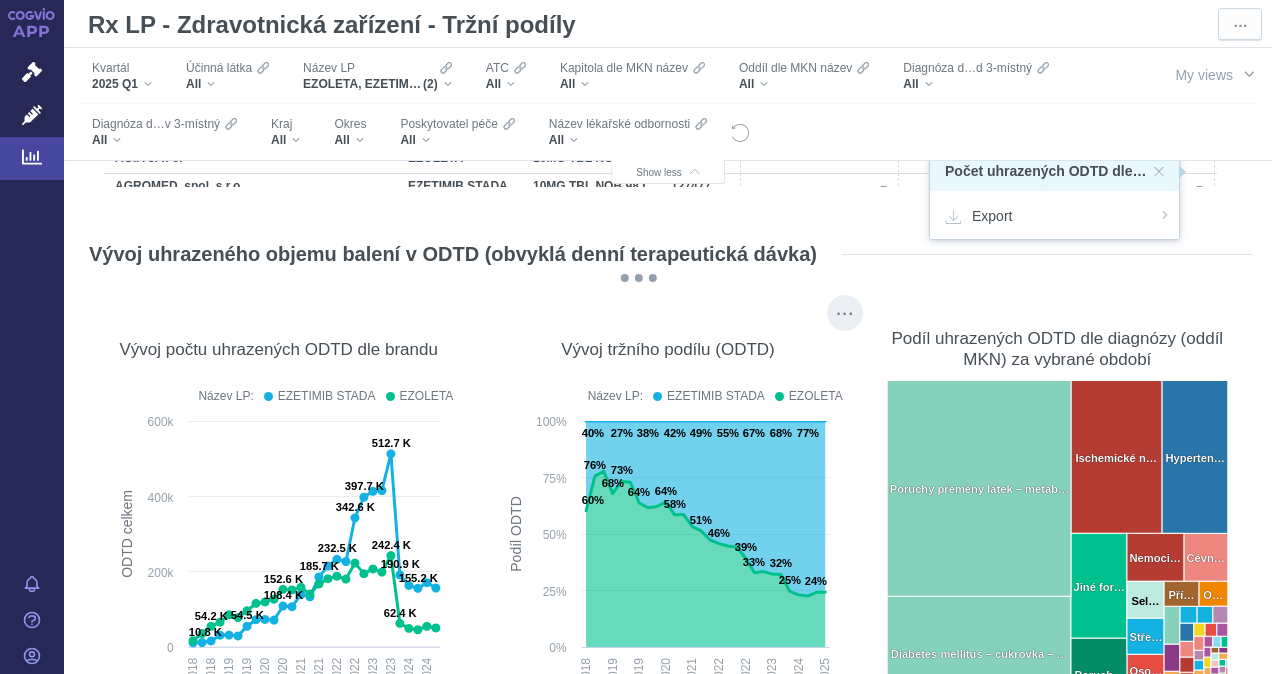 scroll, scrollTop: 3200, scrollLeft: 0, axis: vertical 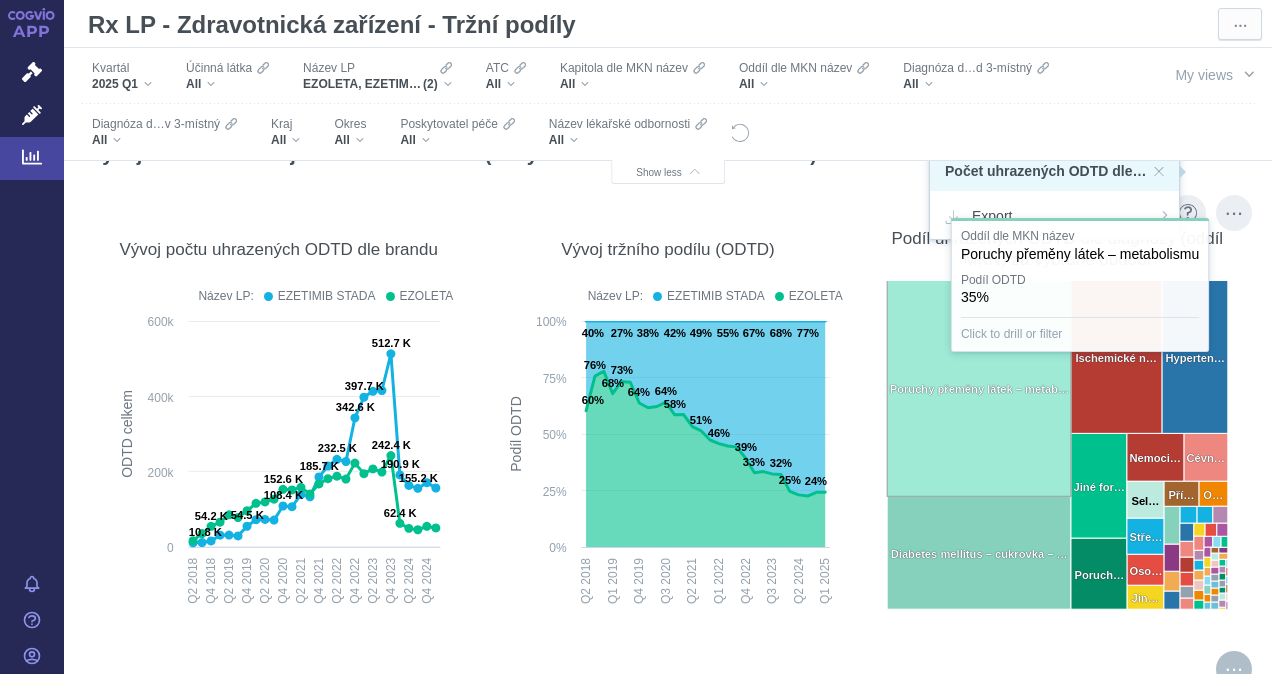click 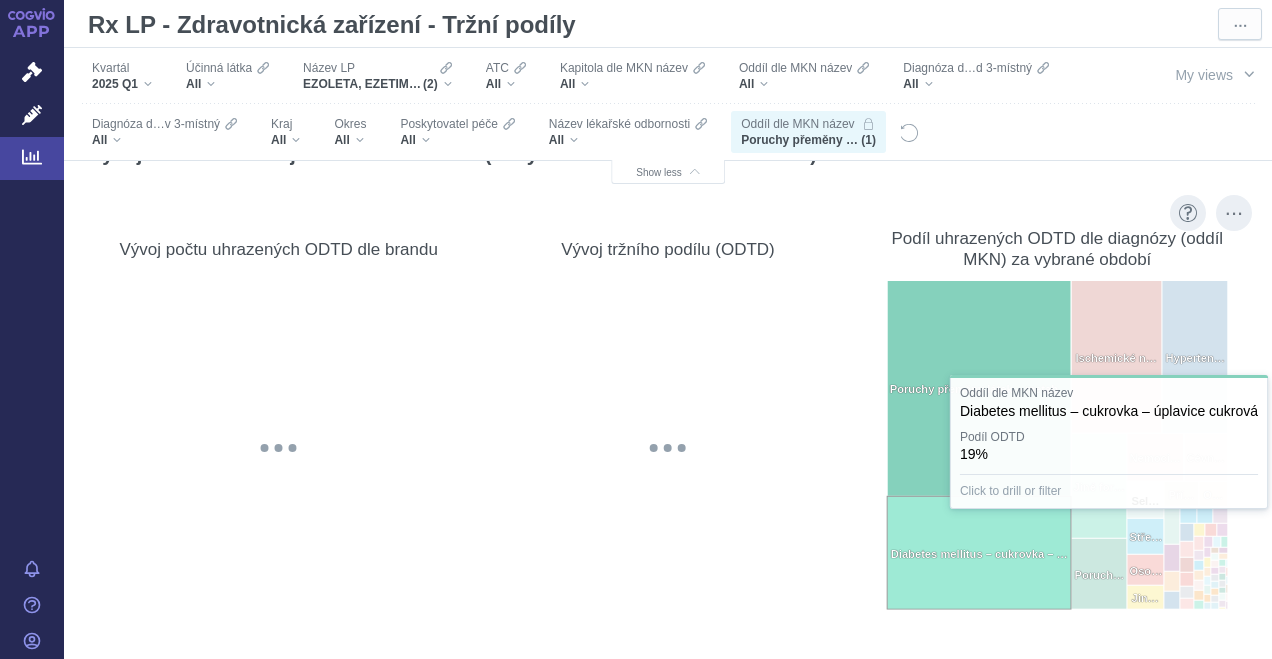 click 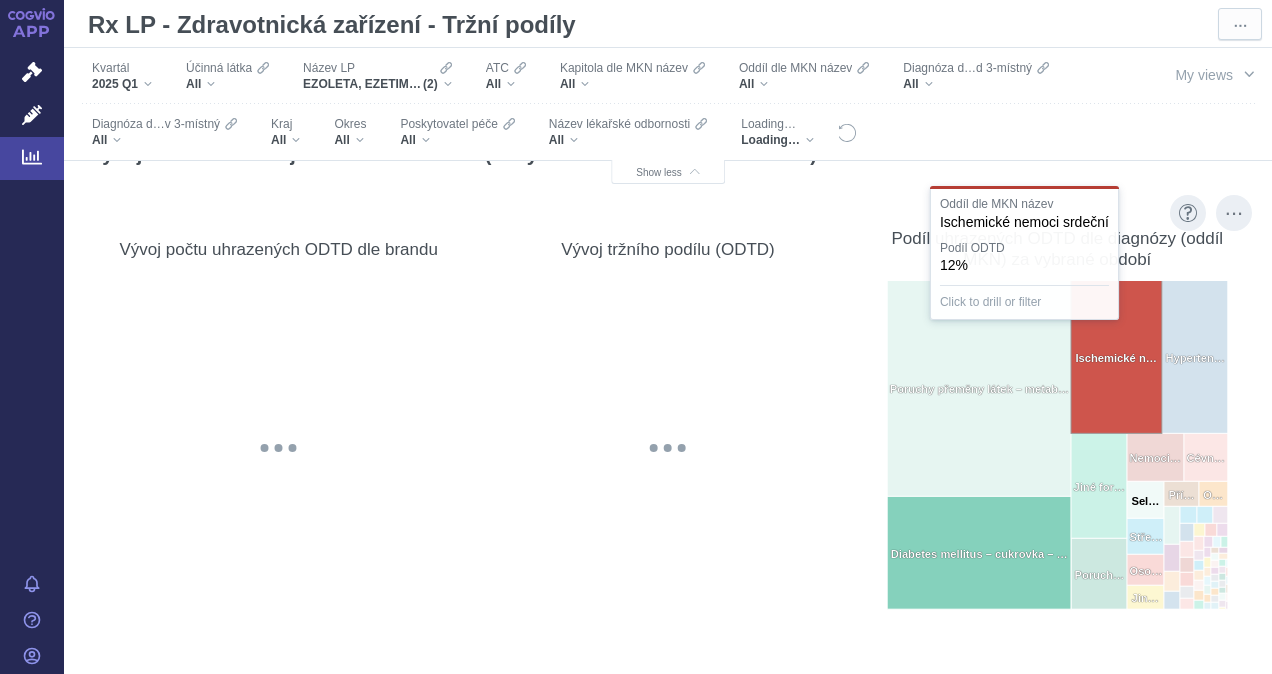 click 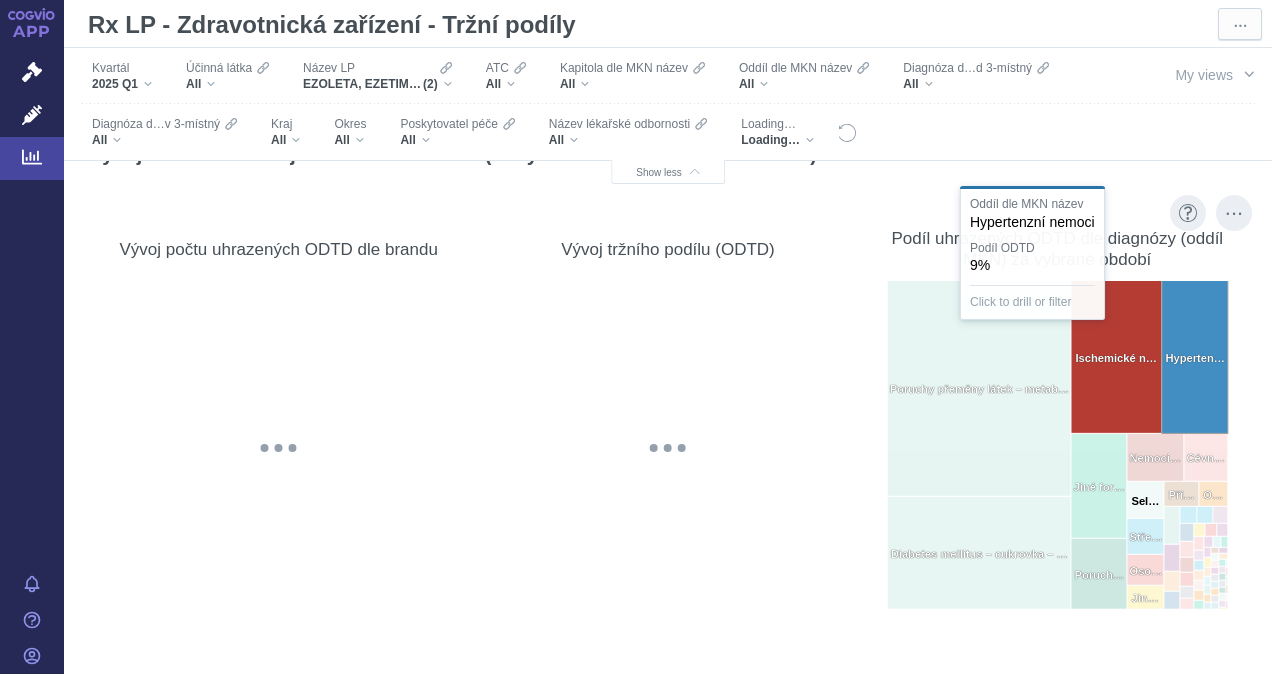 click 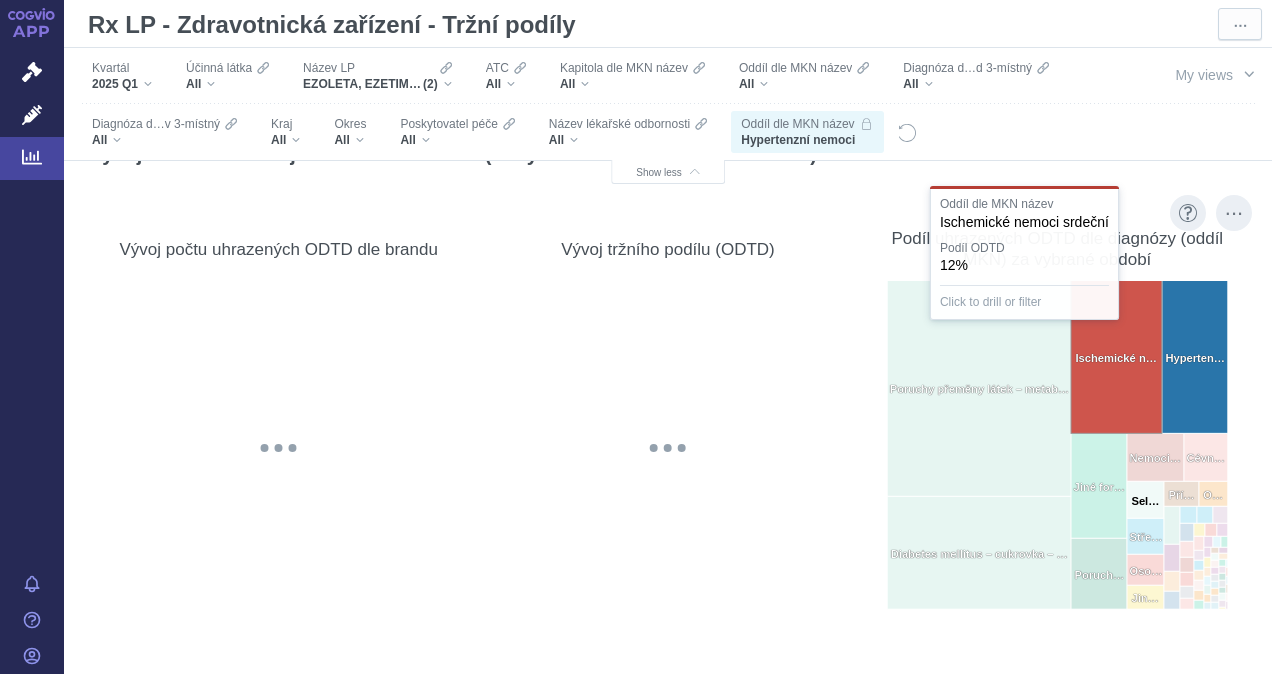click 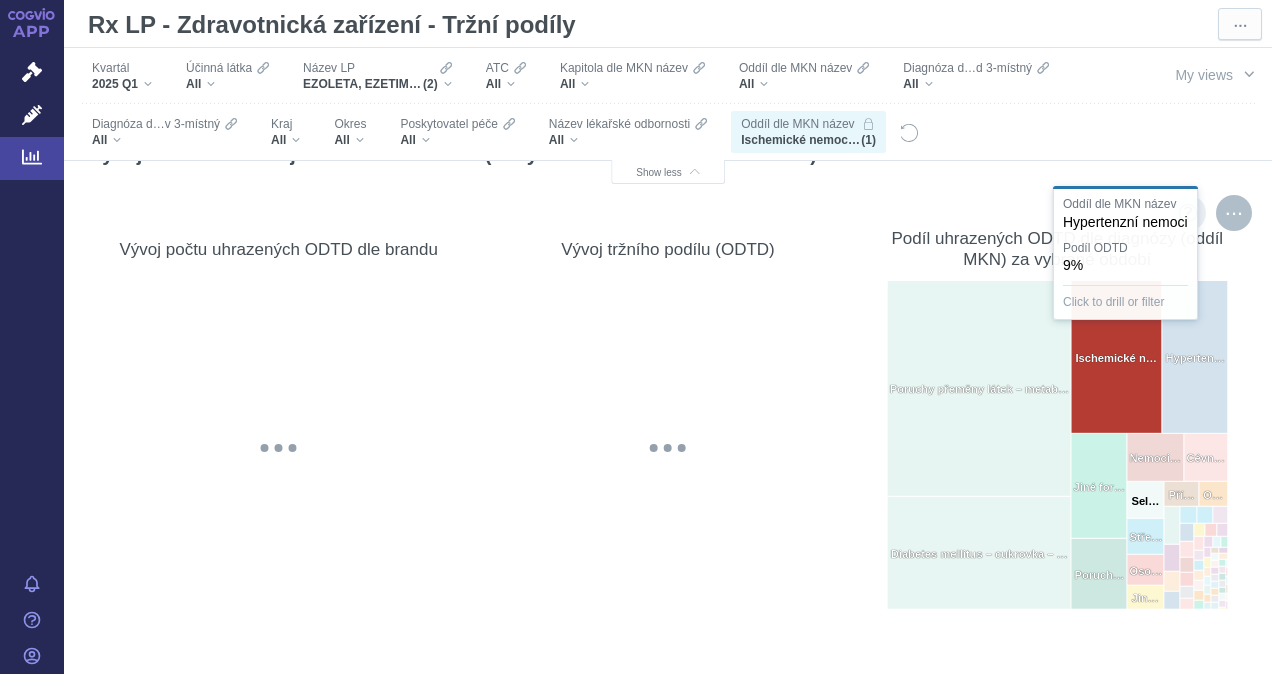 click at bounding box center (1234, 213) 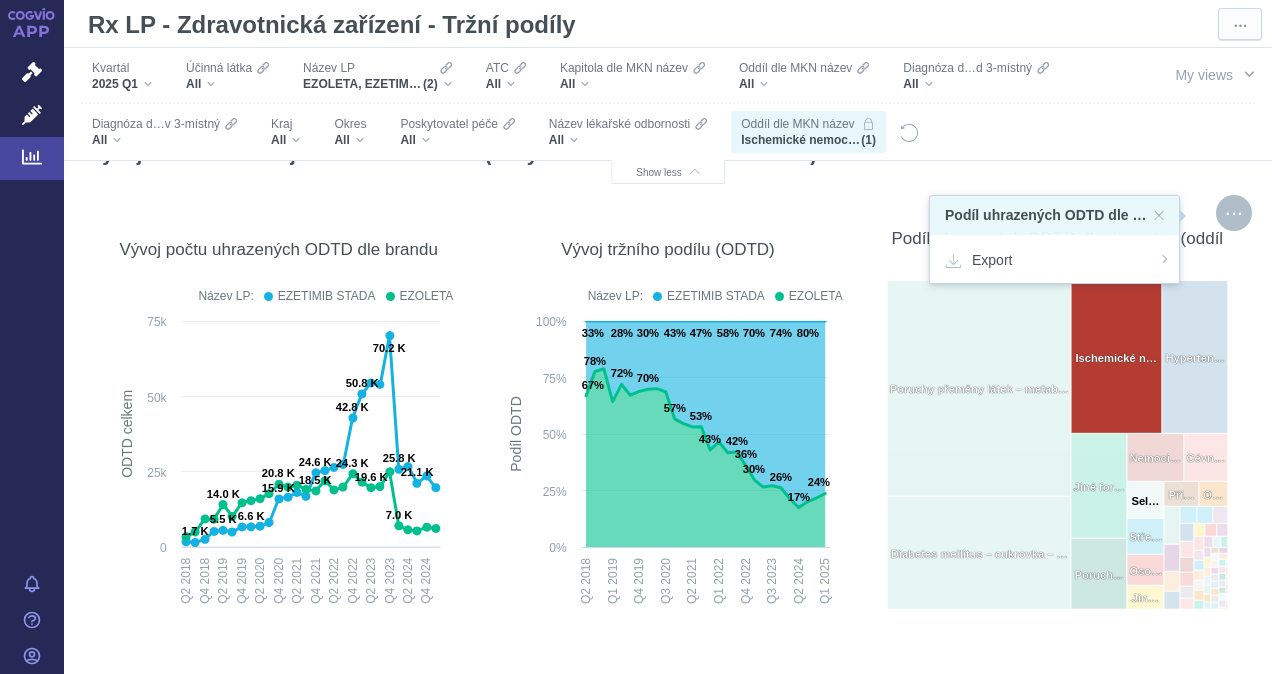 click on "@keyframes GDC-pop {
0%,
80%,
100% {
transform: scale(0);
}
40% {
transform: scale(1);
}
}" 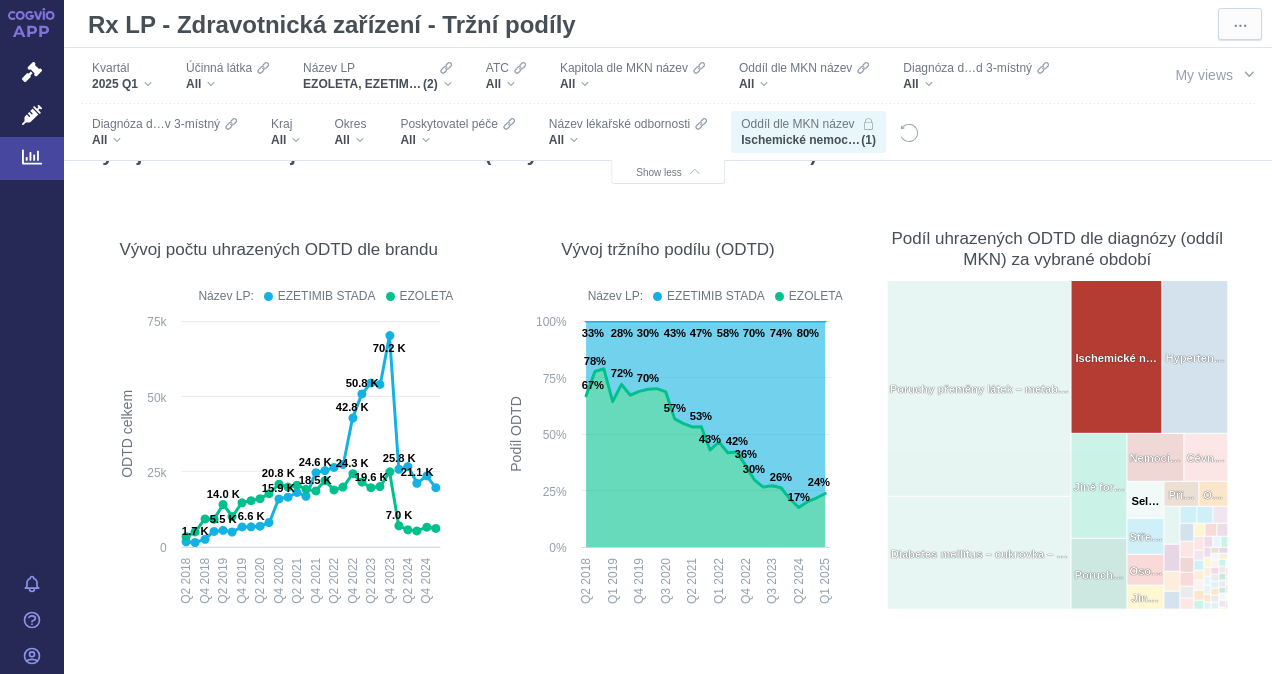click on "Oddíl dle MKN název" at bounding box center (797, 124) 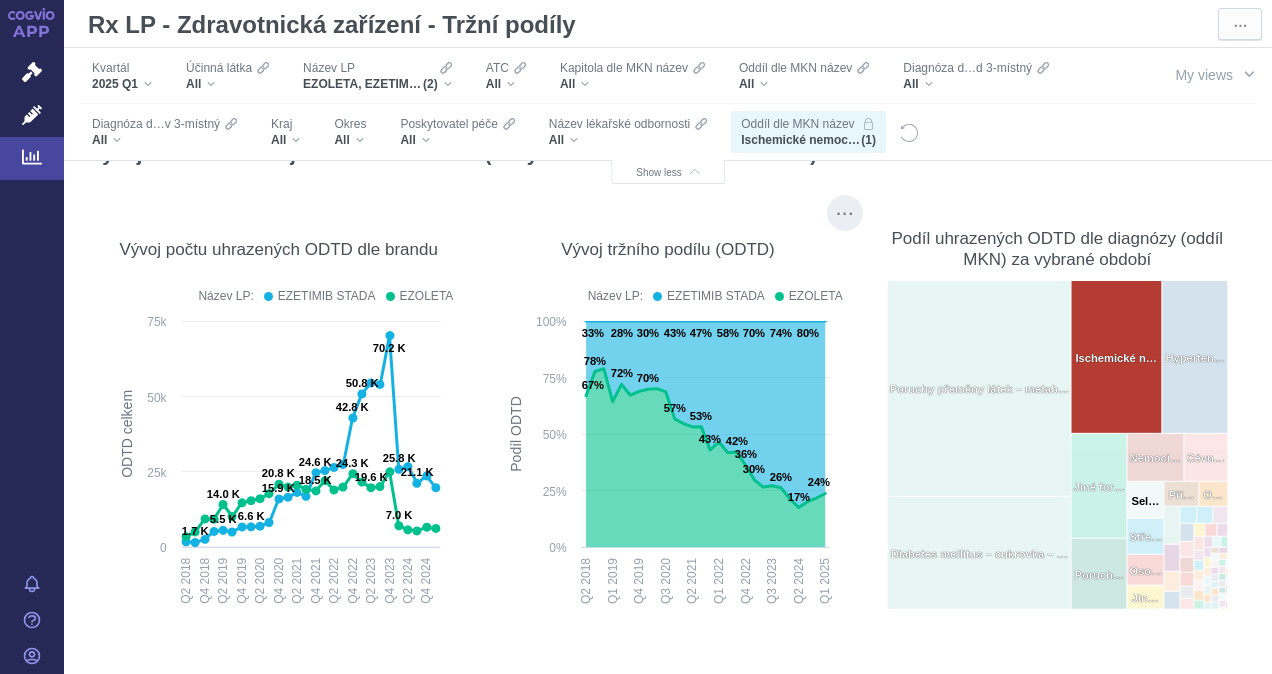 click on "Vývoj tržního podílu (ODTD)" at bounding box center [667, 249] 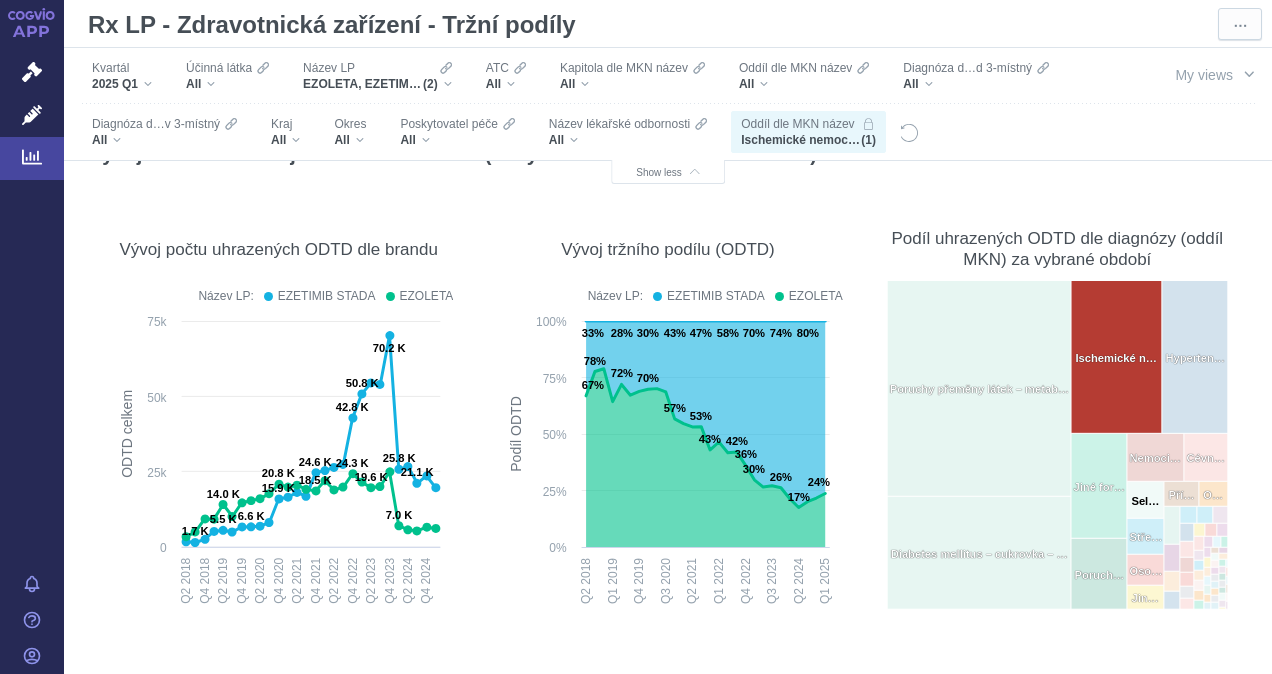 click on "Oddíl dle MKN název" at bounding box center [797, 124] 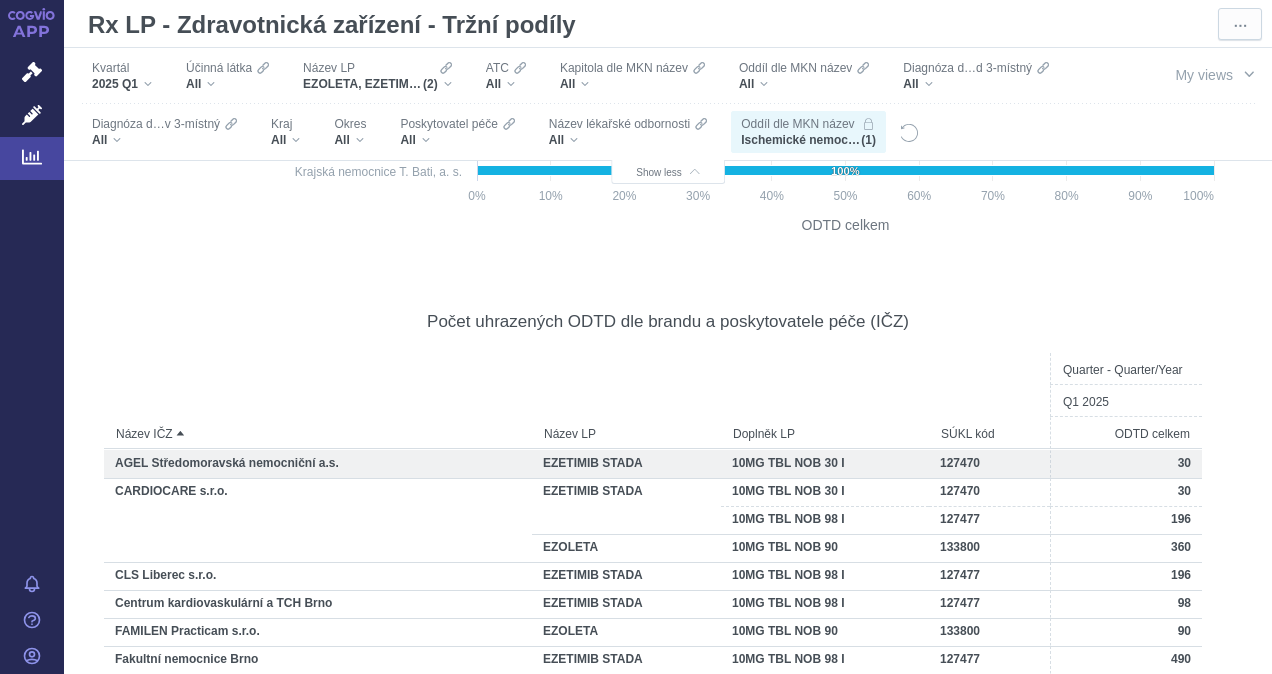 scroll, scrollTop: 5600, scrollLeft: 0, axis: vertical 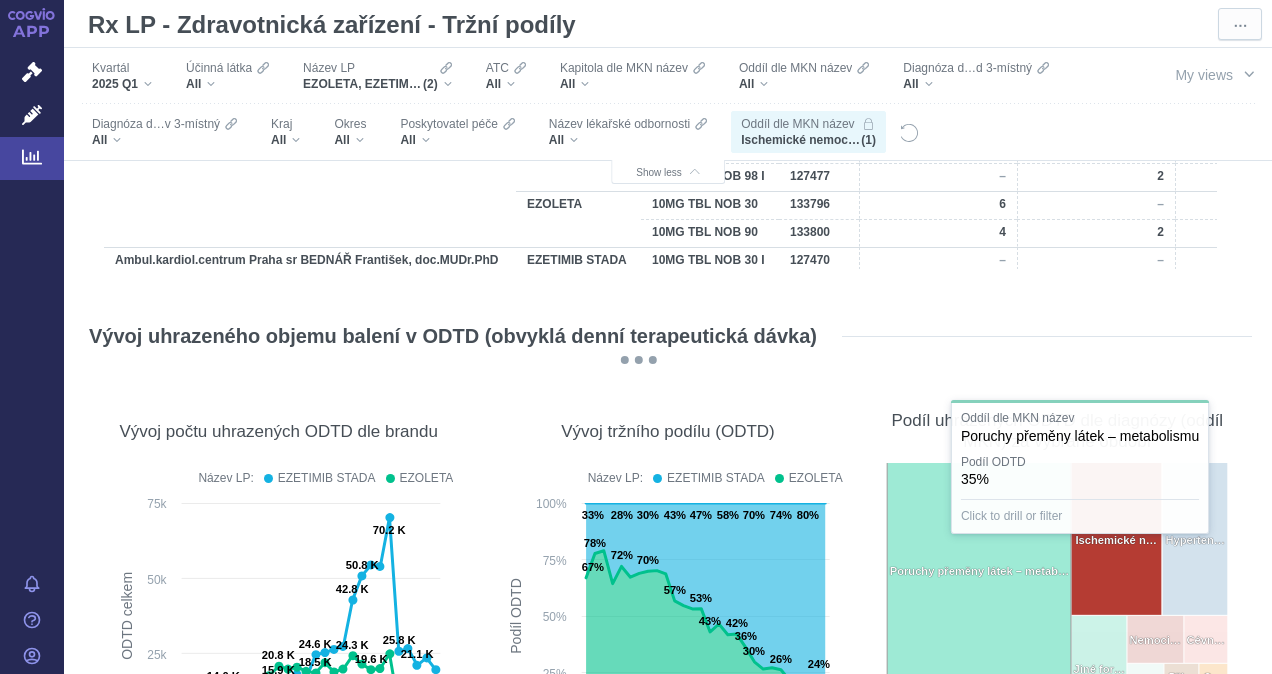 click 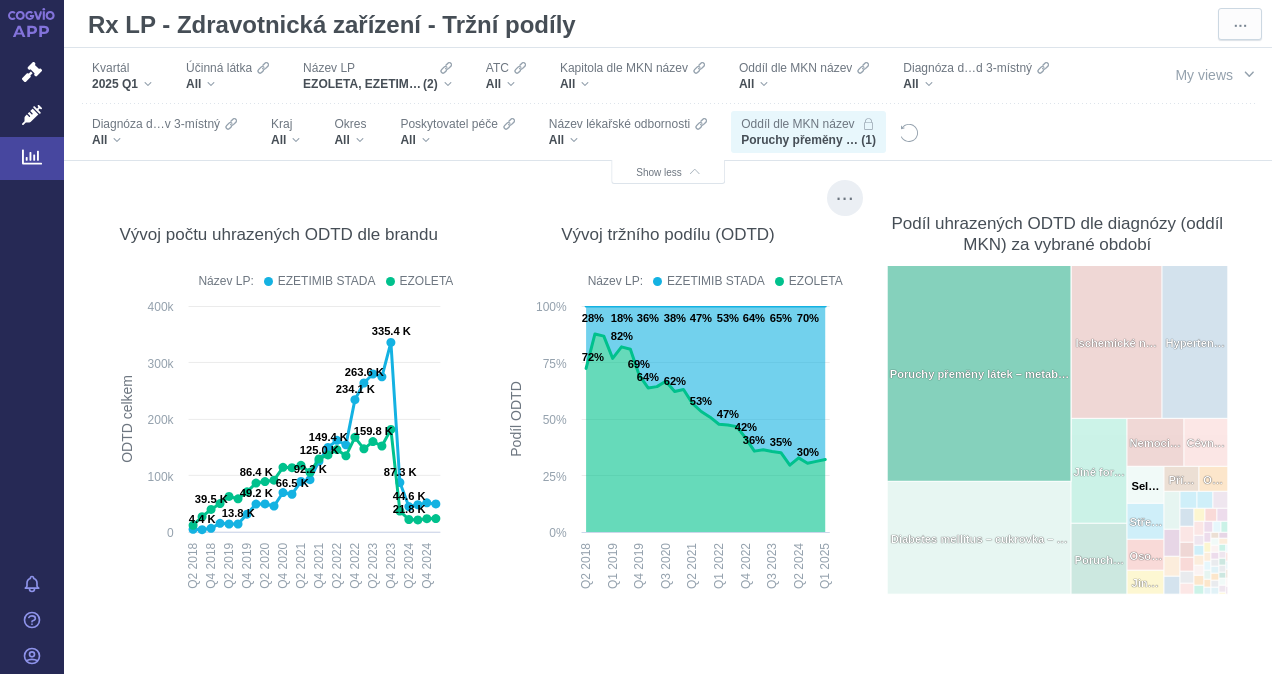 scroll, scrollTop: 3218, scrollLeft: 0, axis: vertical 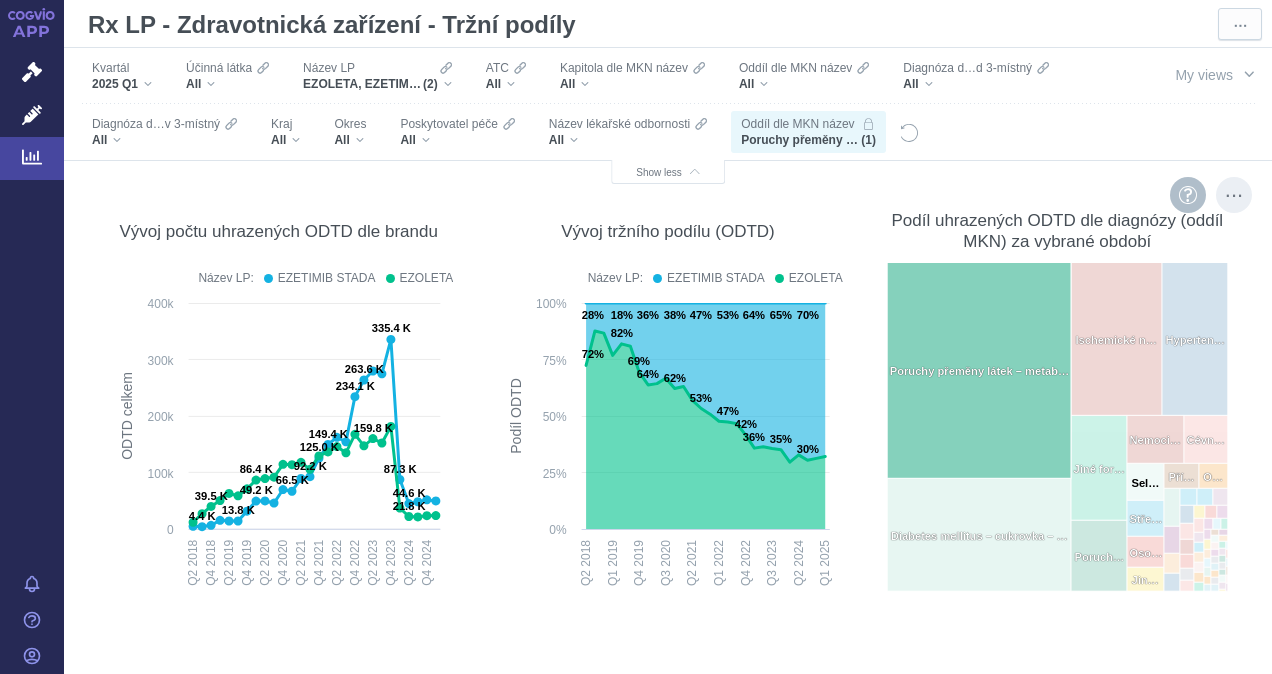 click at bounding box center (1188, 196) 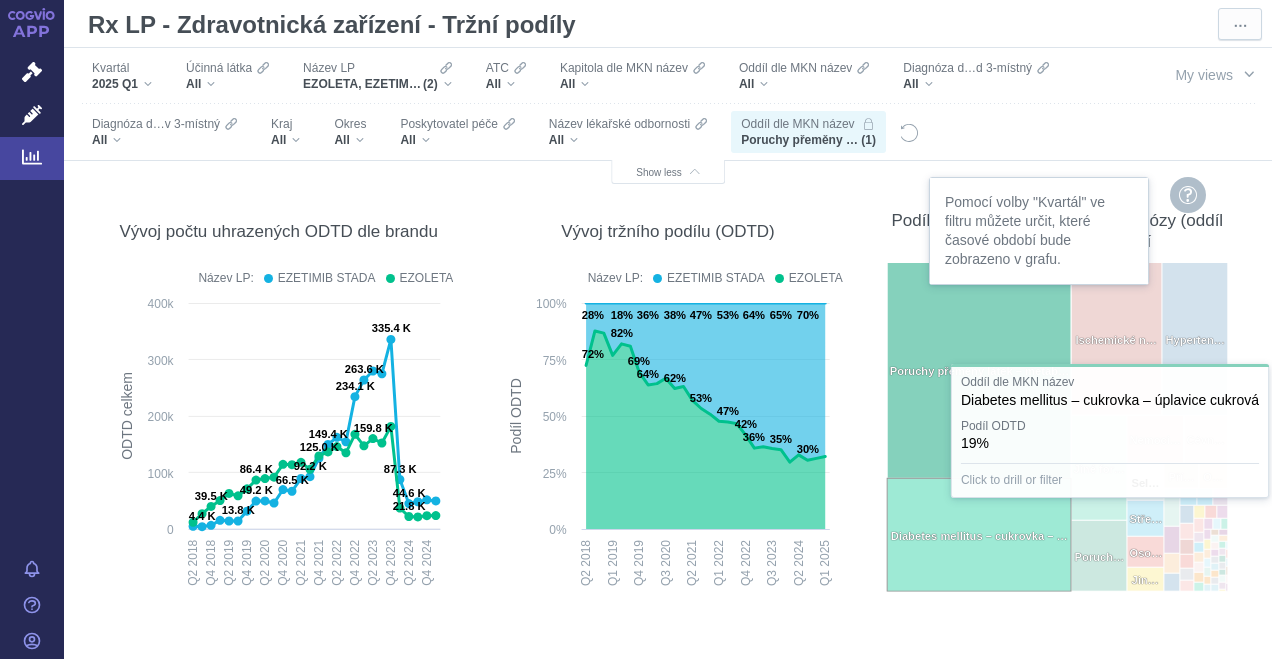 click 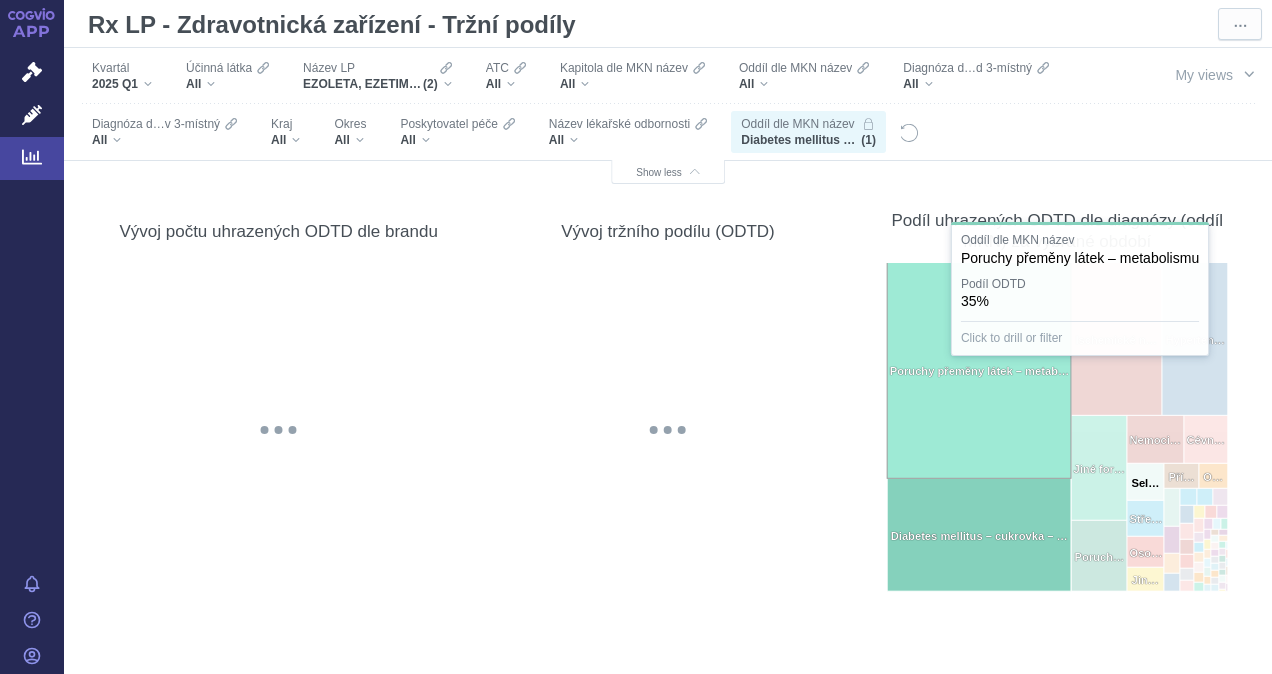 click 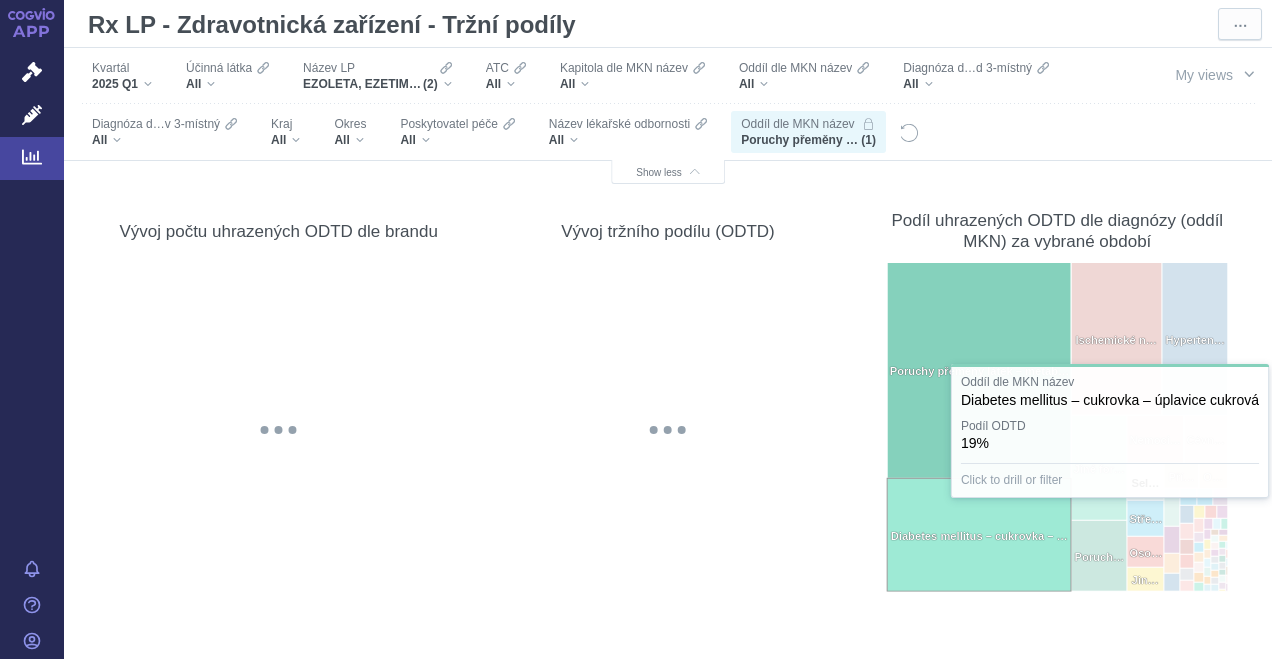 click 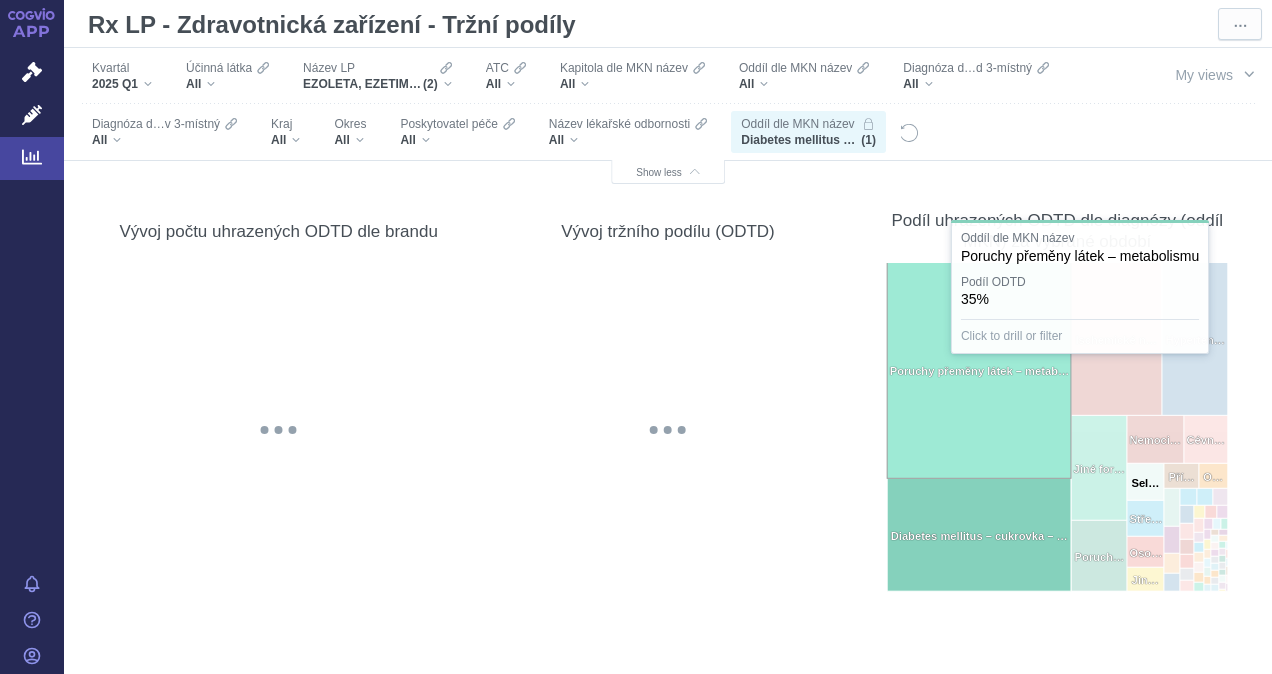 click on "Poruchy přeměny látek – metabolismu (35%) Poruchy přeměny látek – metab…" 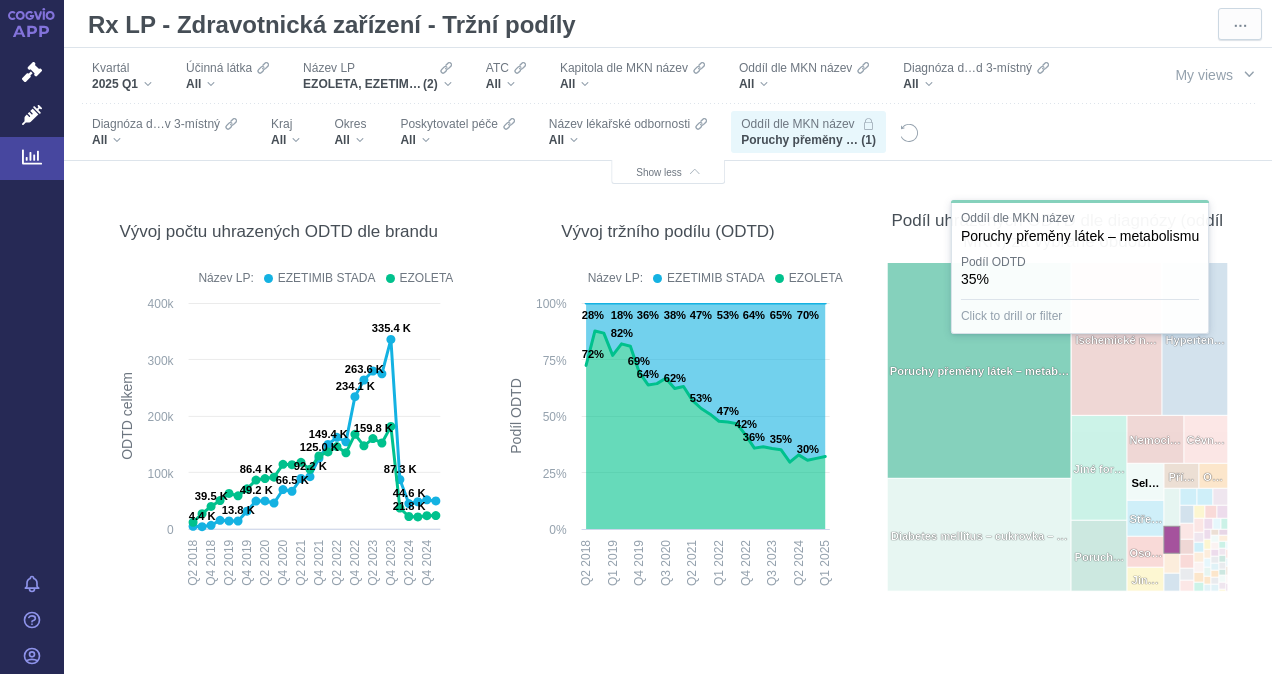 drag, startPoint x: 1142, startPoint y: 506, endPoint x: 1178, endPoint y: 566, distance: 69.97142 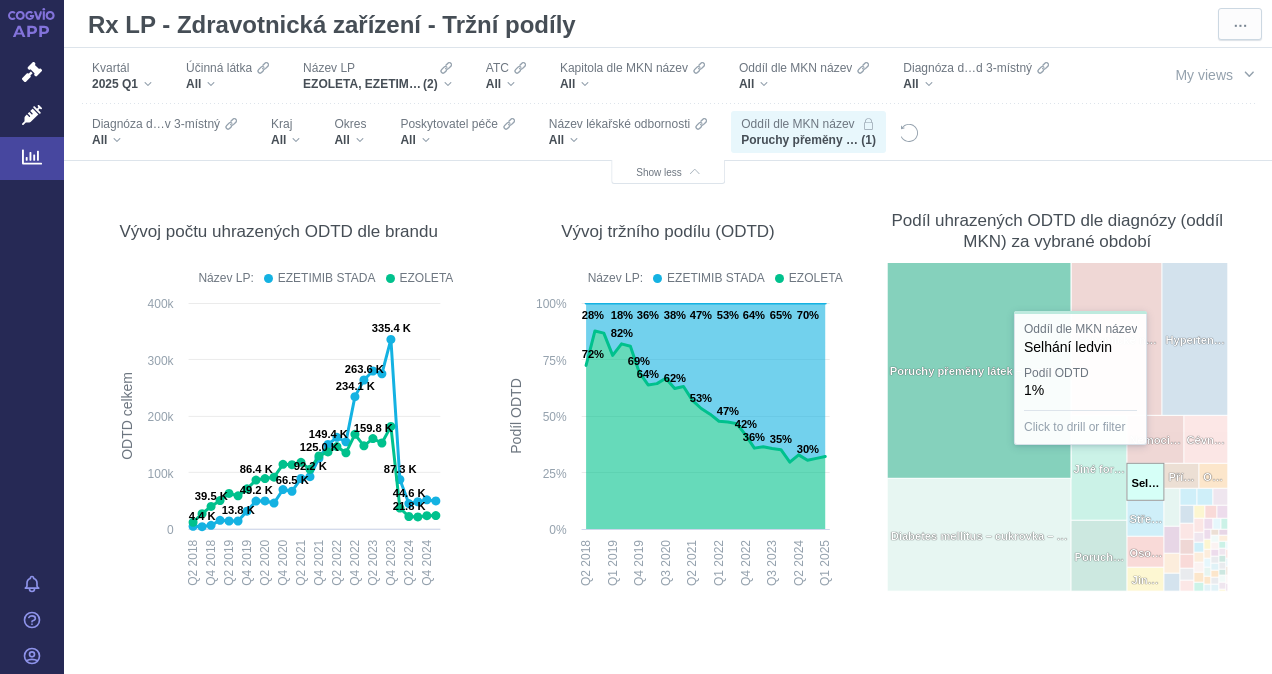 click on "Selhání ledvin (1%) Sel…" 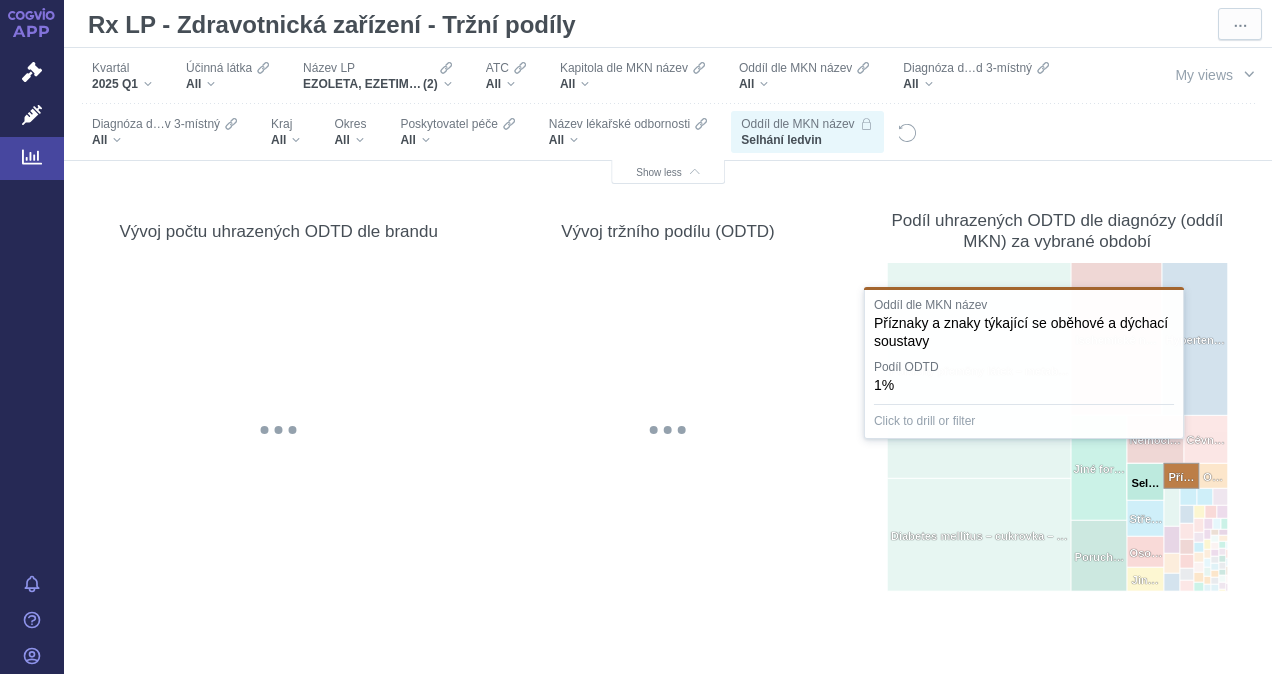 click 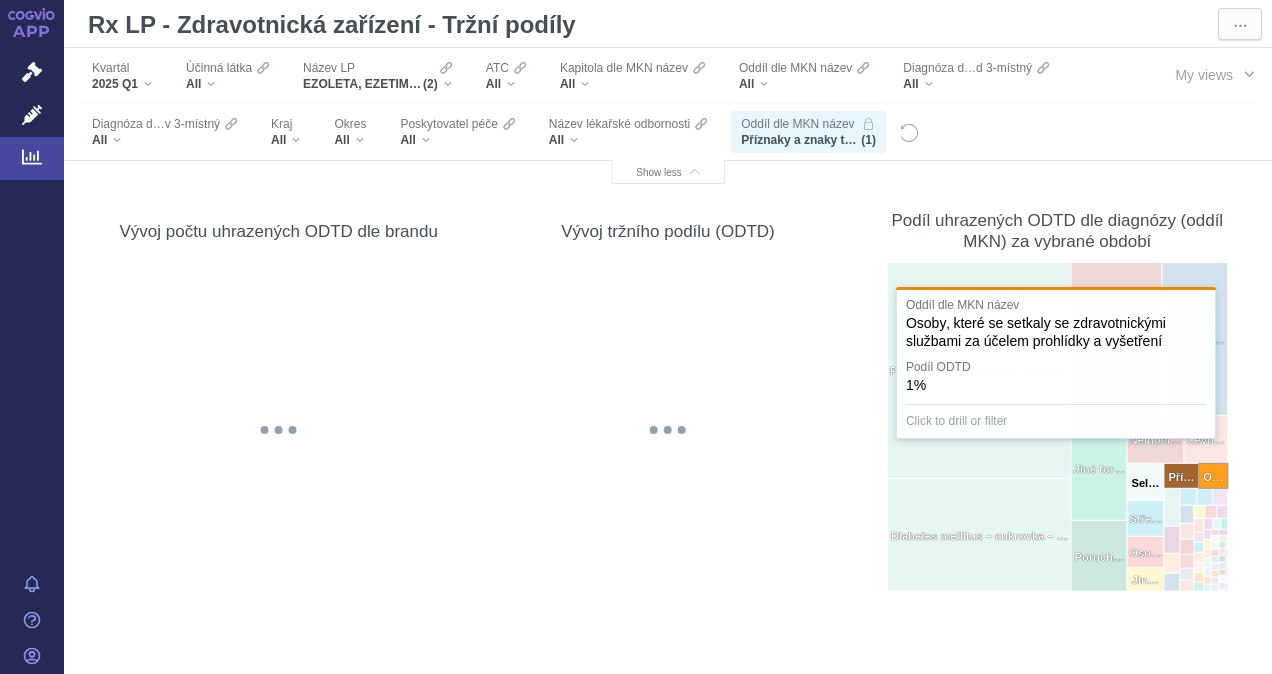 click on "Osoby‚ které se setkaly se zdravotnickými službami za účelem prohlídky a vyšetření (1%) O…" 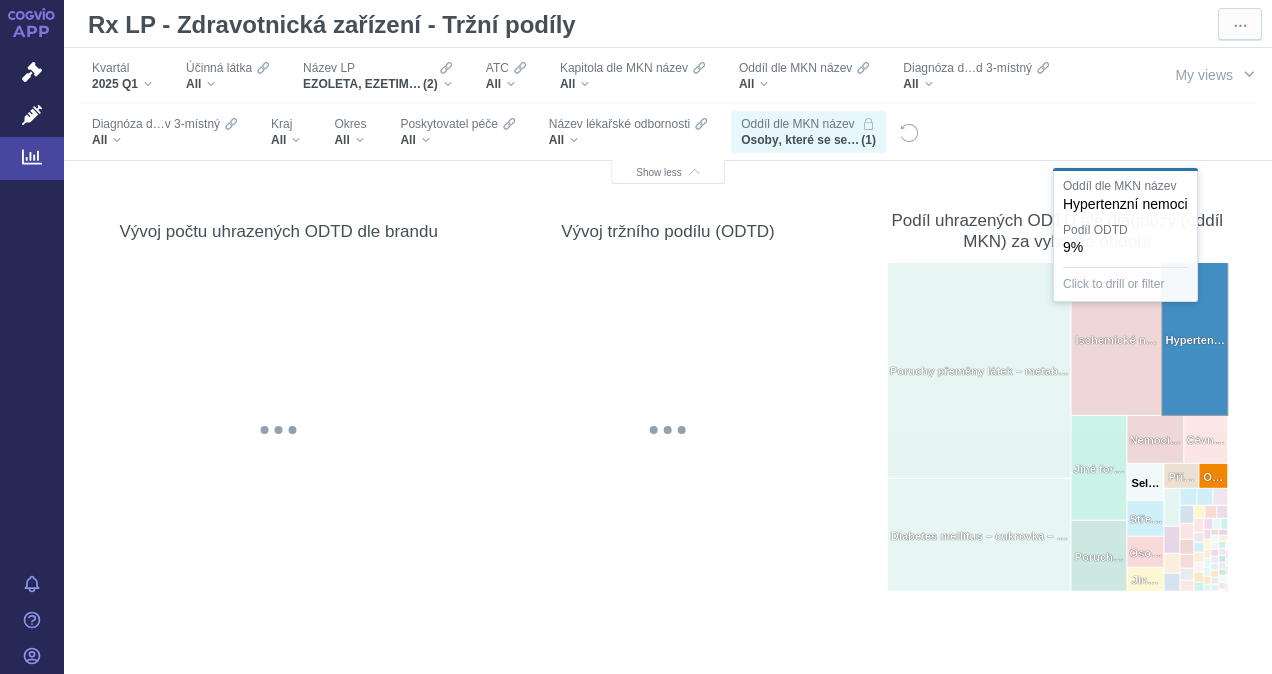 click 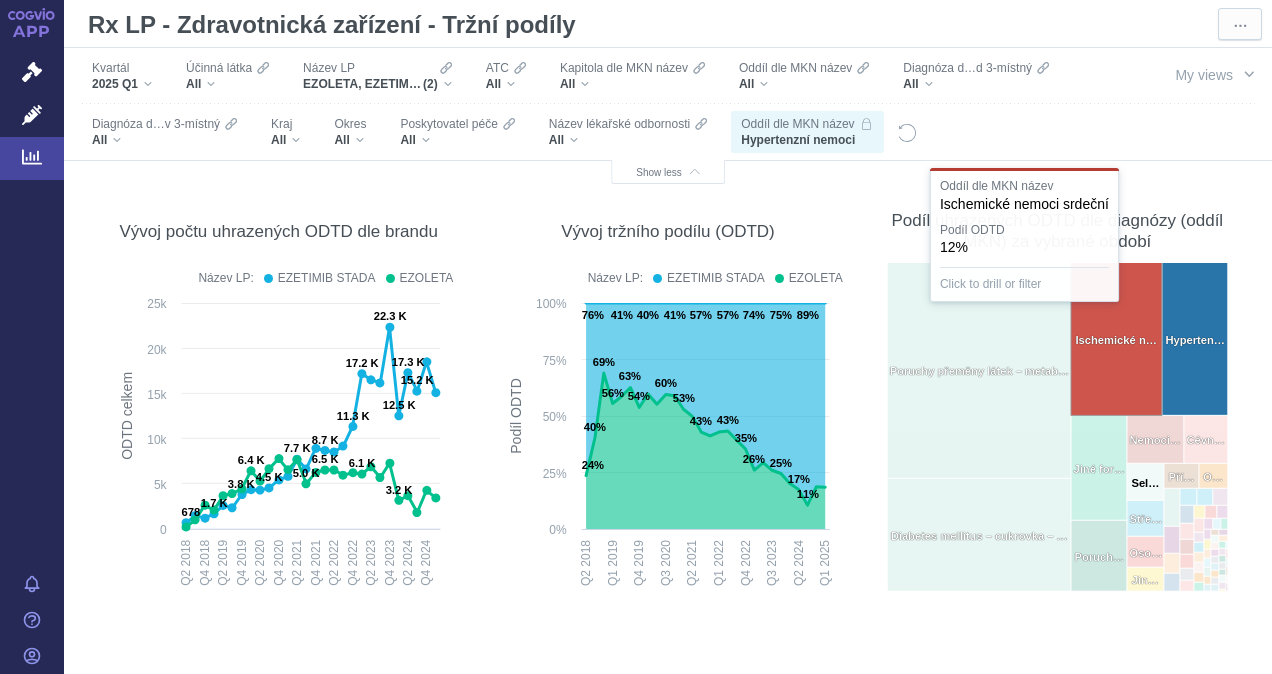 click on "Ischemické nemoci srdeční (12%) Ischemické n…" 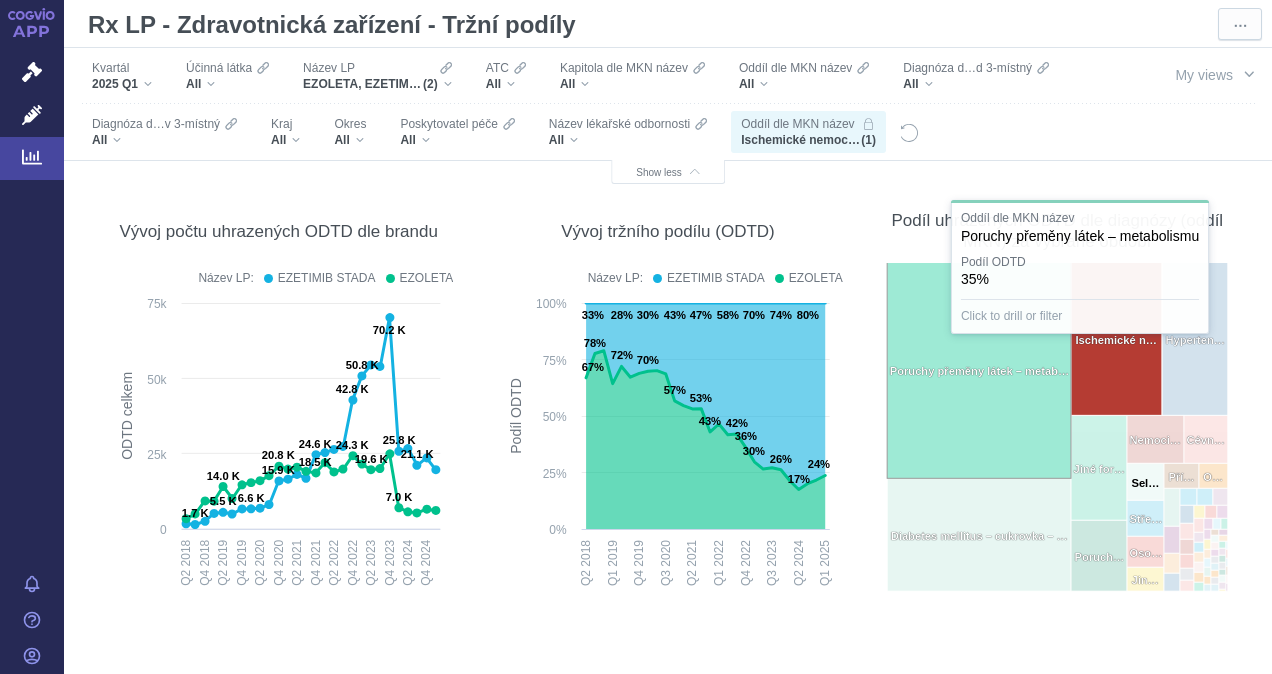 click 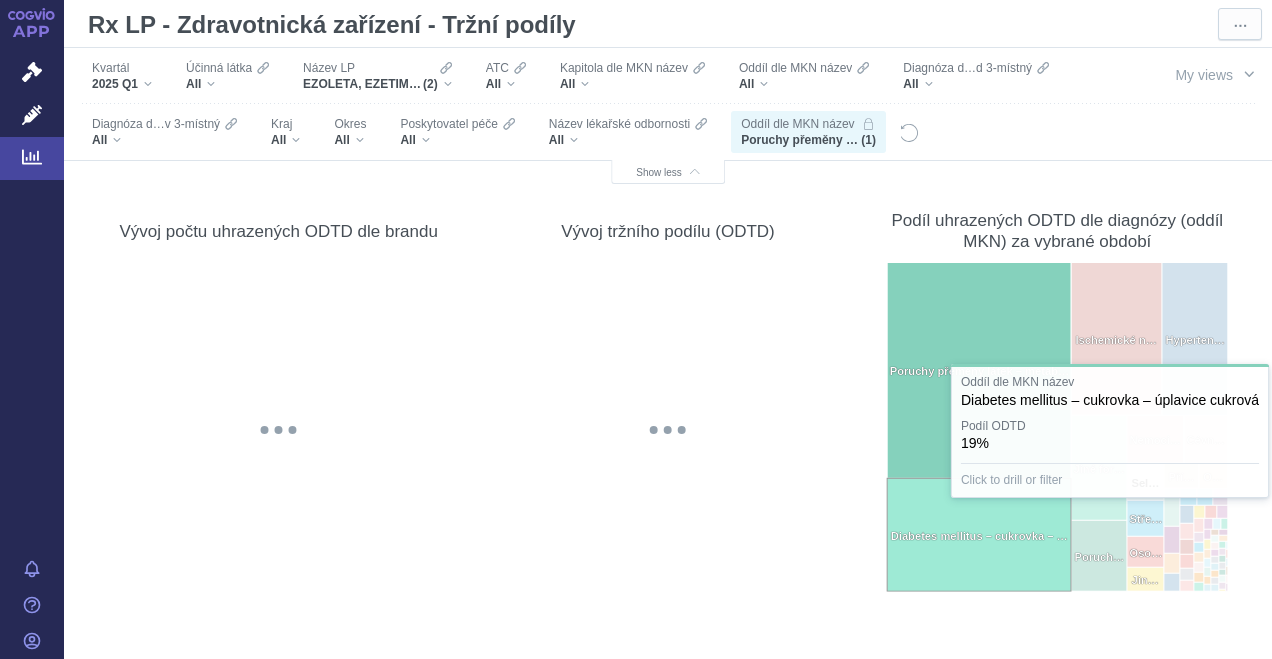 click on "Diabetes mellitus – cukrovka – úplavice cukrová (19%) Diabetes mellitus – cukrovka – …" 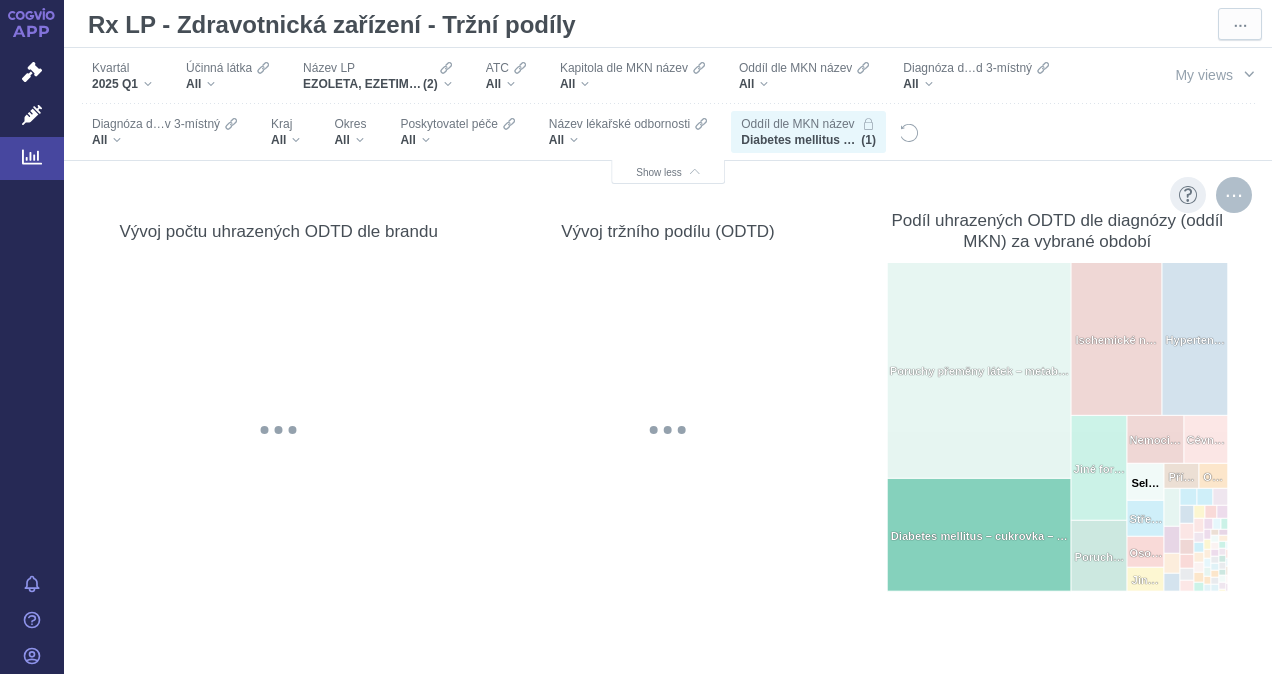 click at bounding box center (1234, 195) 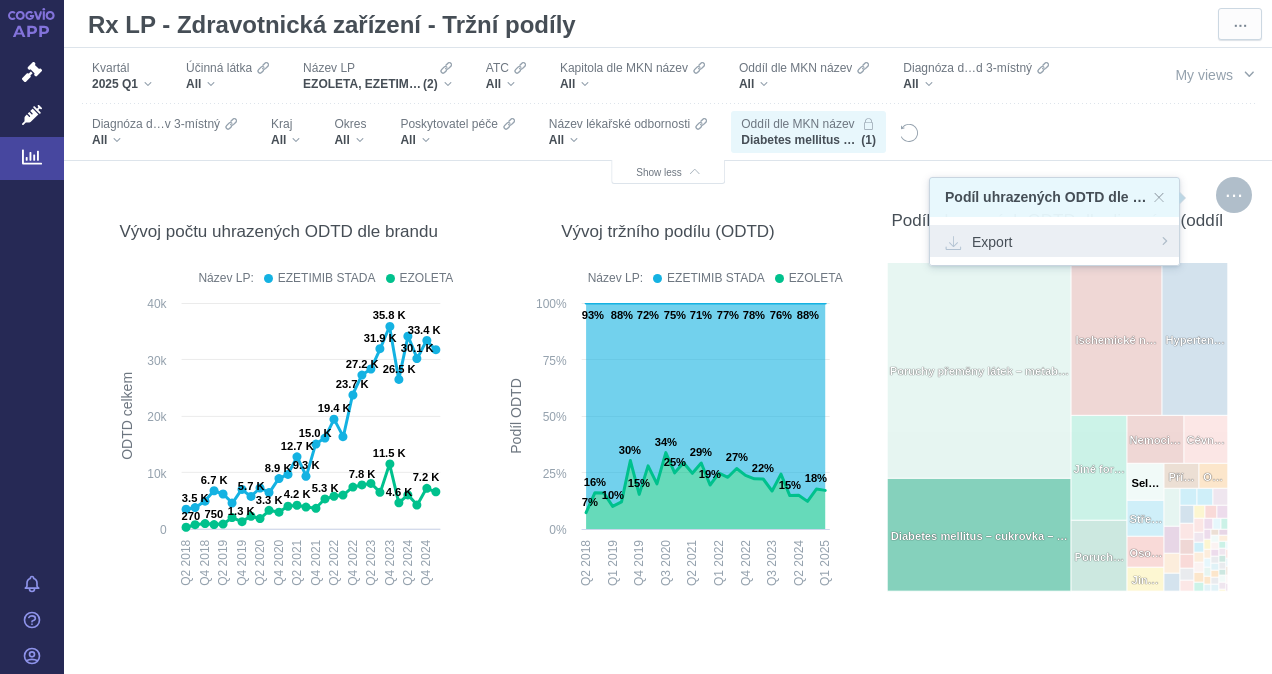 click on "Export" at bounding box center [1054, 241] 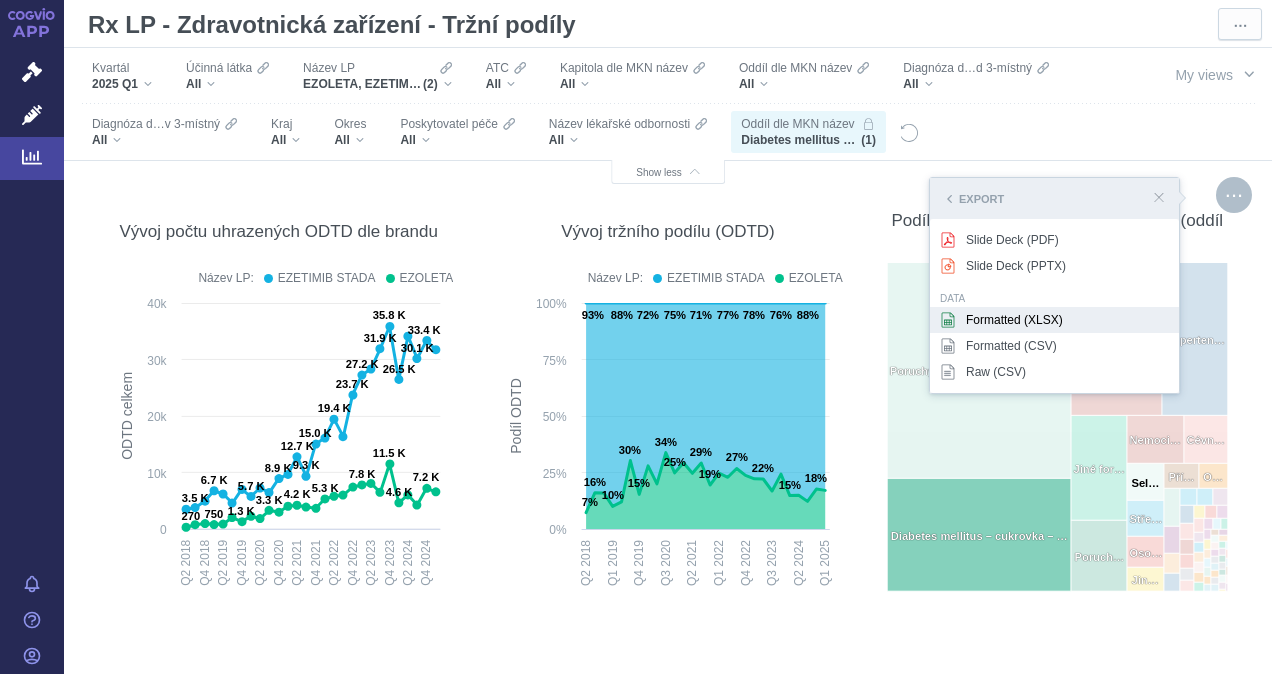 click on "Formatted (XLSX)" at bounding box center [1054, 320] 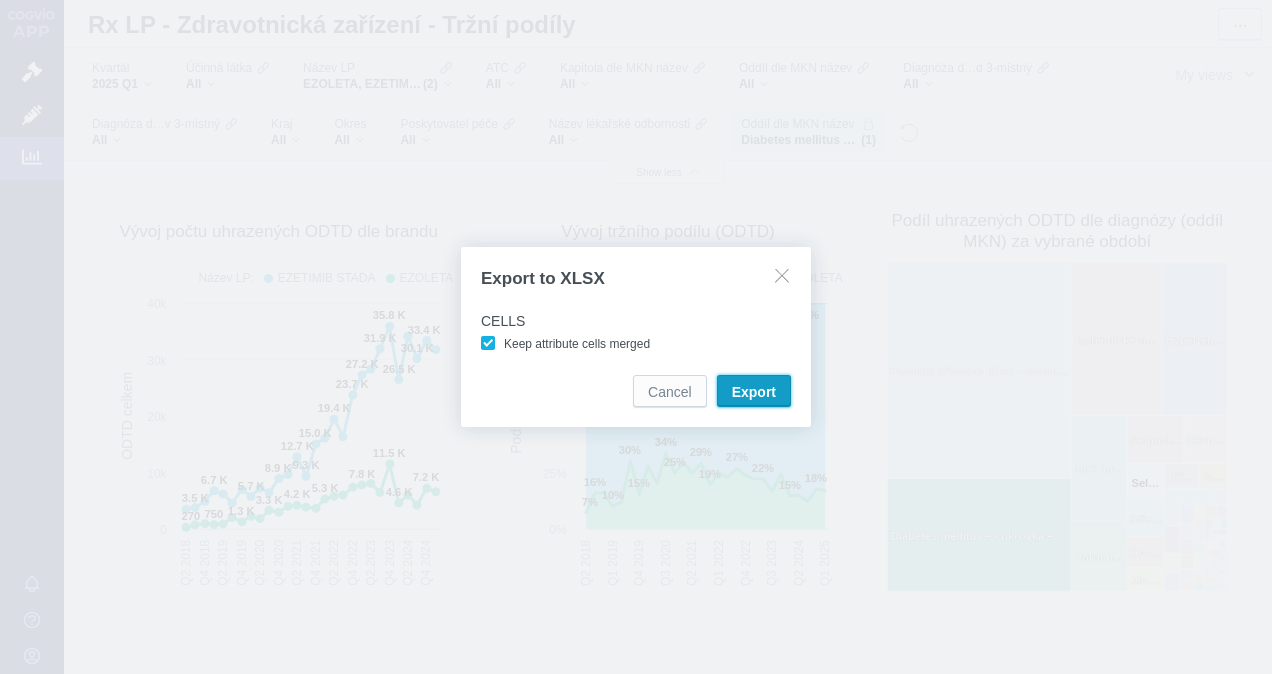 click on "Export" at bounding box center [754, 392] 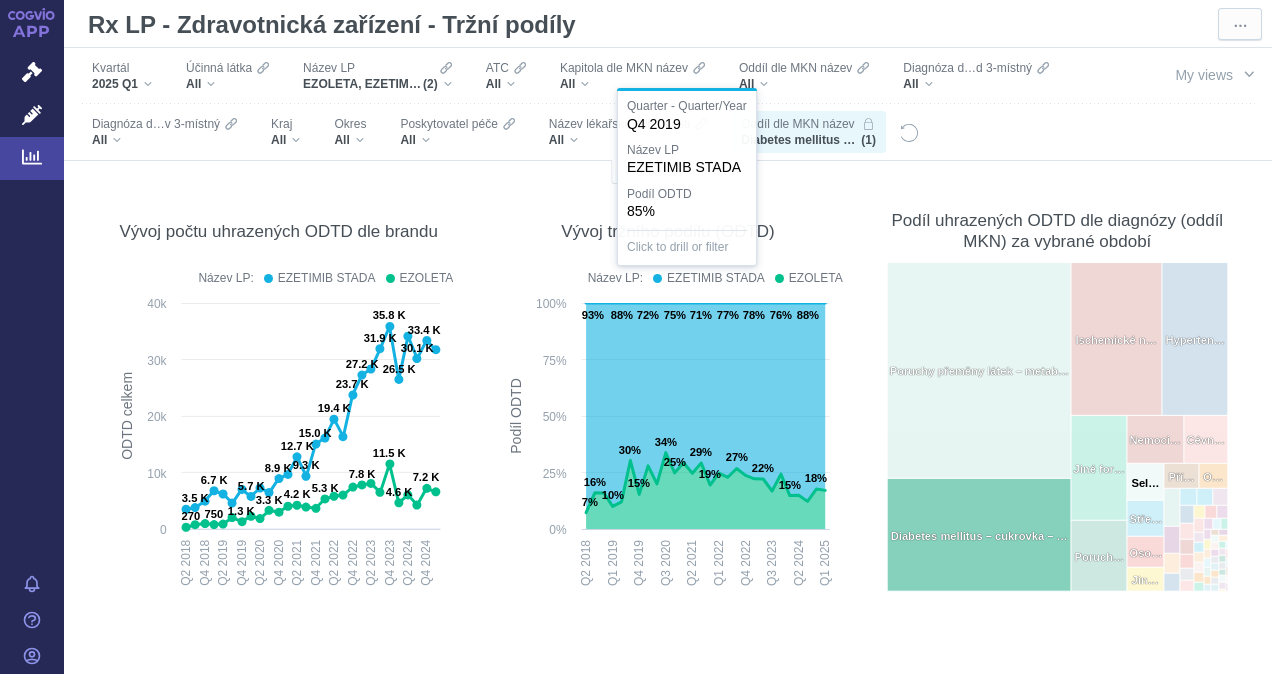 click on "Pomocí volby "Kvartál" ve filtru můžete určit, které časové období bude zobrazeno v grafu. Počet uhrazených ODTD dle poskytovatele péče - přehled konkurenčních přípravků - top 30 poskytovatelů (IČZ) za vybrané období Created with Highcharts 12.1.2 ODTD celkem Quarter - Quarter/Year › Poskytovatel péče (IČZ) 5.2 K ​ 5.2 K 3.7 K ​ 3.7 K 2.9 K ​ 2.9 K 2.0 K ​ 2.0 K 1.6 K ​ 1.6 K 1.5 K ​ 1.5 K 1.5 K ​ 1.5 K 1.1 K ​ 1.1 K 926 ​ 926 882 ​ 882 882 ​ 882 834 ​ 834 806 ​ 806 784 ​ 784 784 ​ 784 768 ​ 768 708 ​ 708 678 ​ 678 670 ​ 670 632 ​ 632 630 ​ 630 586 ​ 586 556 ​ 556 542 ​ 542 392 ​ 392 392 ​ 392 354 ​ 354 354 ​ 354 294 ​ 294 294 ​ 294 294 ​ 294 5.1 K 3.7 K 1.8 K 2.0 K 1.2 K 1.4 K 1.1 K 836 882 882 294 716 784 784 588 618 588 490 392 226 196 542 392 392 354 354 294 294 294 30 1.1 K 1.6 K 360 90 90 540 90 180 90 90 180 240 630 360 360 0 1k 2k 3k 4k 5k 6k Krajská nemocnice T. Bati, a. s. Q1 2025 Fakultní nemocnice Ostrava" at bounding box center (668, 1033) 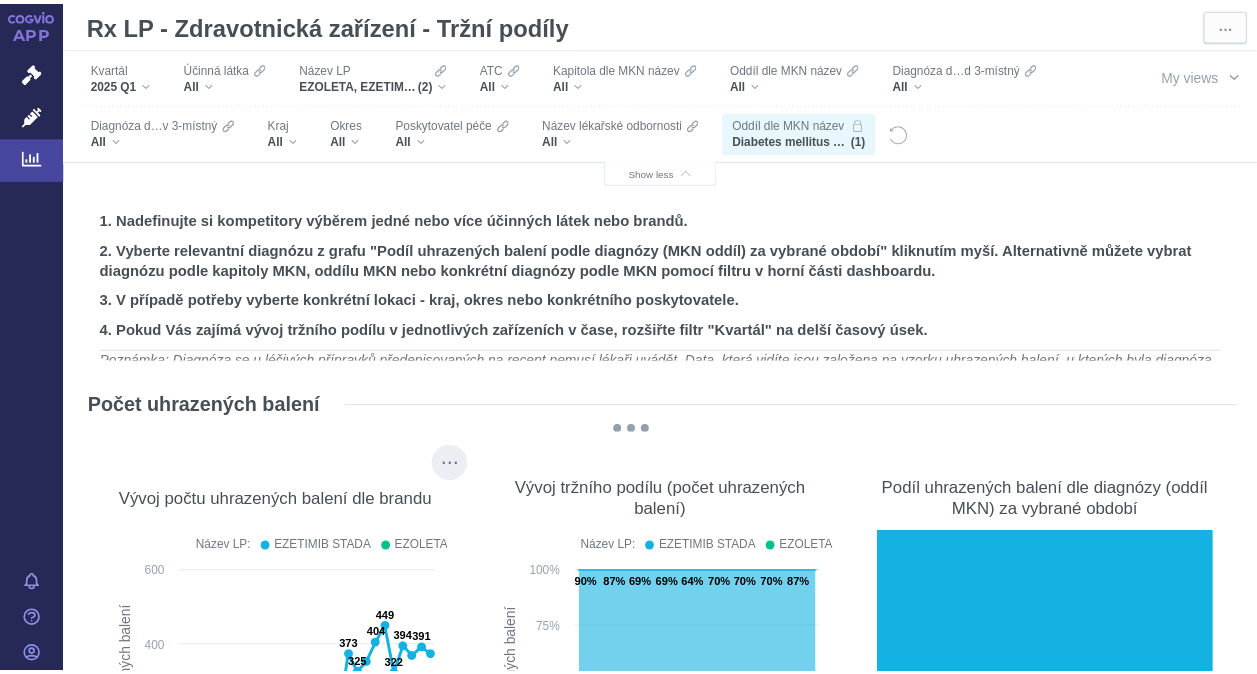 scroll, scrollTop: 0, scrollLeft: 0, axis: both 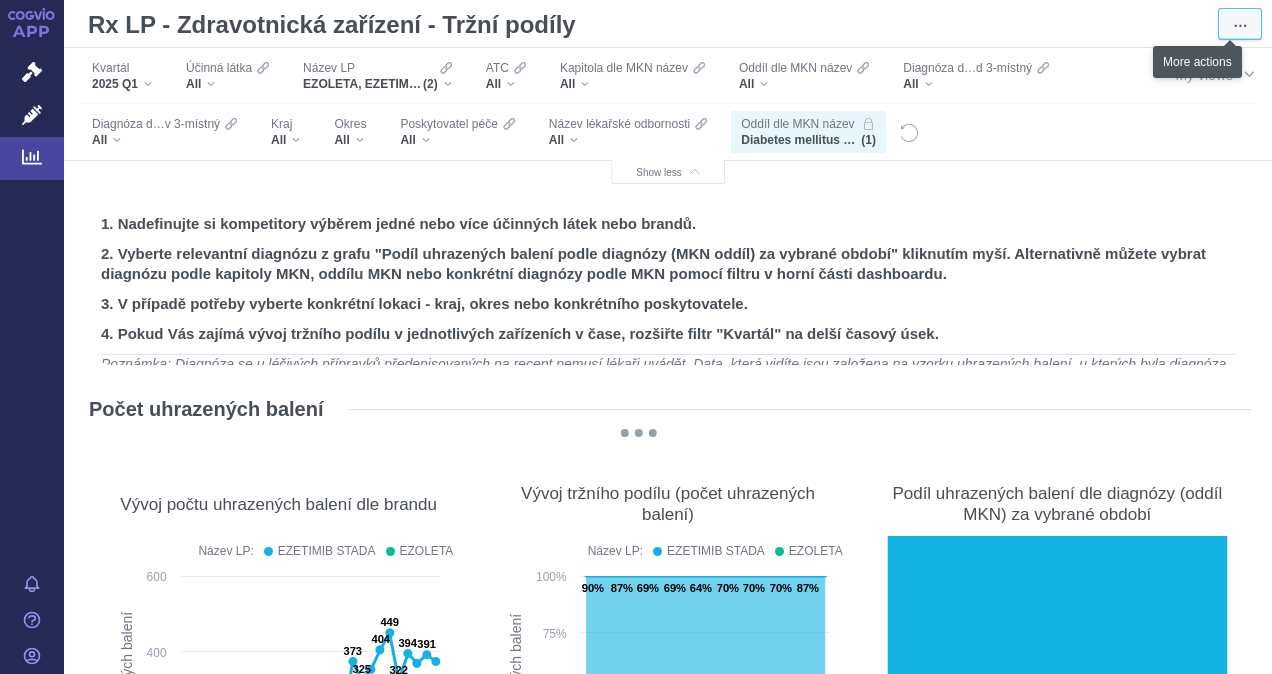 click on "⋯" at bounding box center [1240, 25] 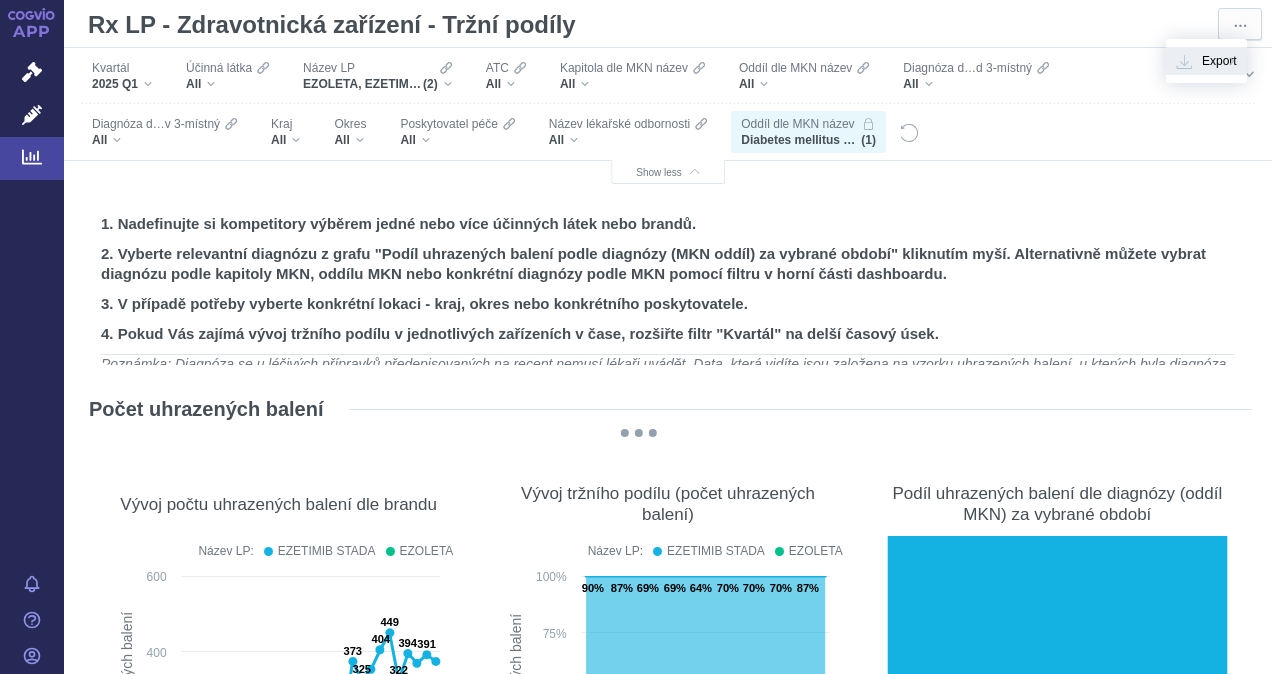 click on "Export" at bounding box center (1206, 61) 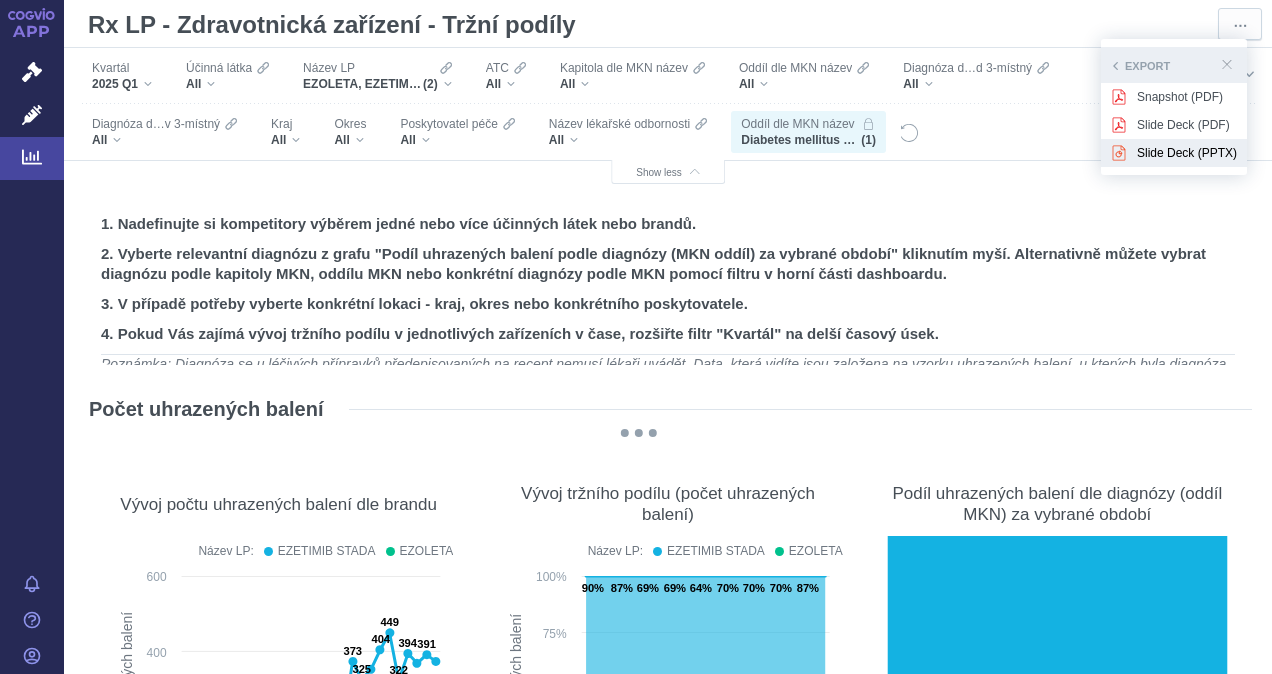 click on "Slide Deck (PPTX)" at bounding box center [1187, 153] 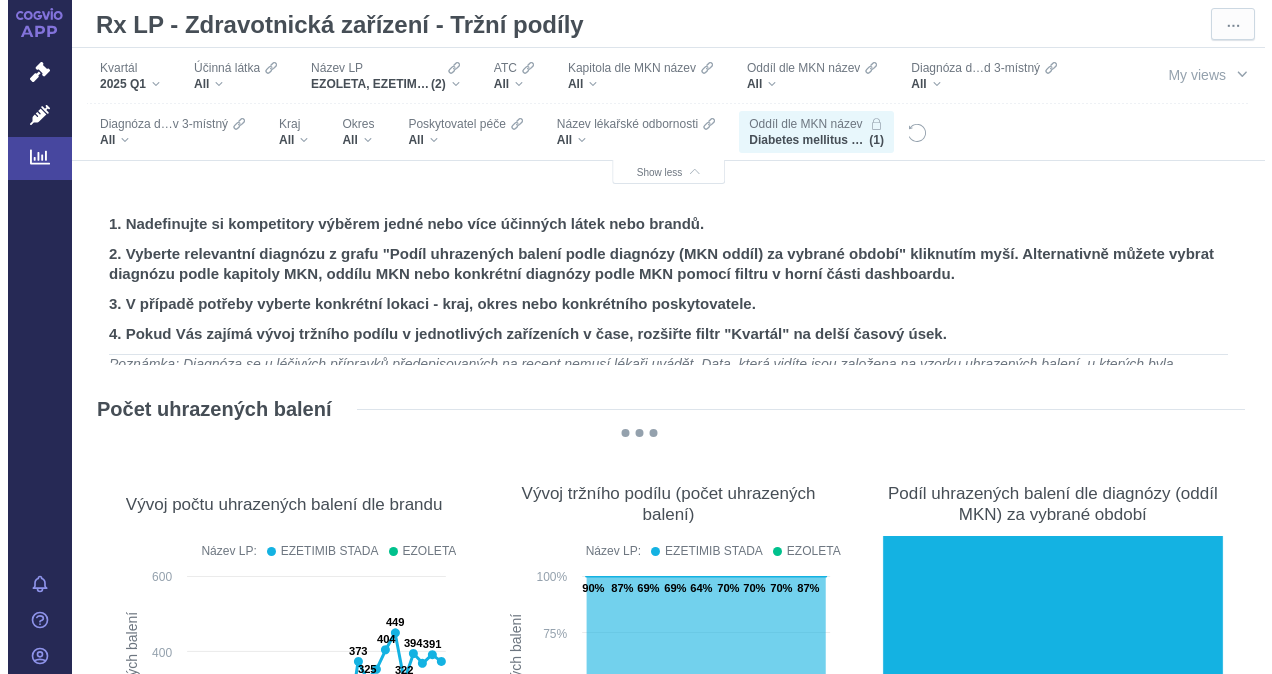 scroll, scrollTop: 0, scrollLeft: 0, axis: both 